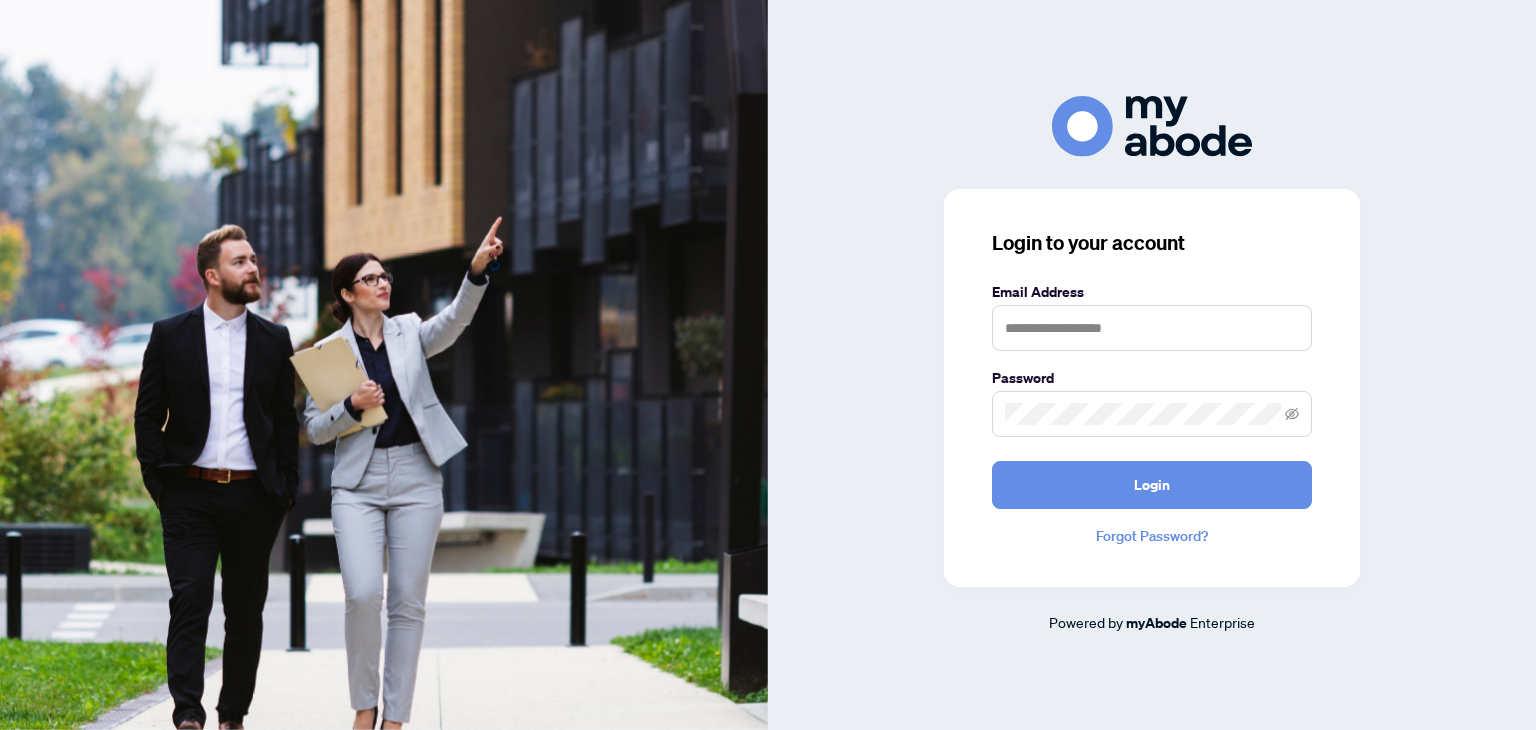 scroll, scrollTop: 0, scrollLeft: 0, axis: both 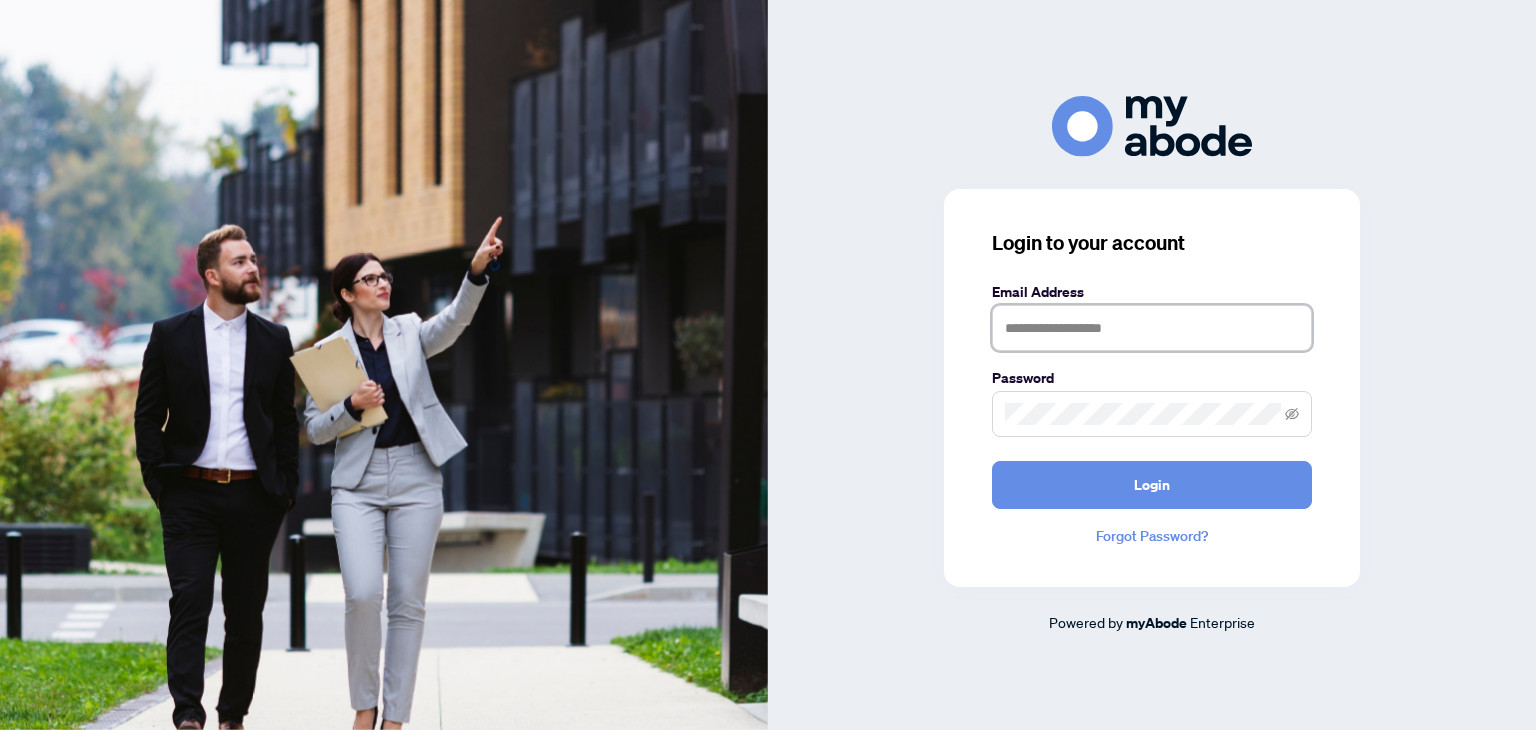 click at bounding box center (1152, 328) 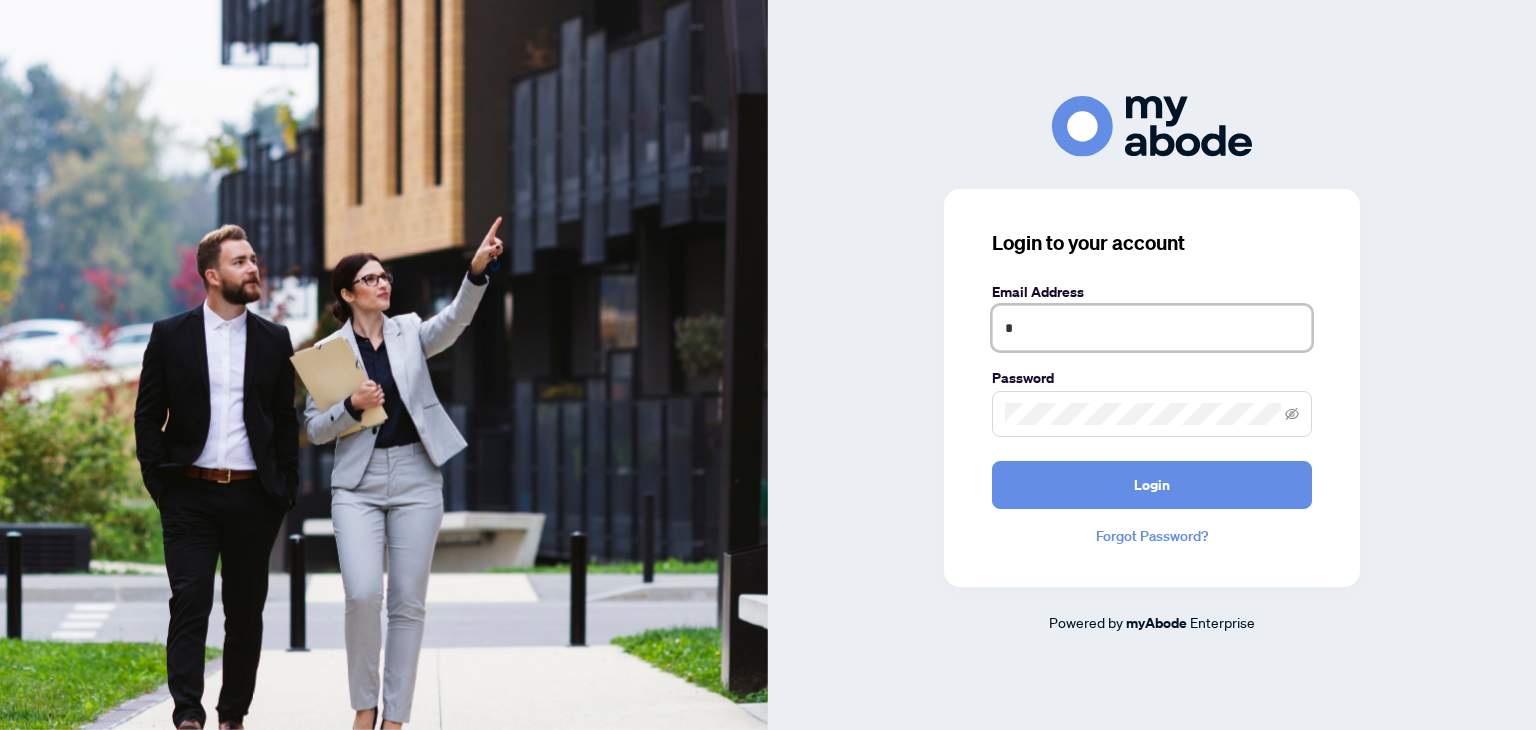 type on "**********" 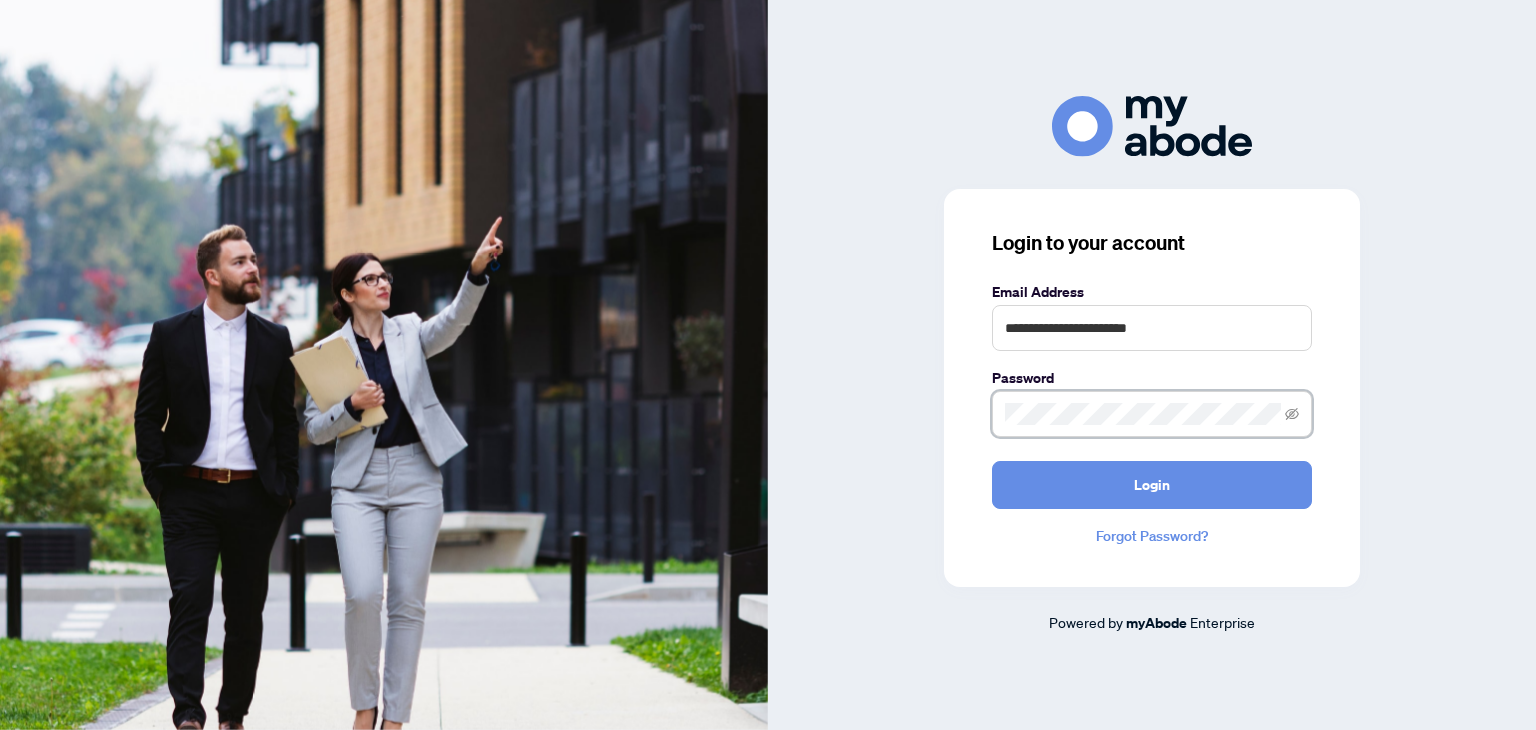 click on "Login" at bounding box center (1152, 485) 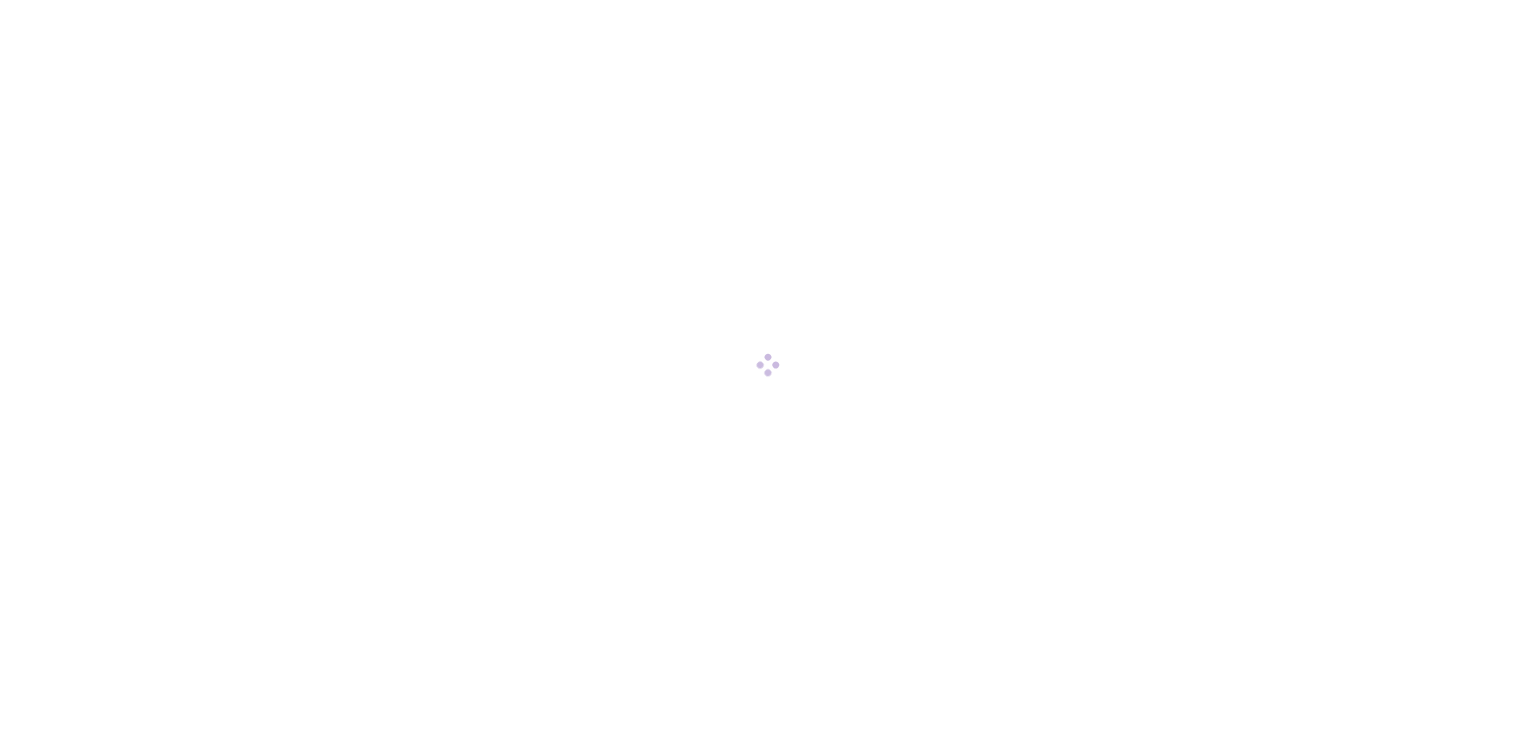 scroll, scrollTop: 0, scrollLeft: 0, axis: both 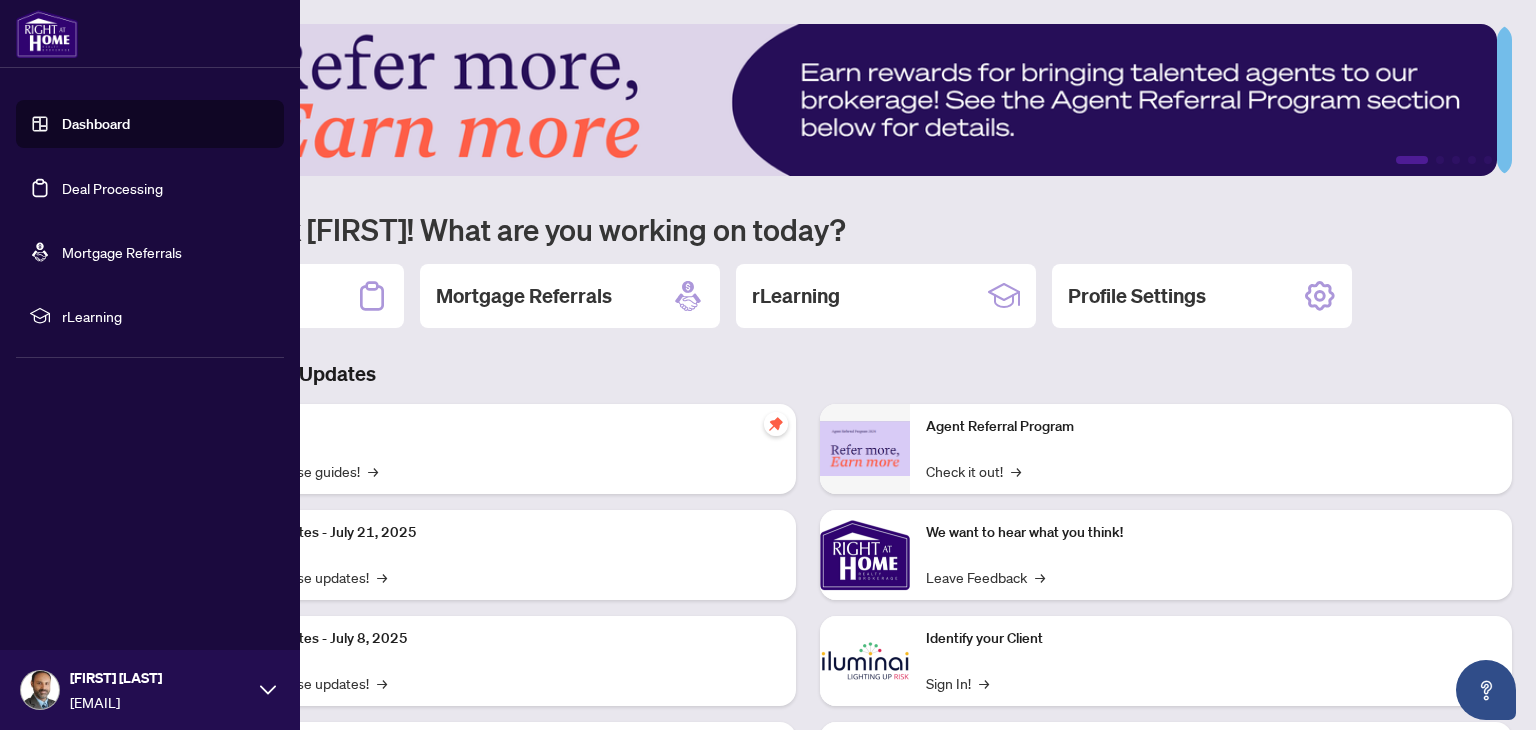 click on "Dashboard" at bounding box center [96, 124] 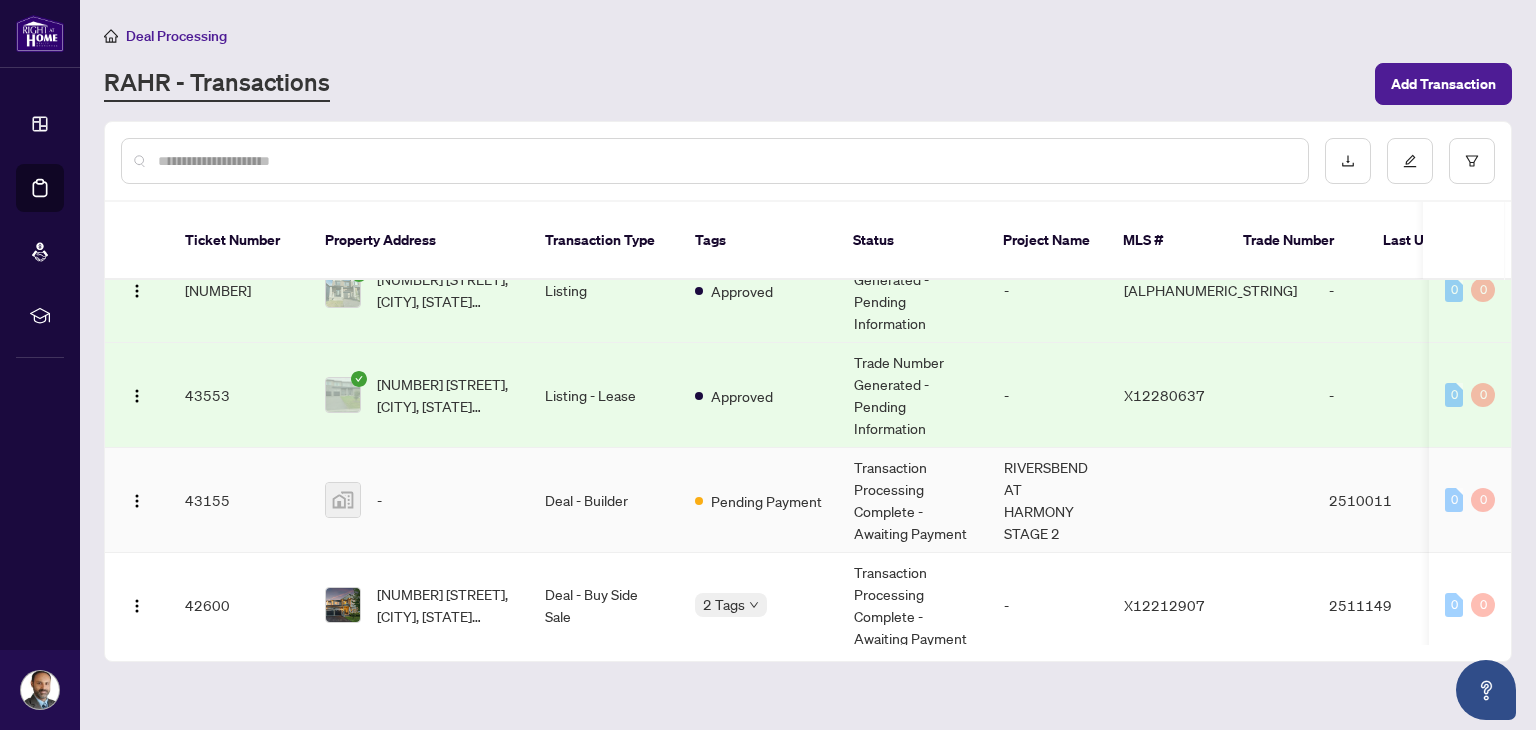 scroll, scrollTop: 0, scrollLeft: 0, axis: both 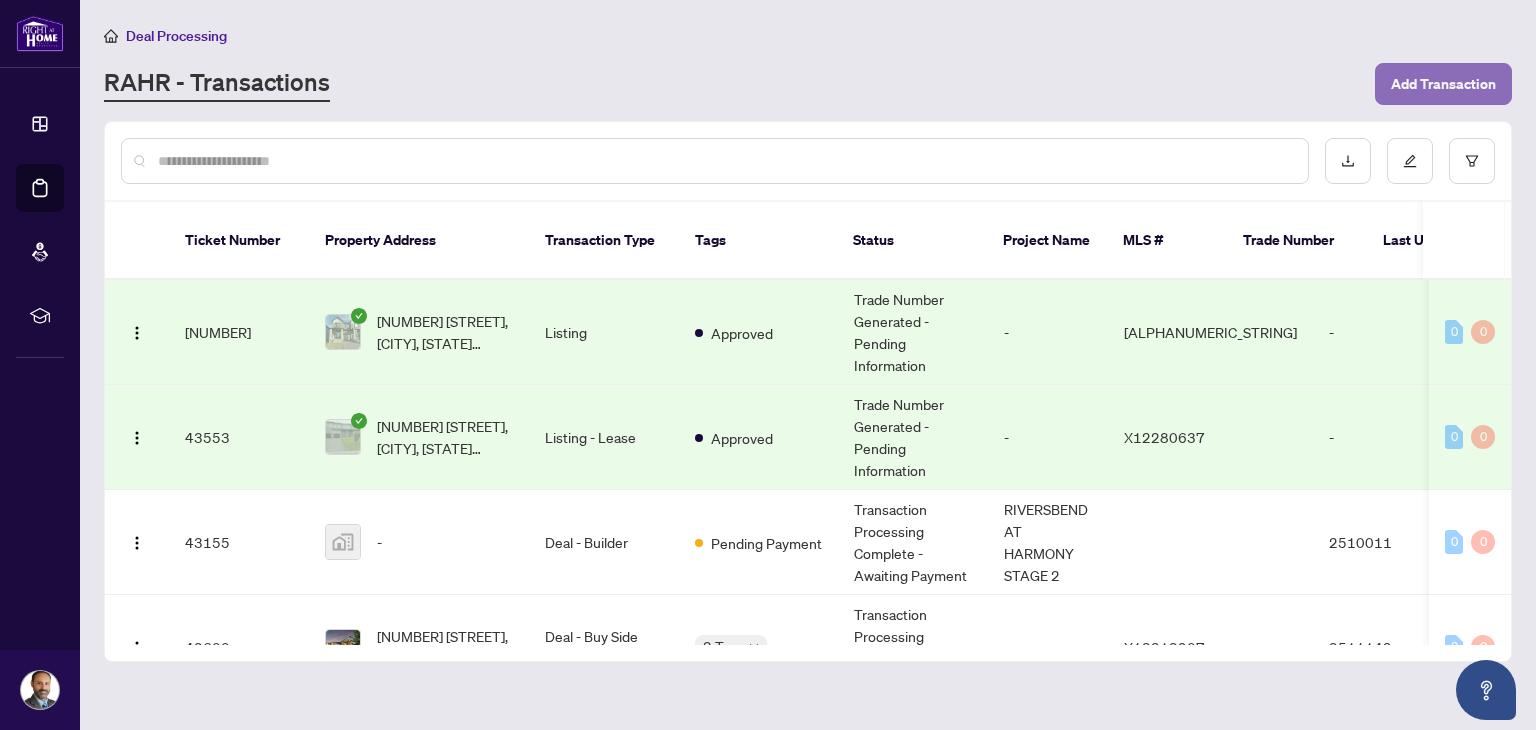 click on "Add Transaction" at bounding box center [1443, 84] 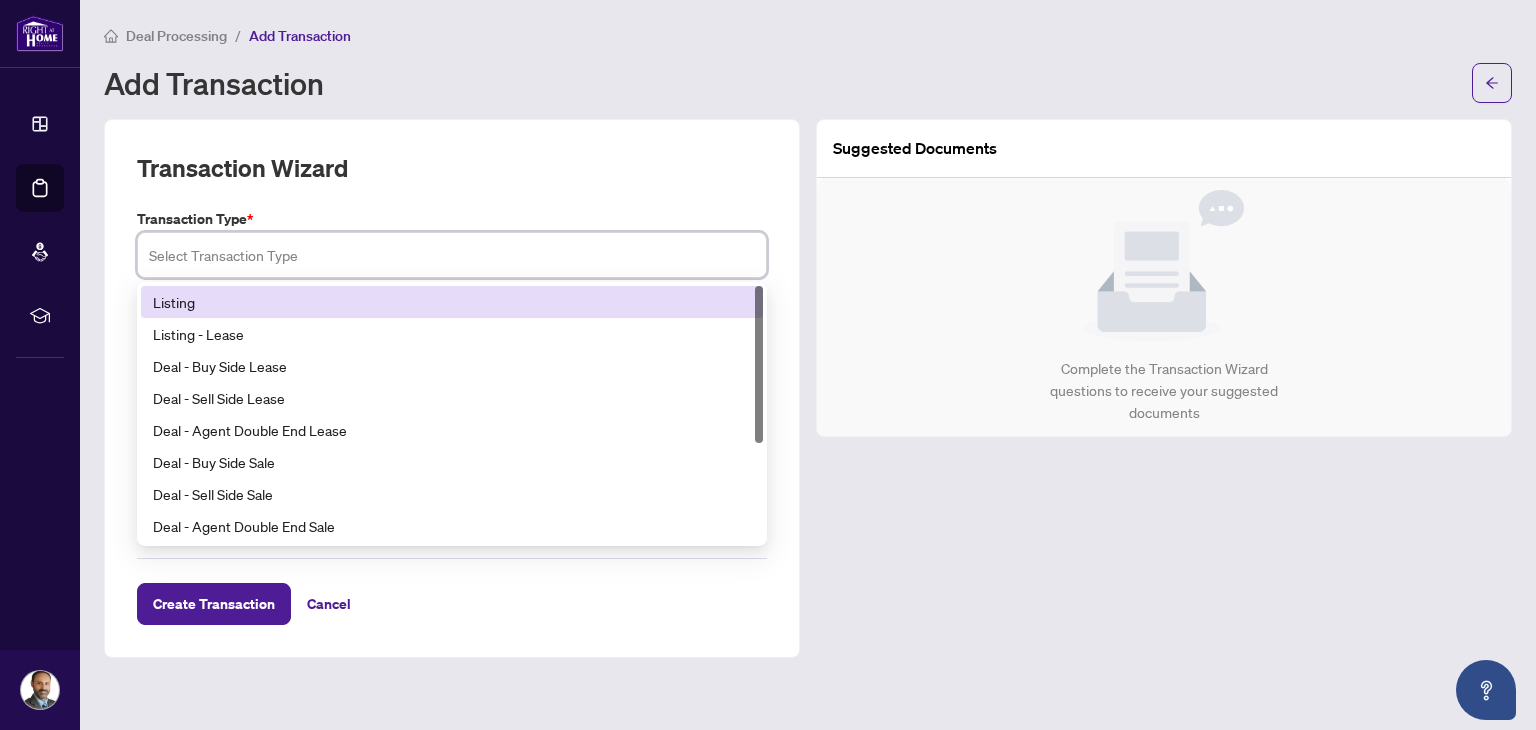 click at bounding box center [452, 255] 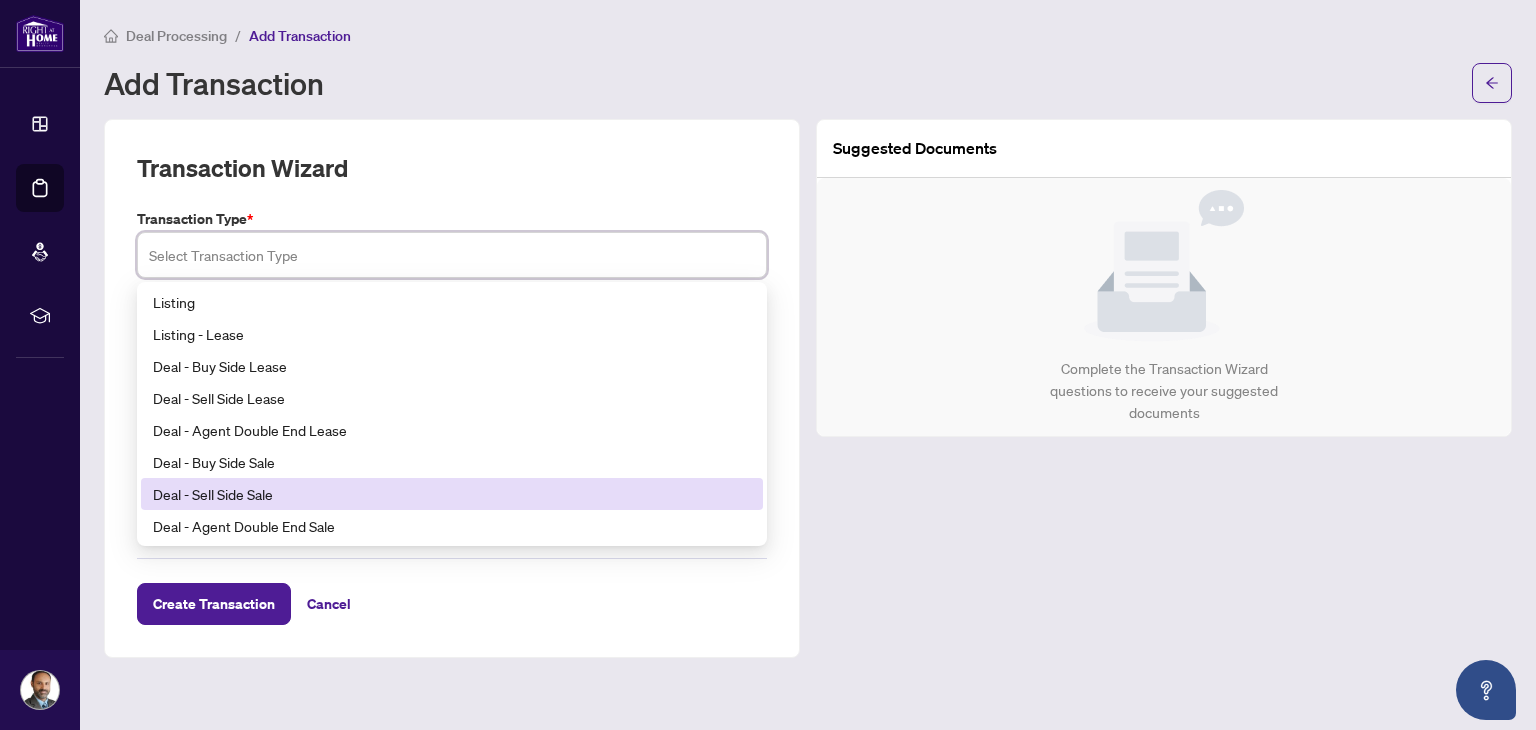 click on "Deal - Sell Side Sale" at bounding box center (452, 494) 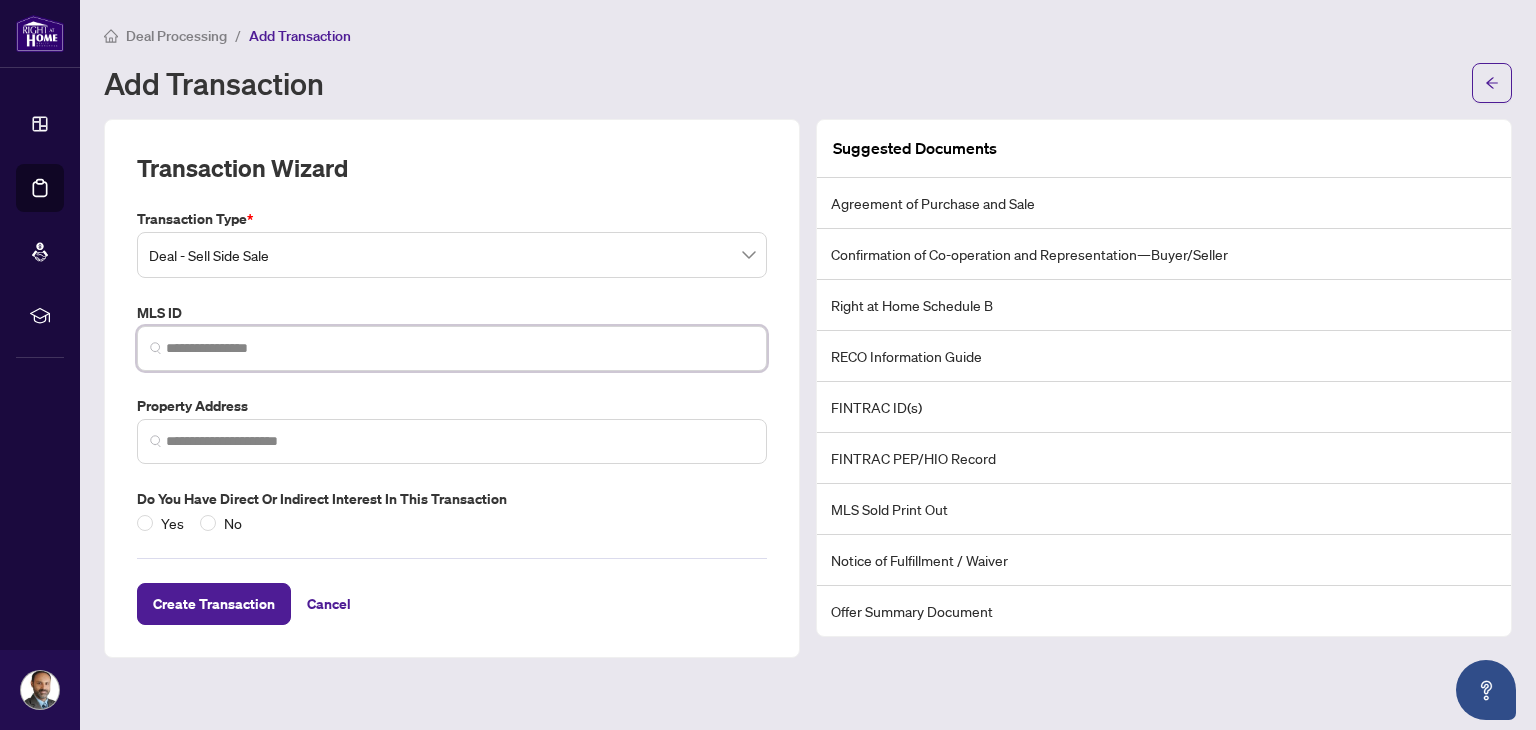 click at bounding box center (460, 348) 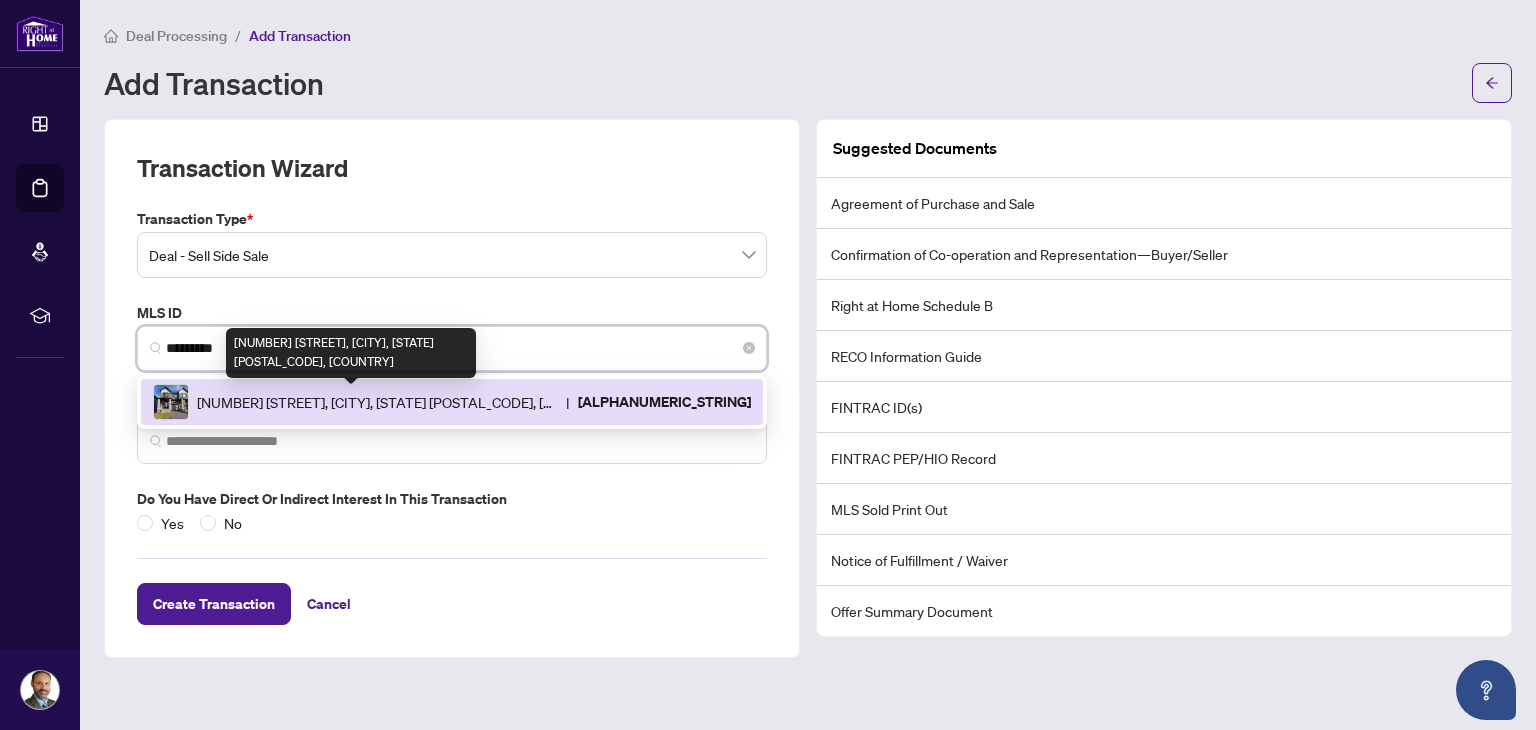 click on "[NUMBER] [STREET], [CITY], [STATE] [POSTAL_CODE], [COUNTRY]" at bounding box center (377, 402) 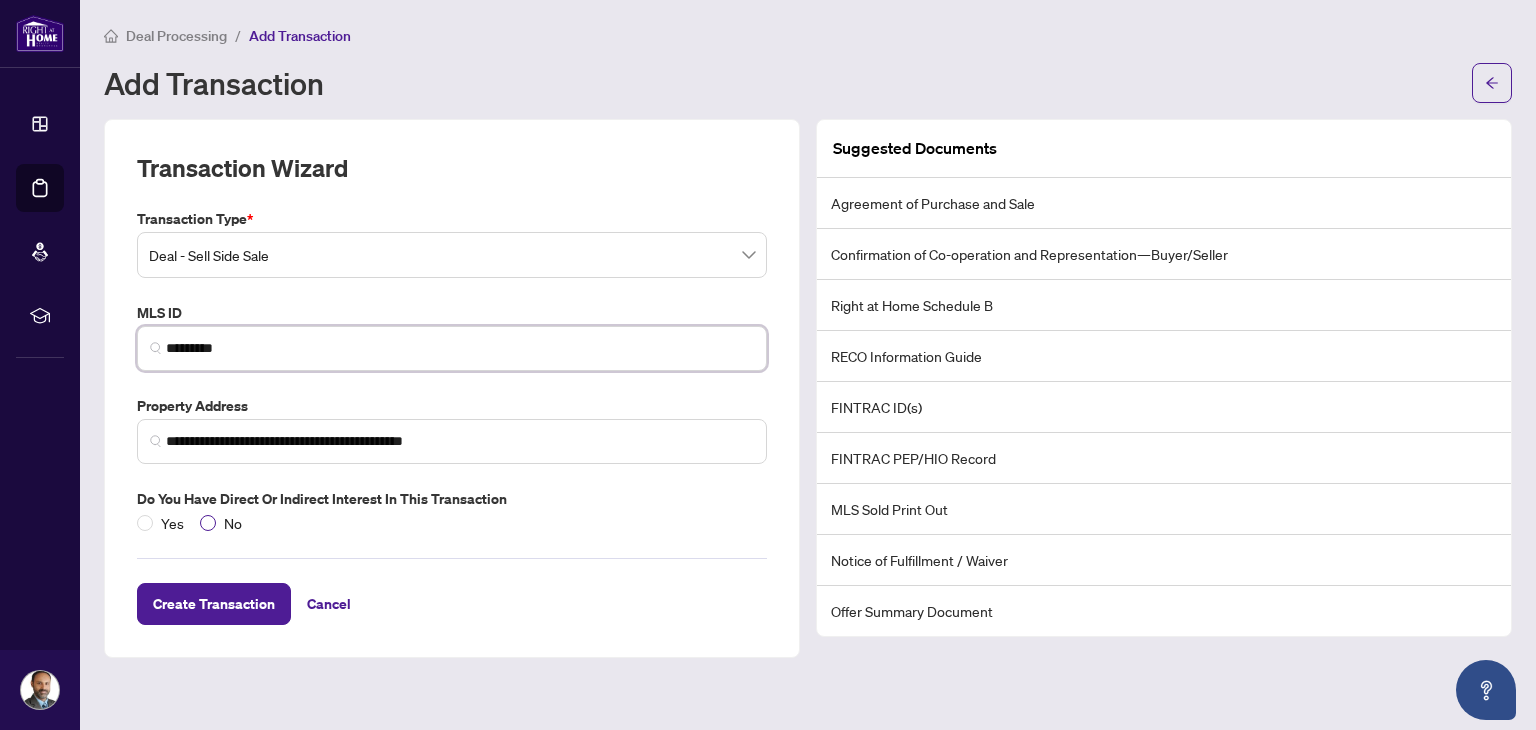 type on "*********" 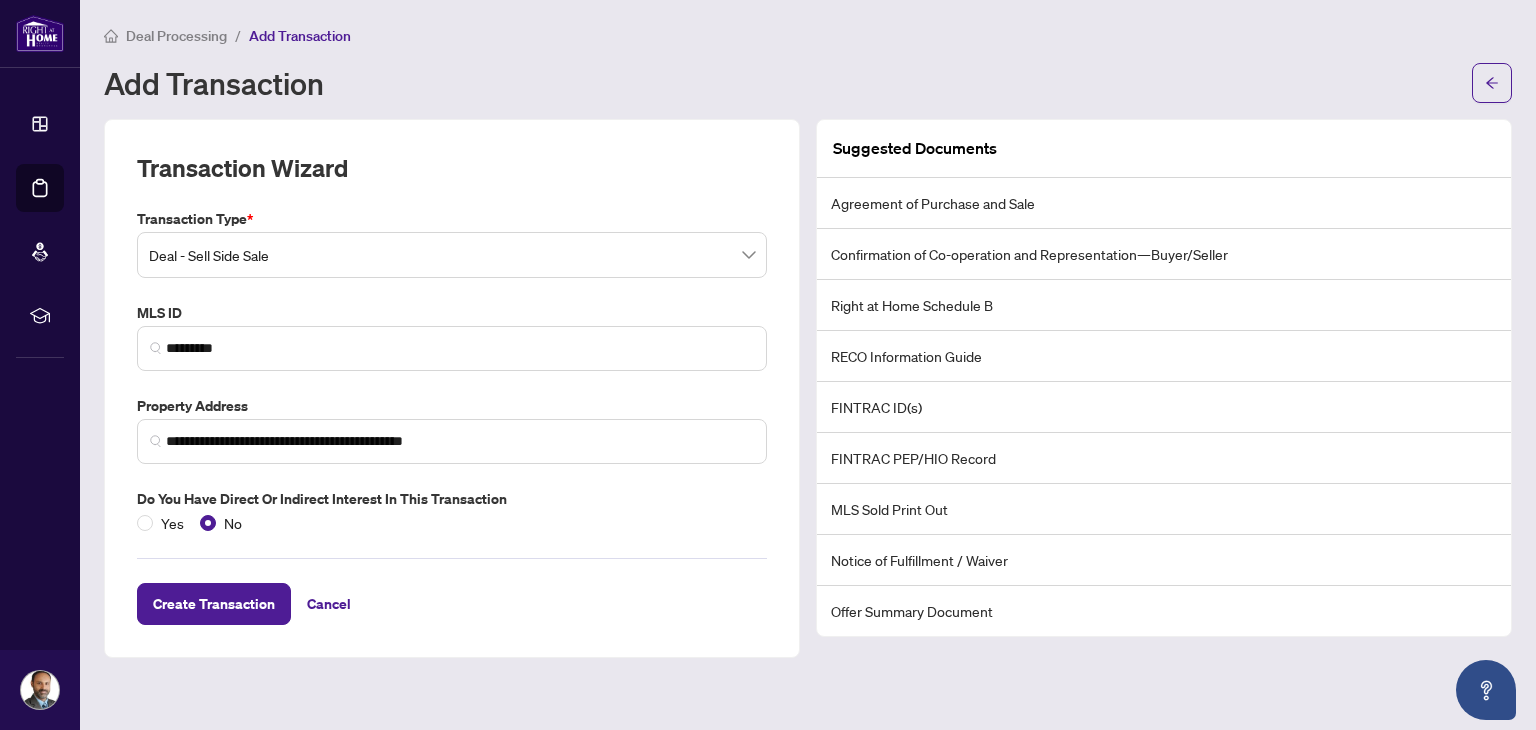 click on "Agreement of Purchase and Sale" at bounding box center [1164, 203] 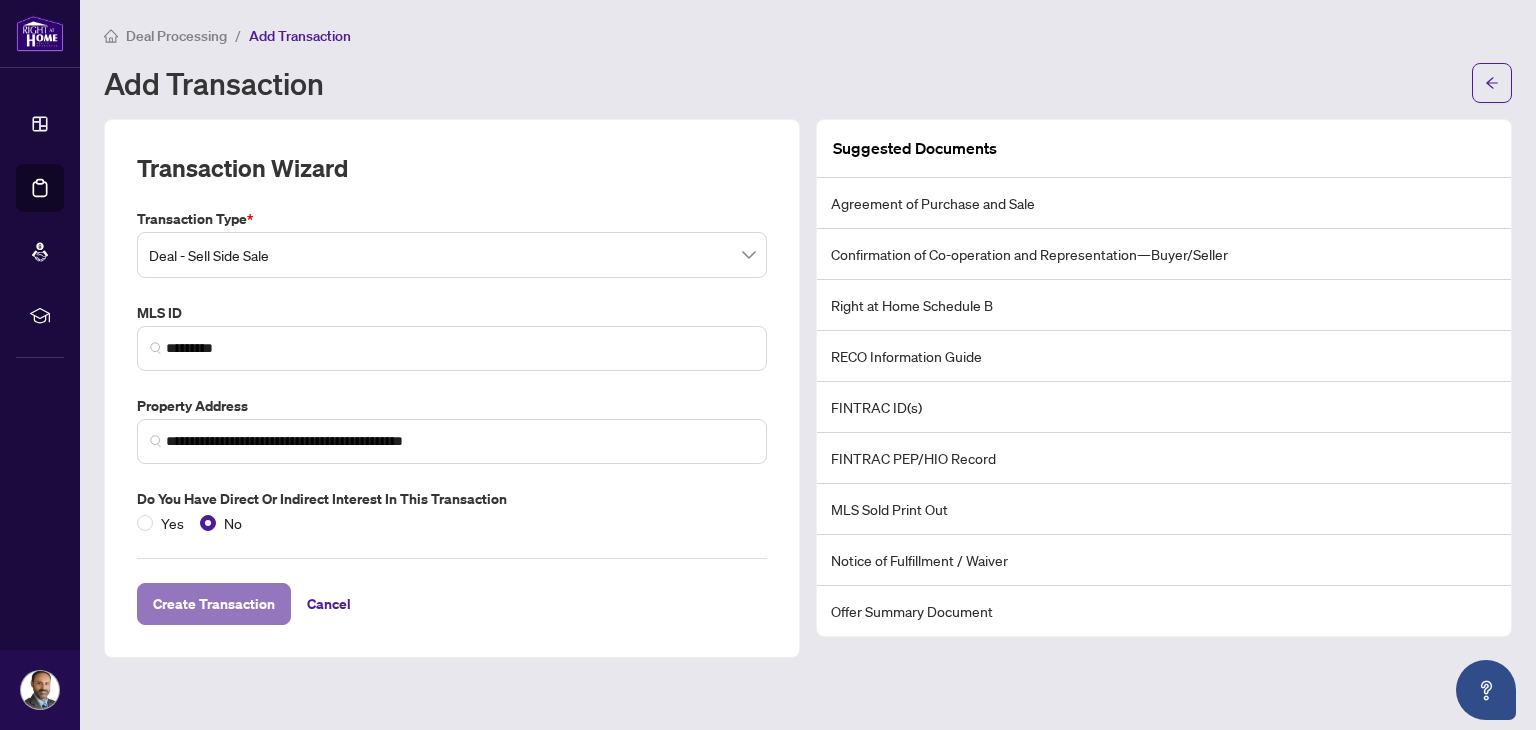 click on "Create Transaction" at bounding box center [214, 604] 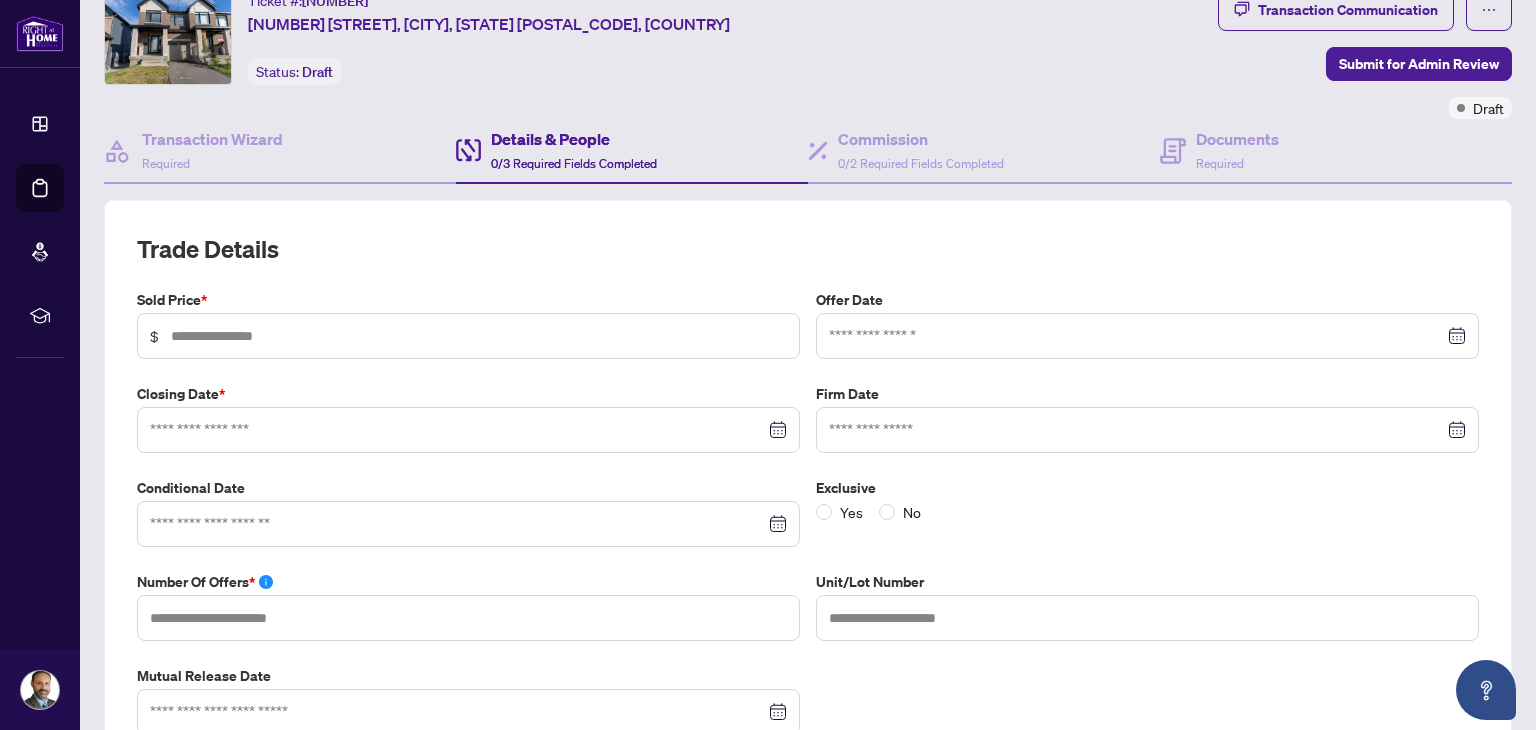scroll, scrollTop: 164, scrollLeft: 0, axis: vertical 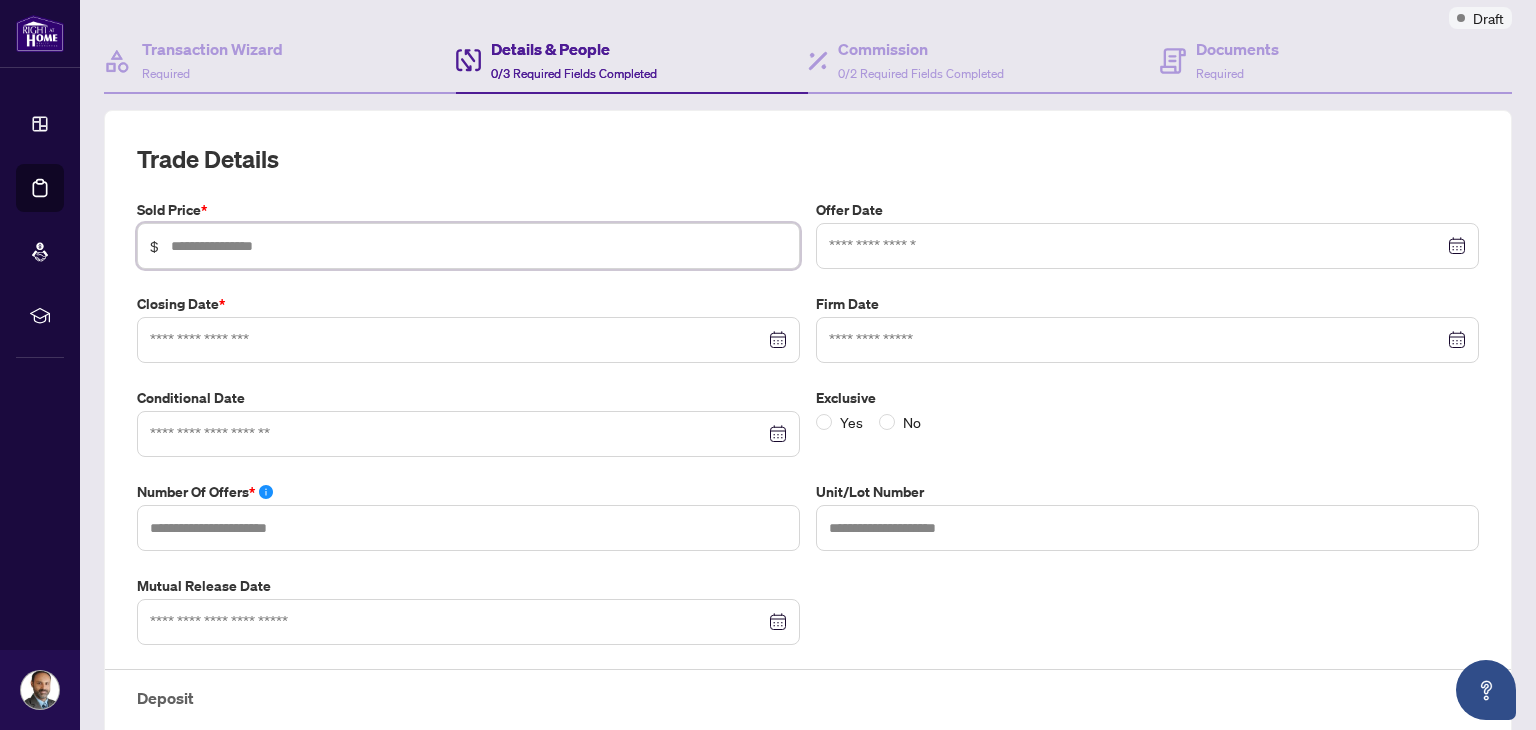 click at bounding box center [479, 246] 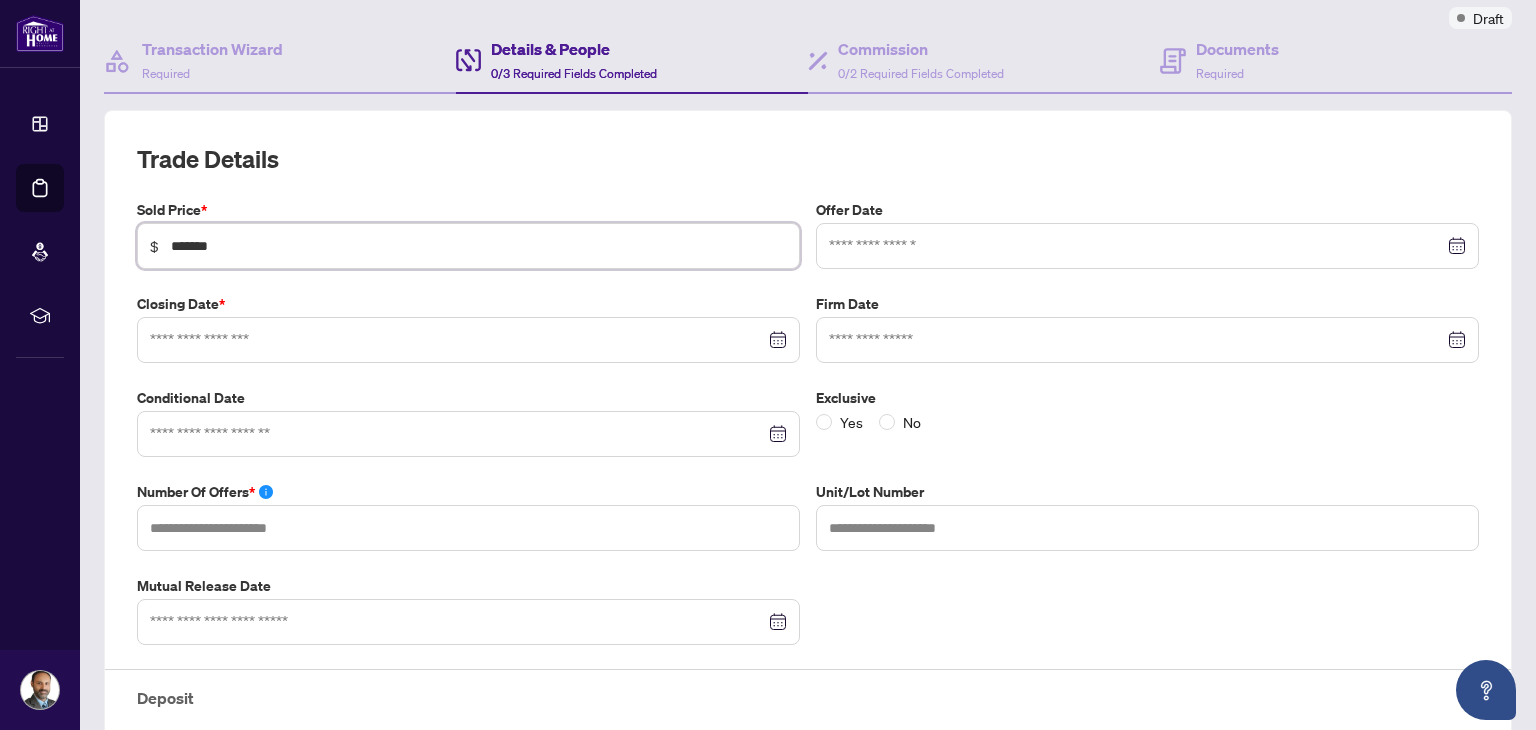 click at bounding box center (468, 340) 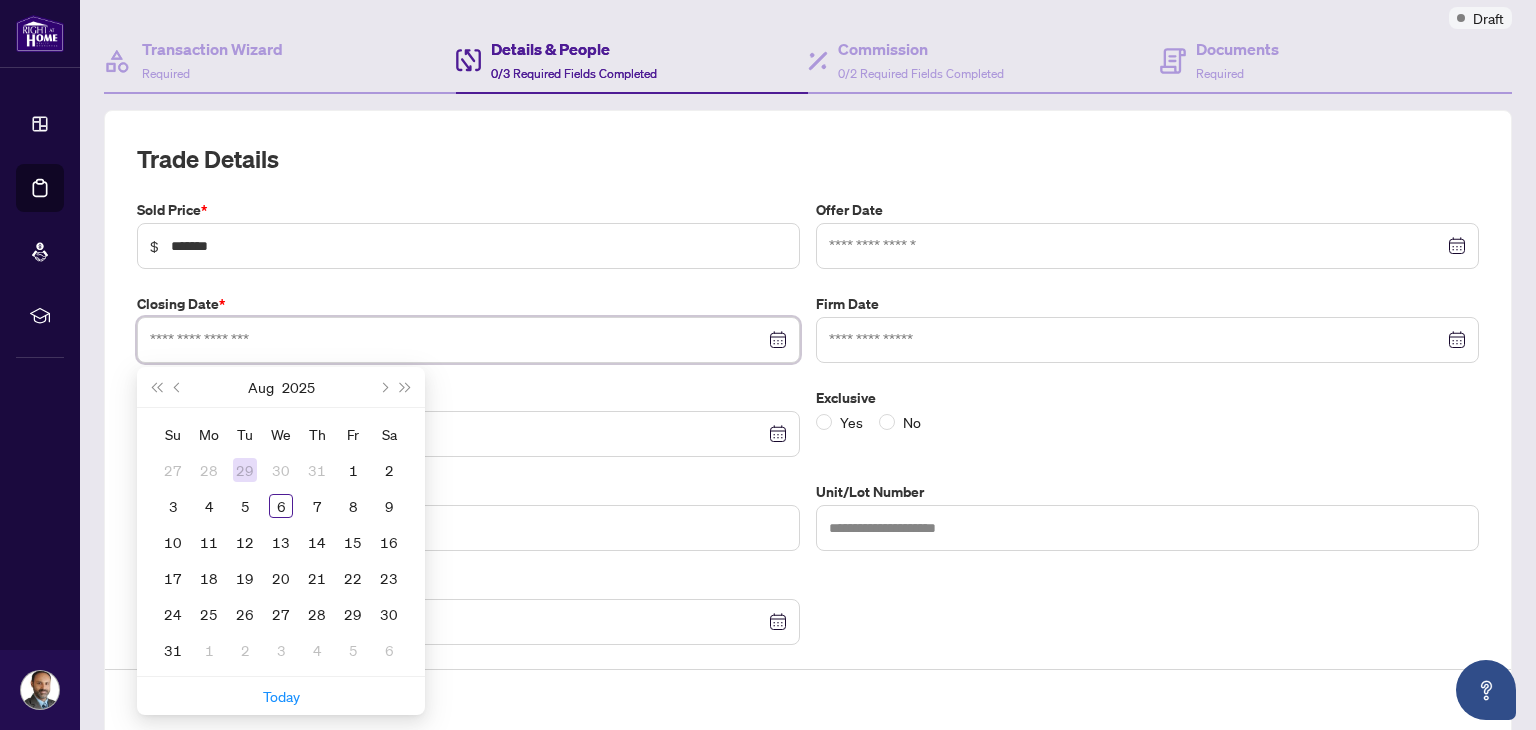 type on "**********" 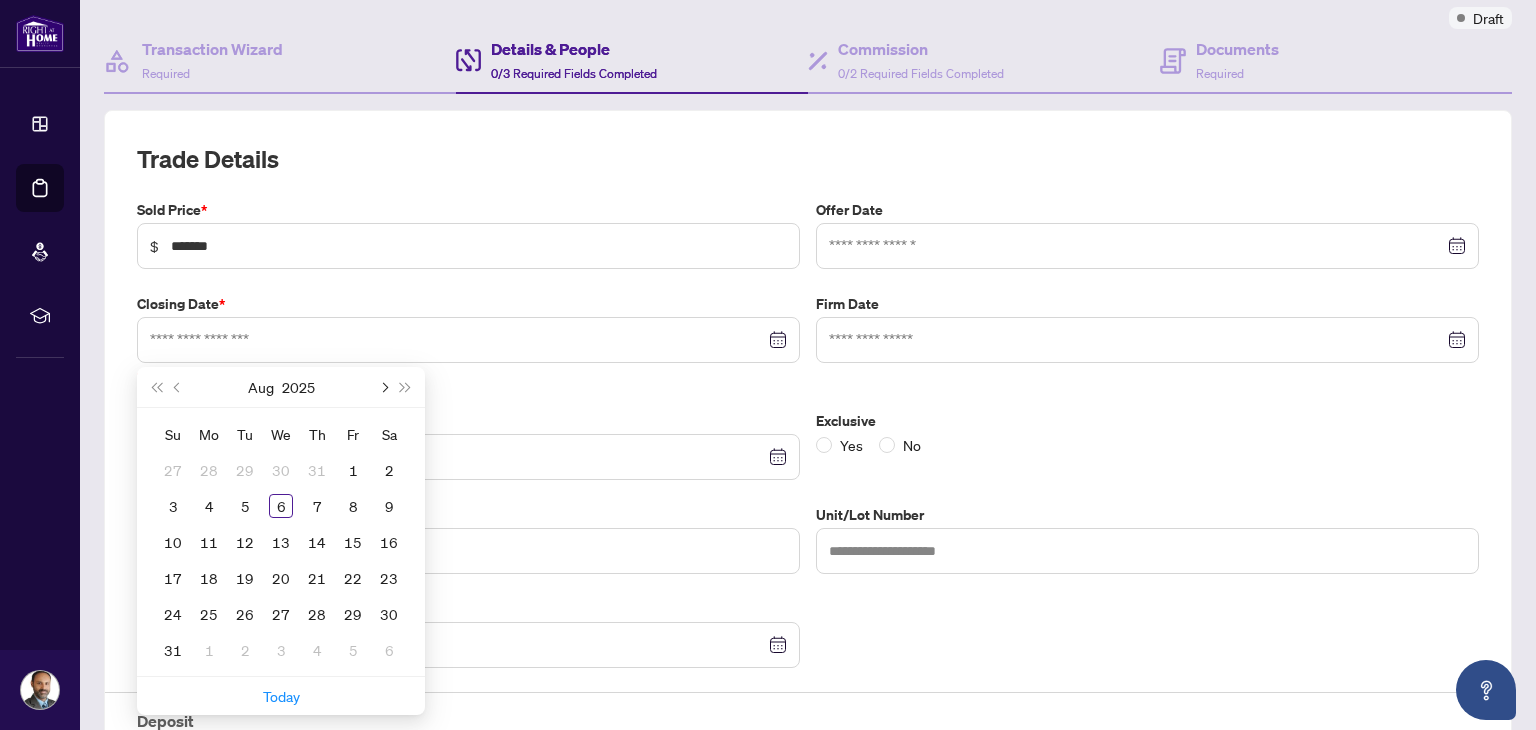 click at bounding box center (383, 387) 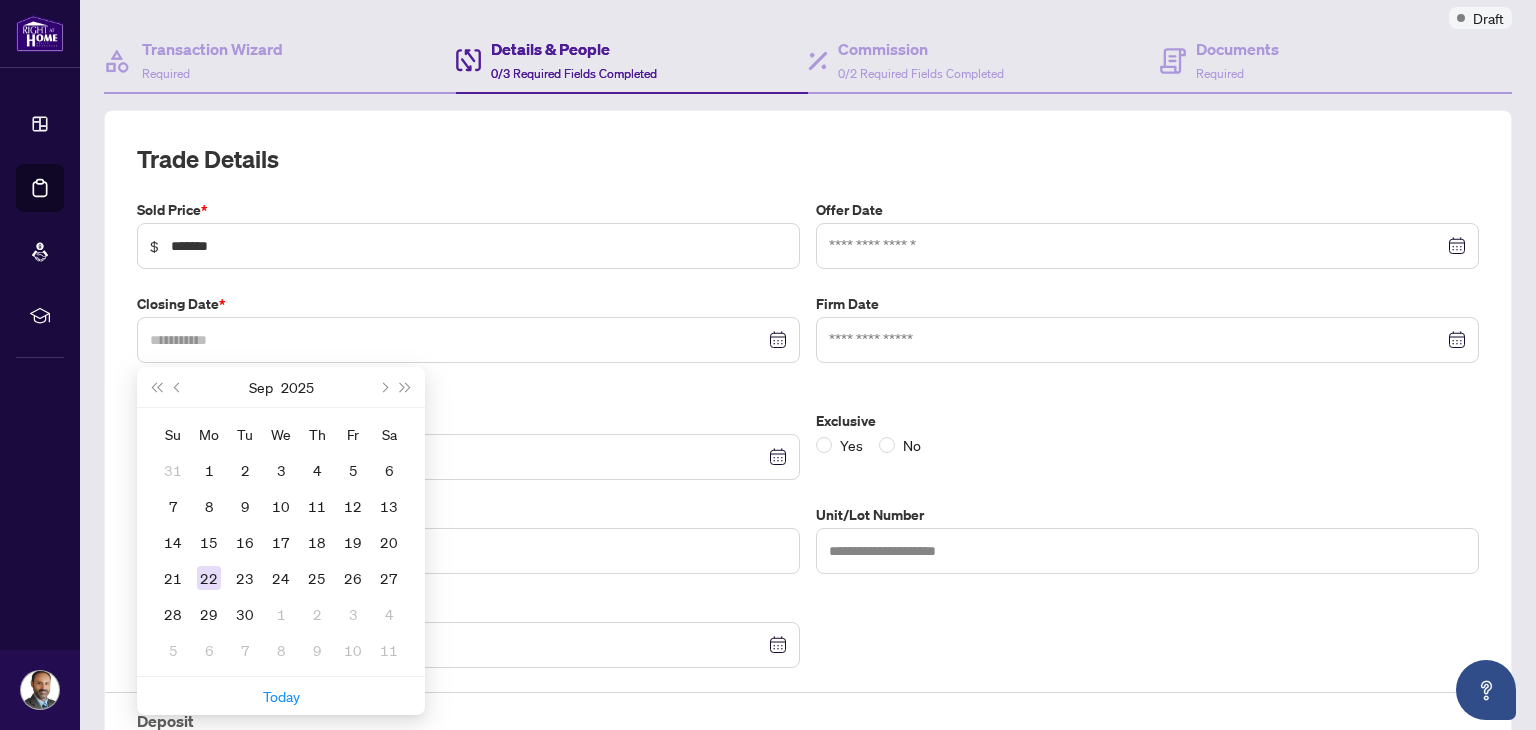 type on "**********" 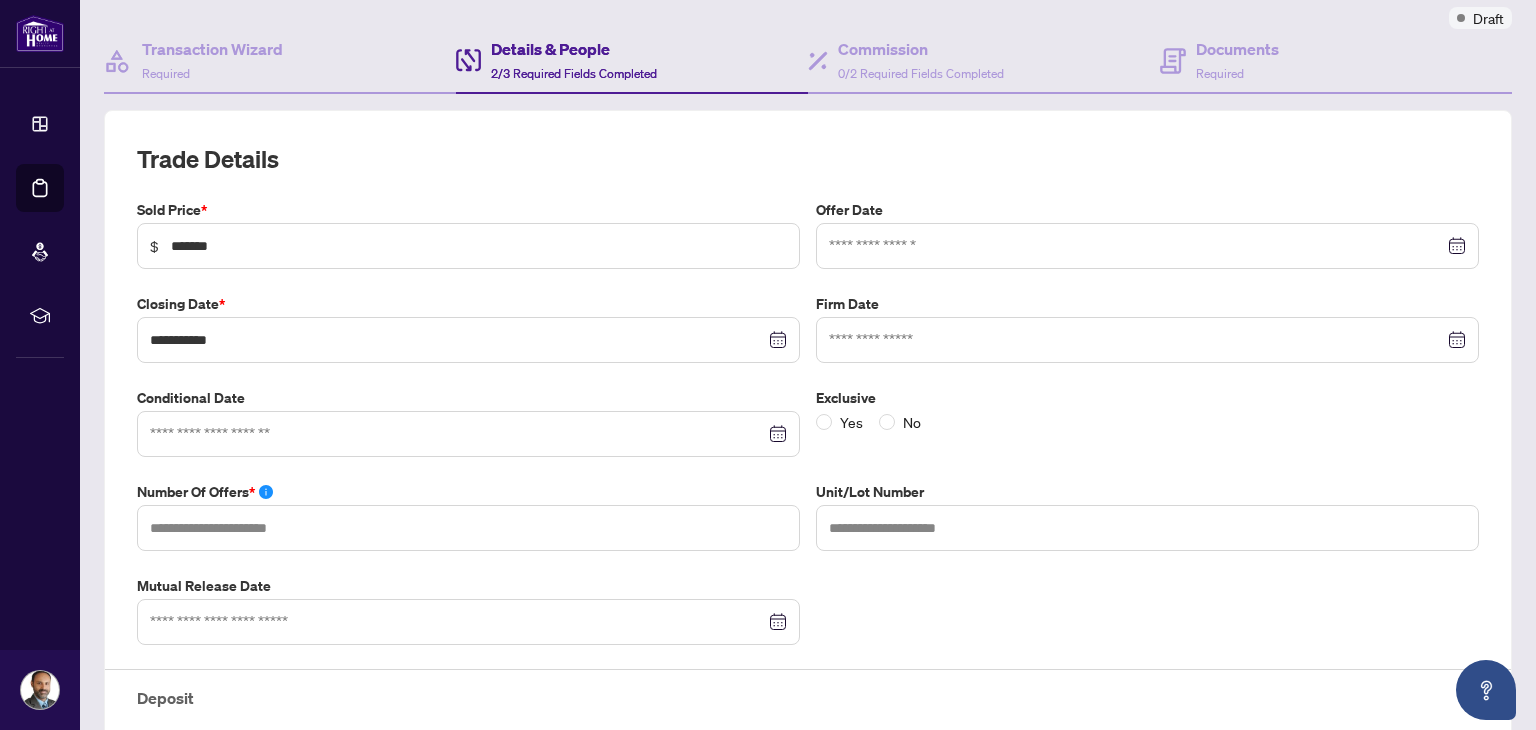 click at bounding box center (468, 434) 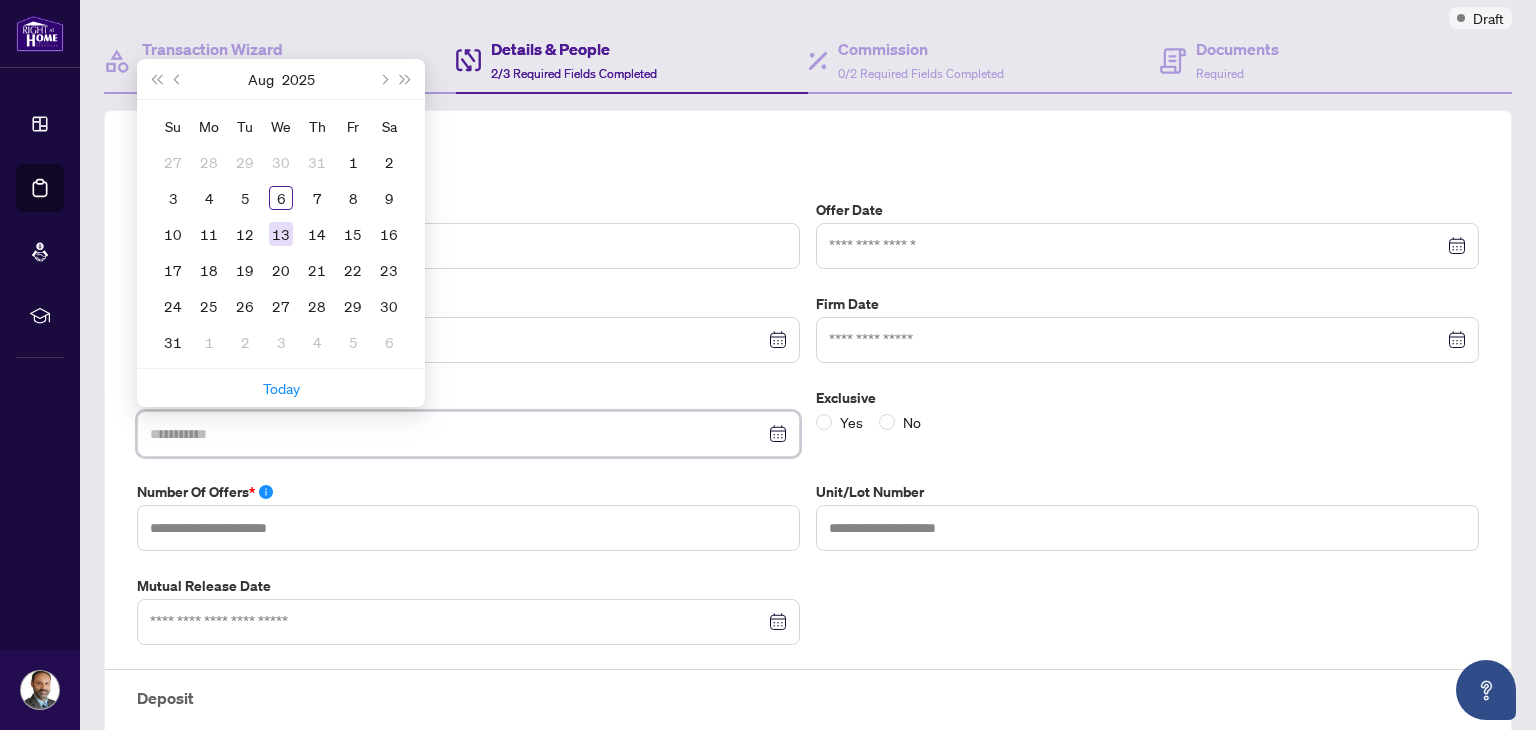 type on "**********" 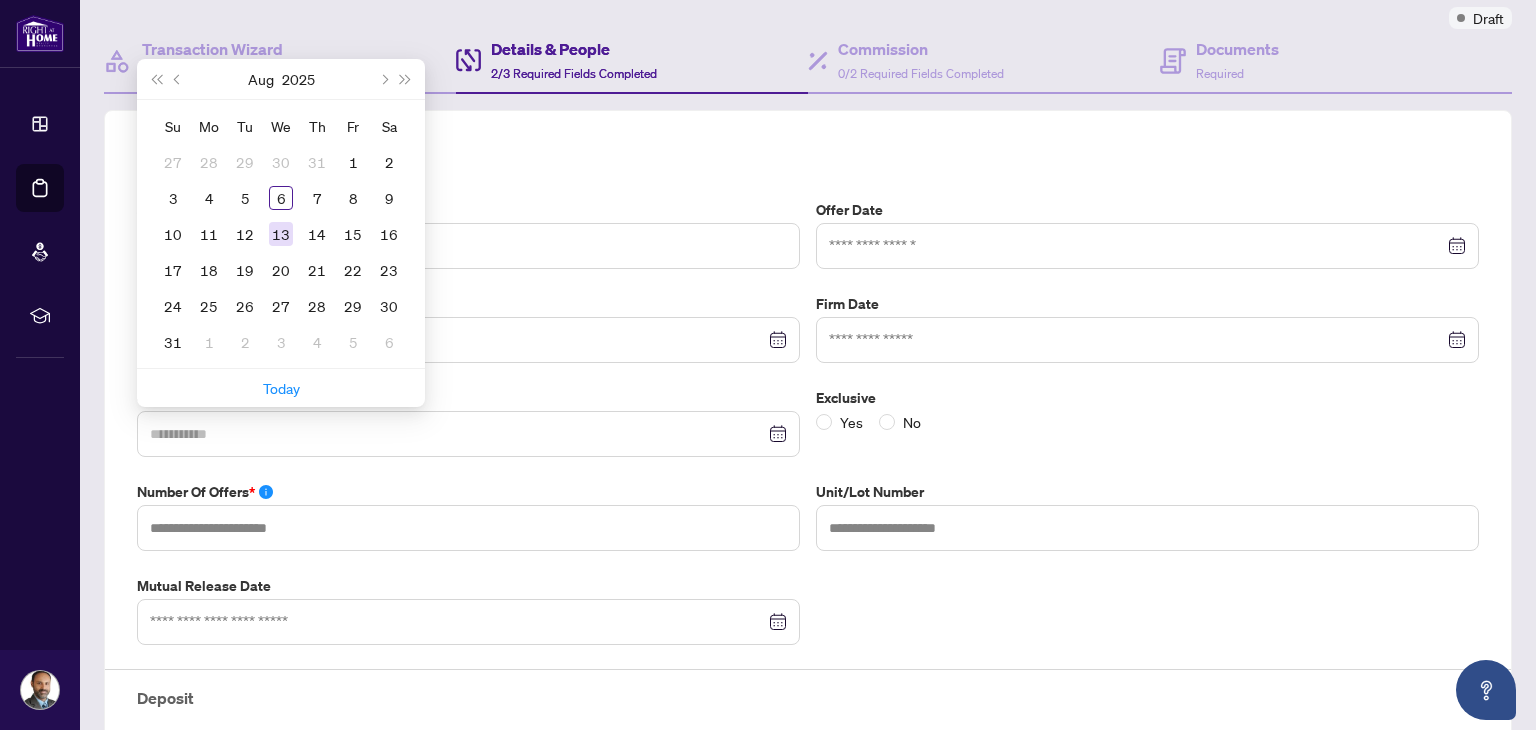 click on "13" at bounding box center [281, 234] 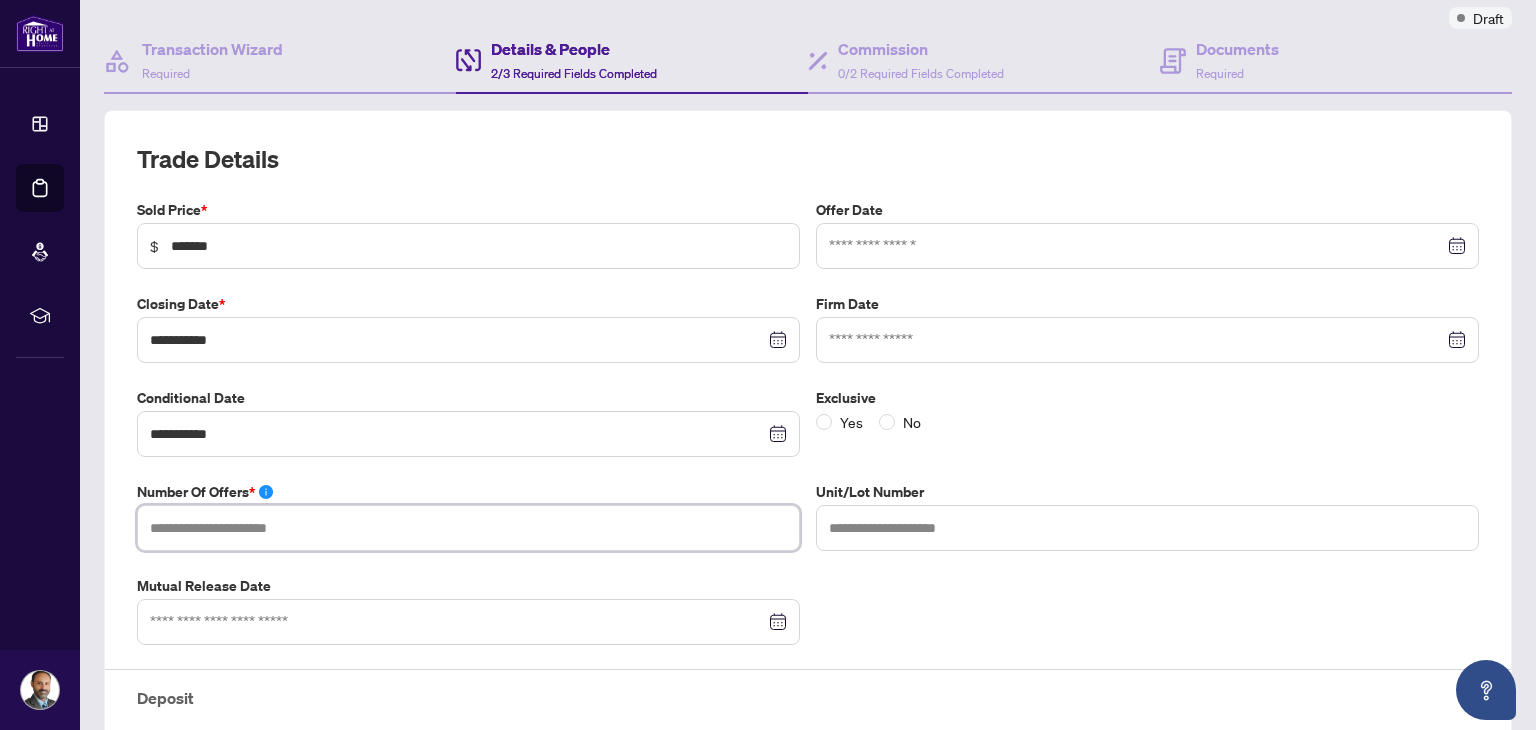 click at bounding box center (468, 528) 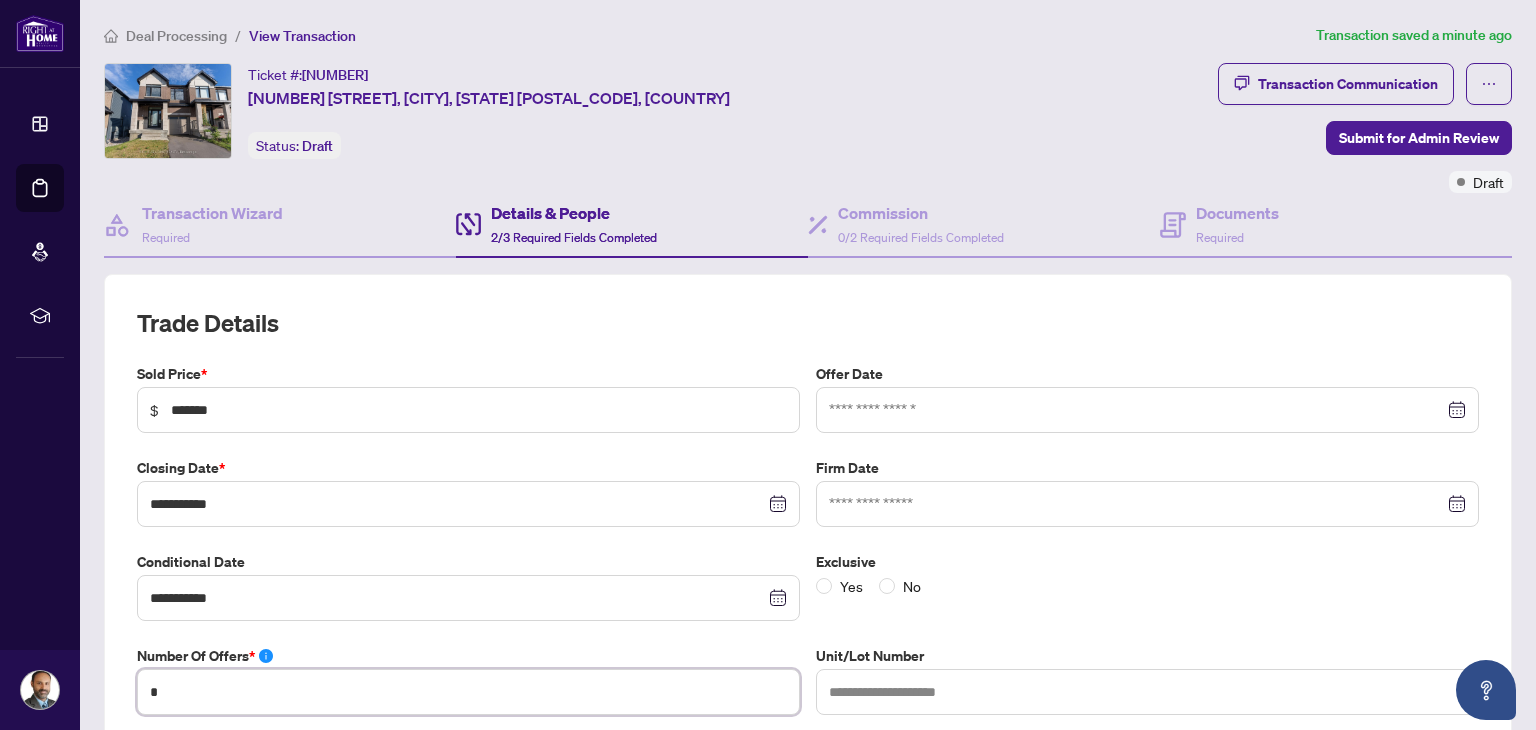 scroll, scrollTop: 0, scrollLeft: 0, axis: both 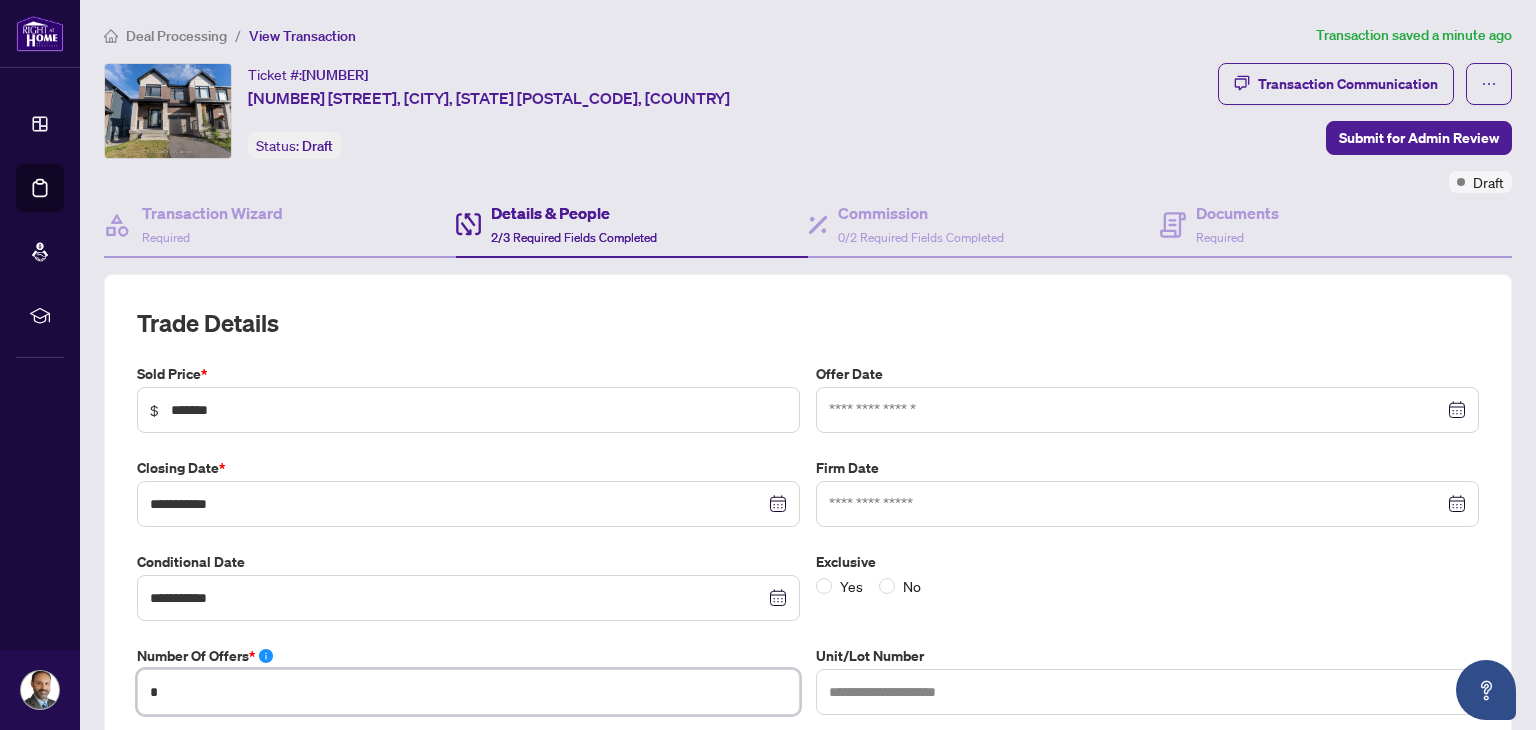 click at bounding box center [1147, 410] 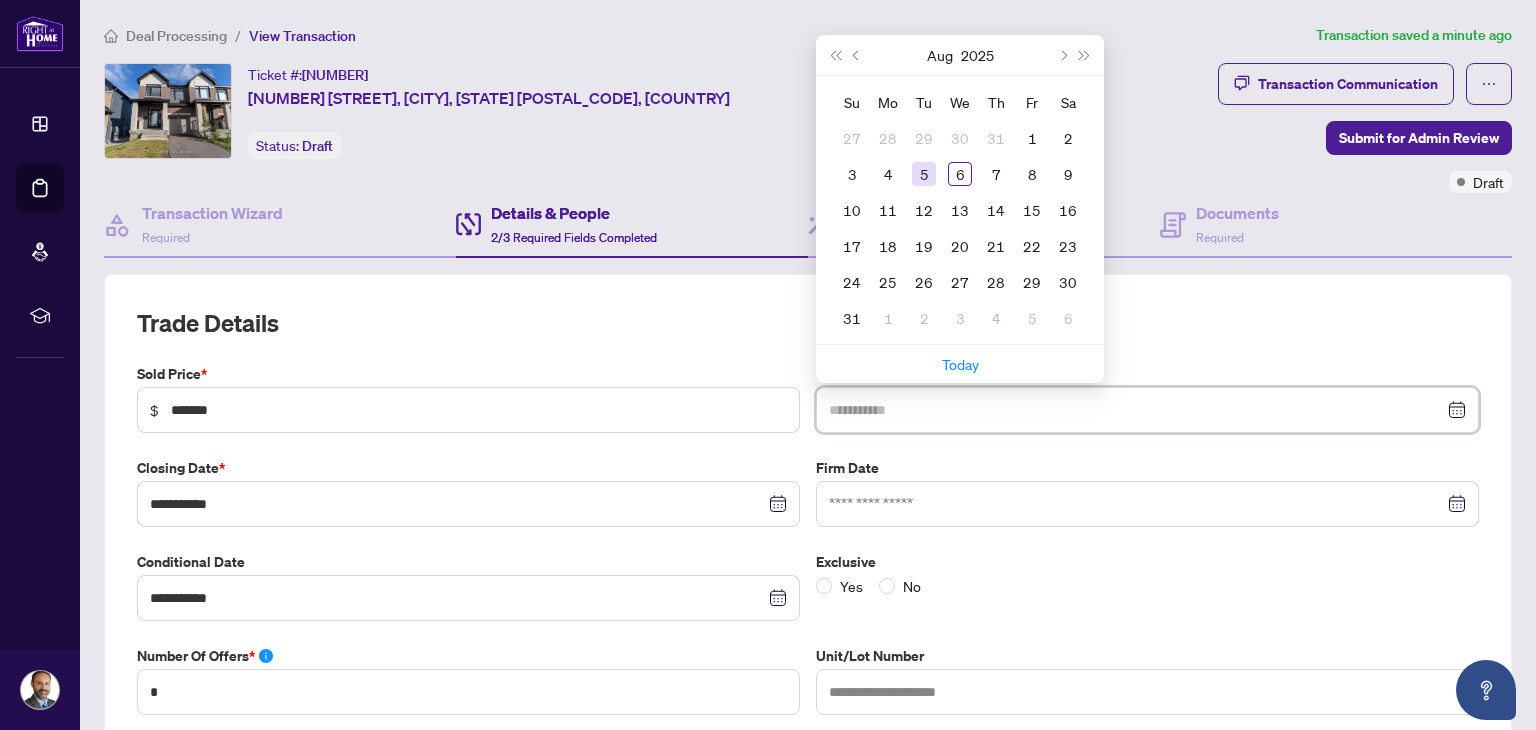 type on "**********" 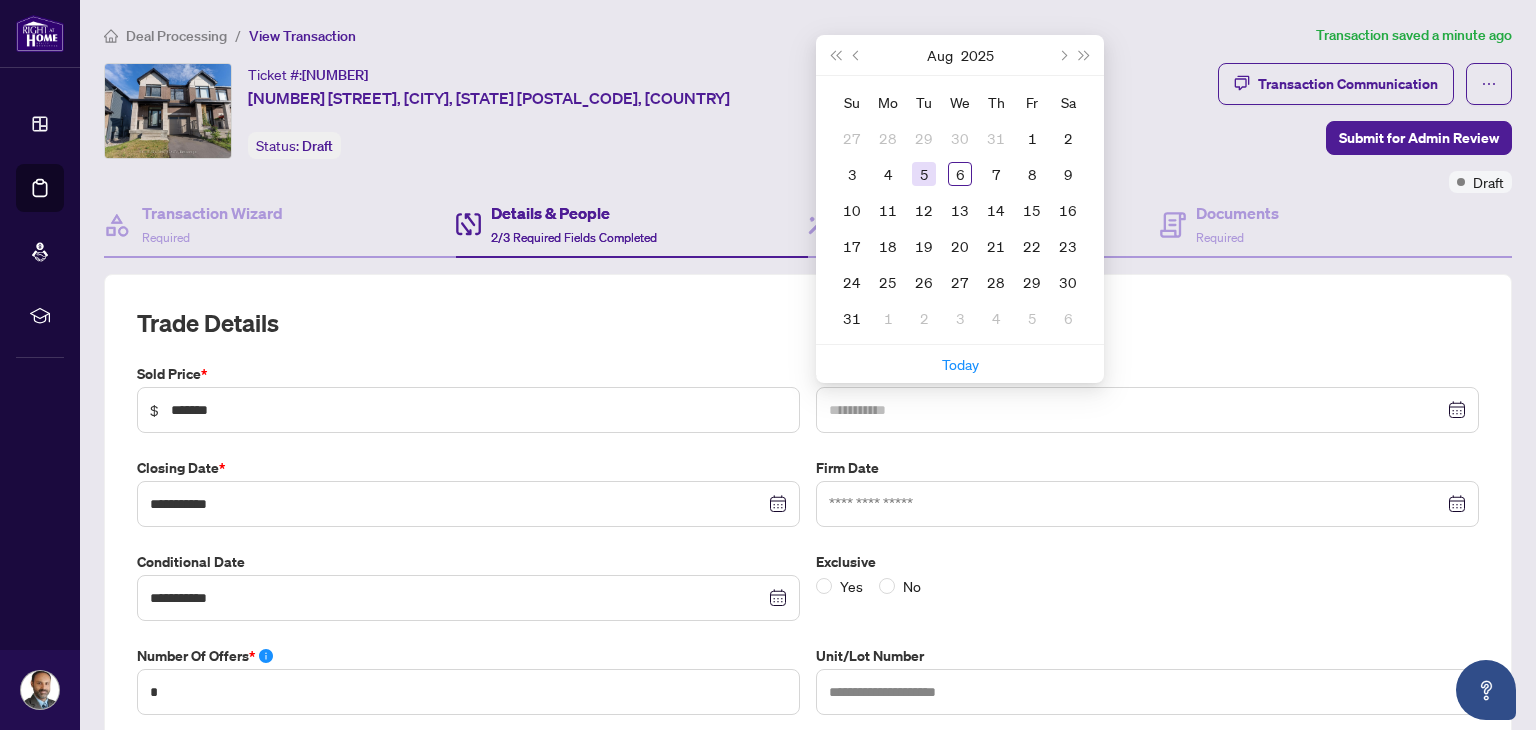 click on "5" at bounding box center (924, 174) 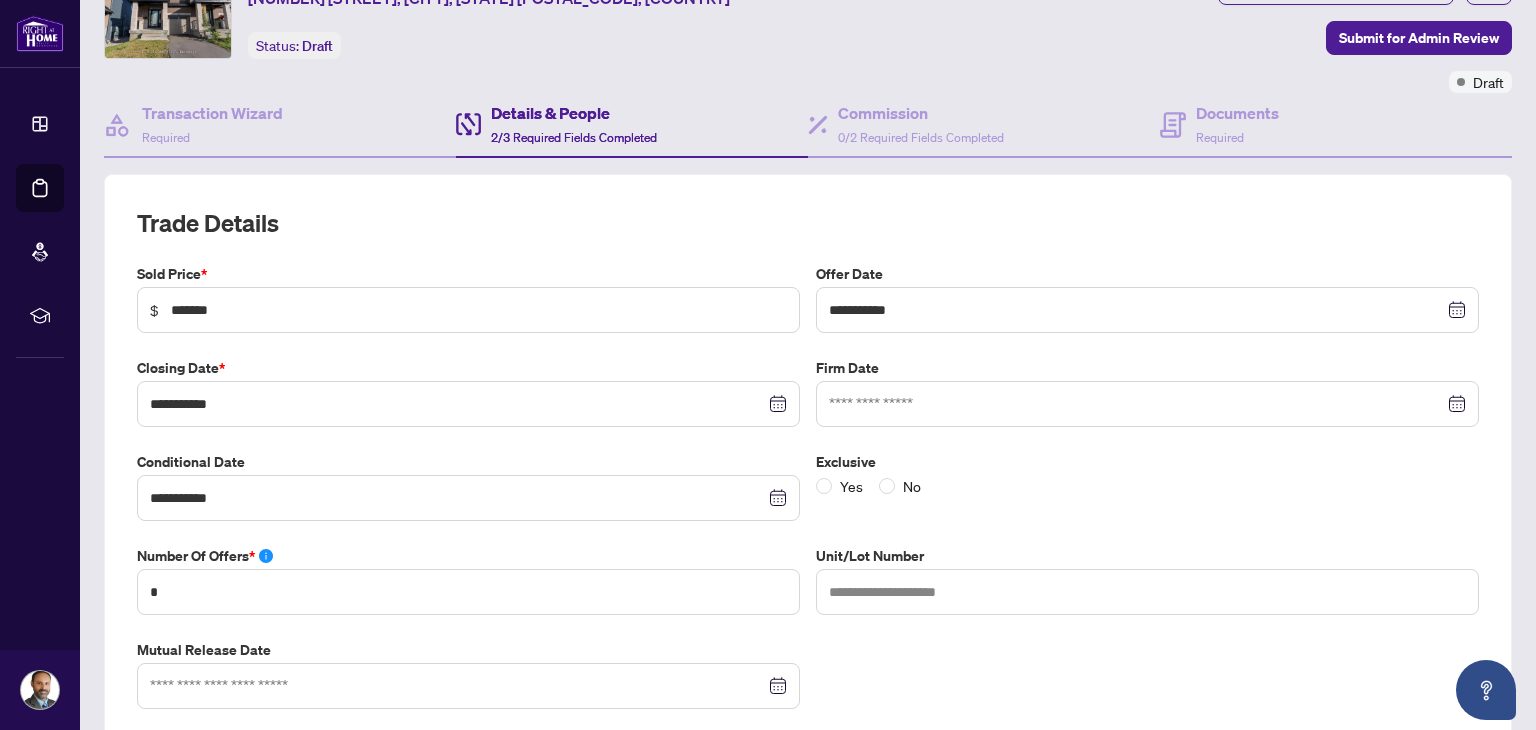 scroll, scrollTop: 104, scrollLeft: 0, axis: vertical 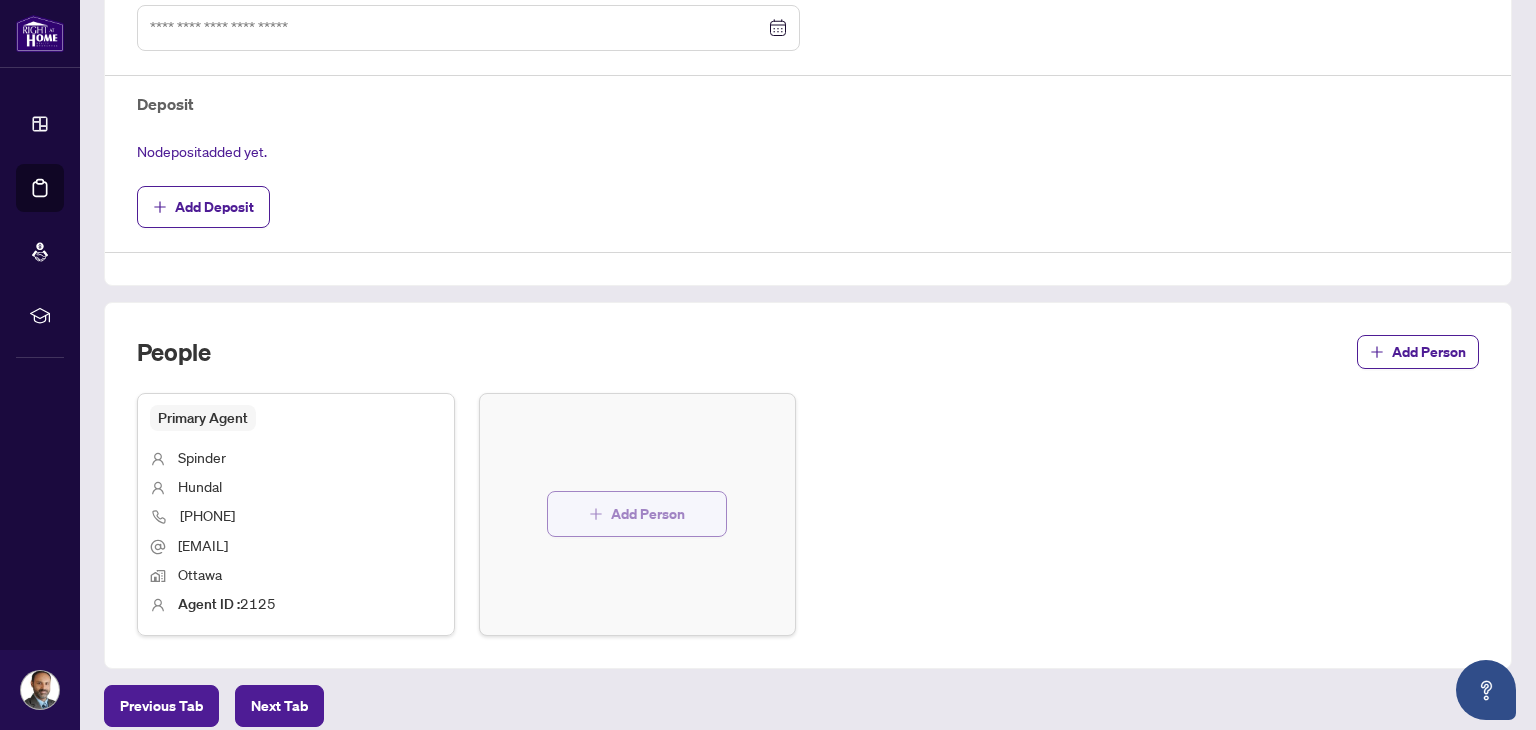click 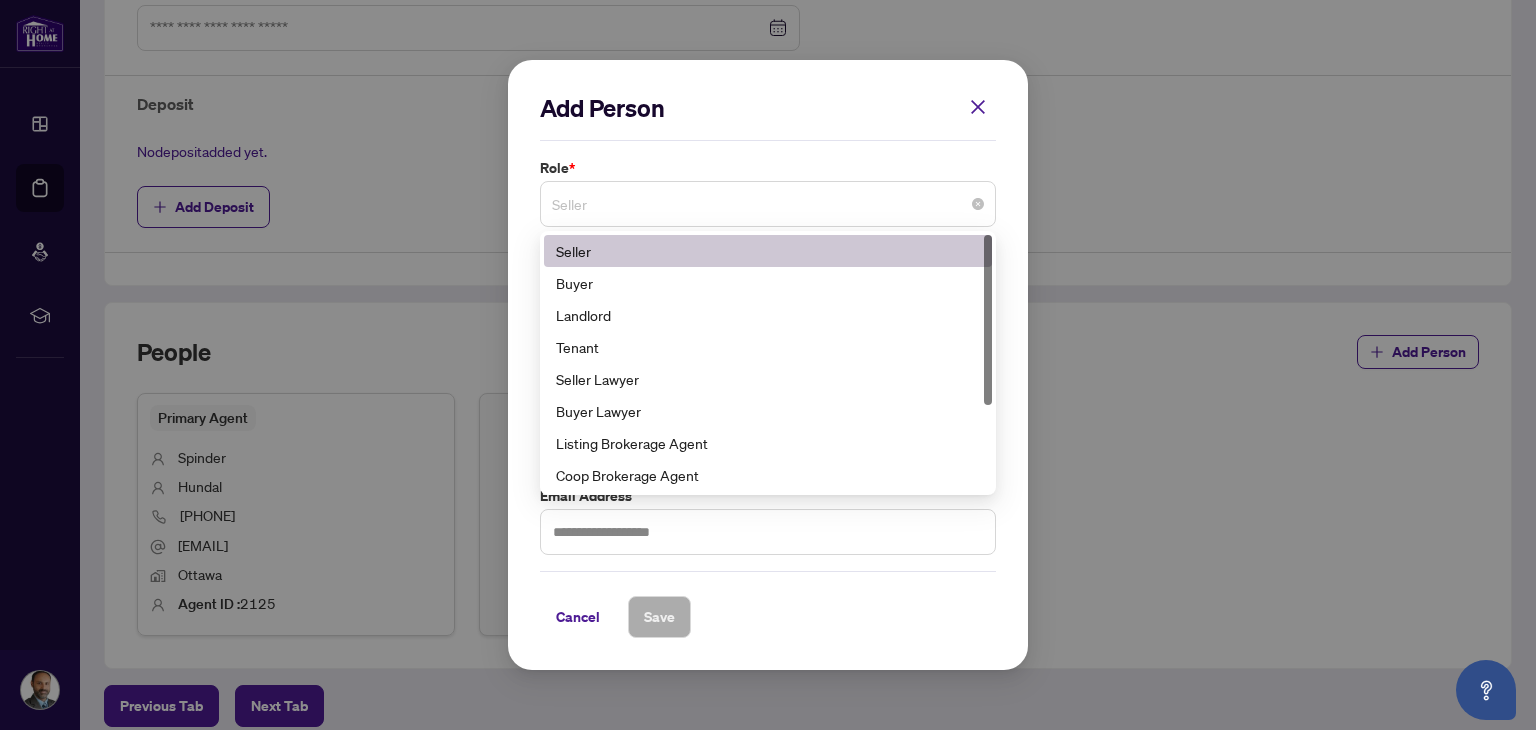 click on "Seller" at bounding box center [768, 204] 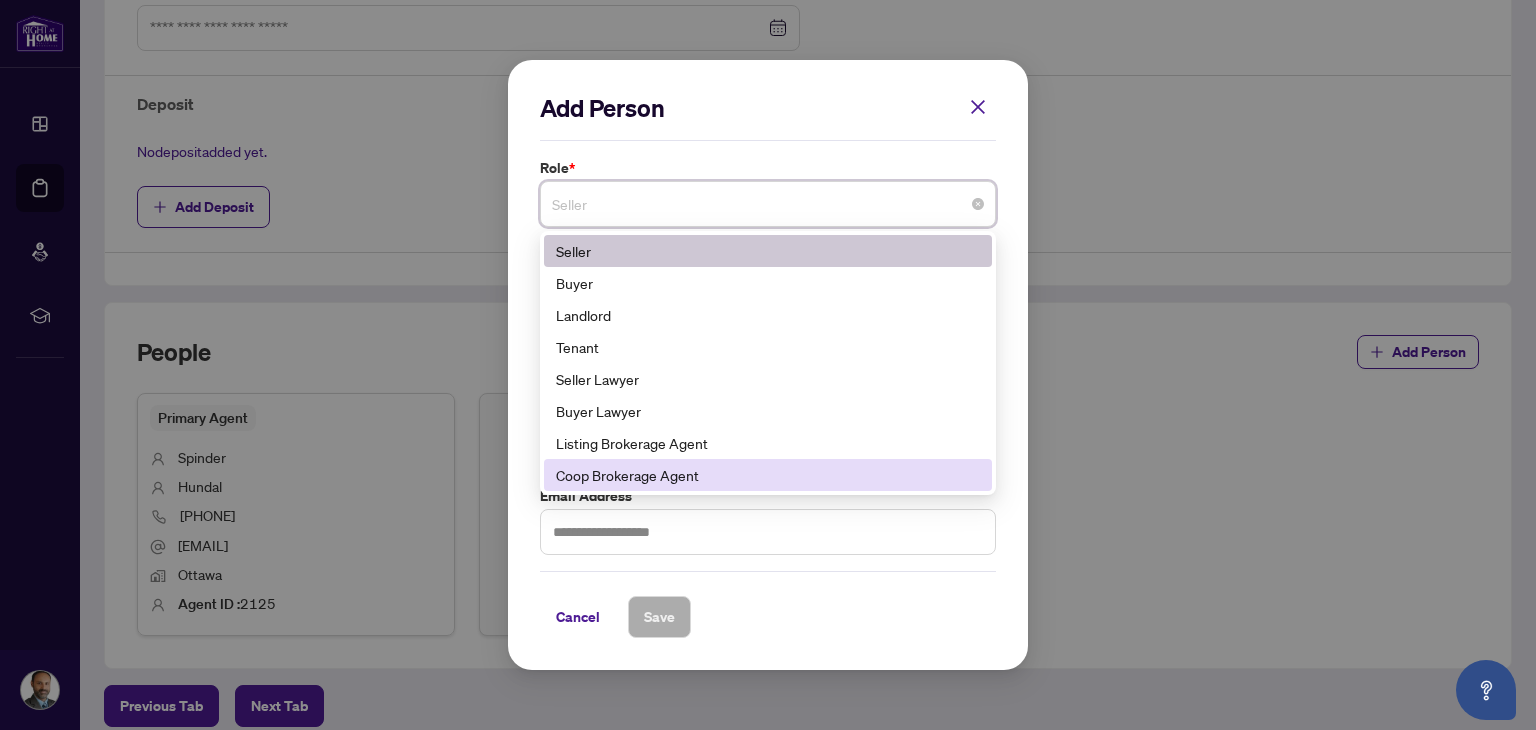 click on "Coop Brokerage Agent" at bounding box center (768, 475) 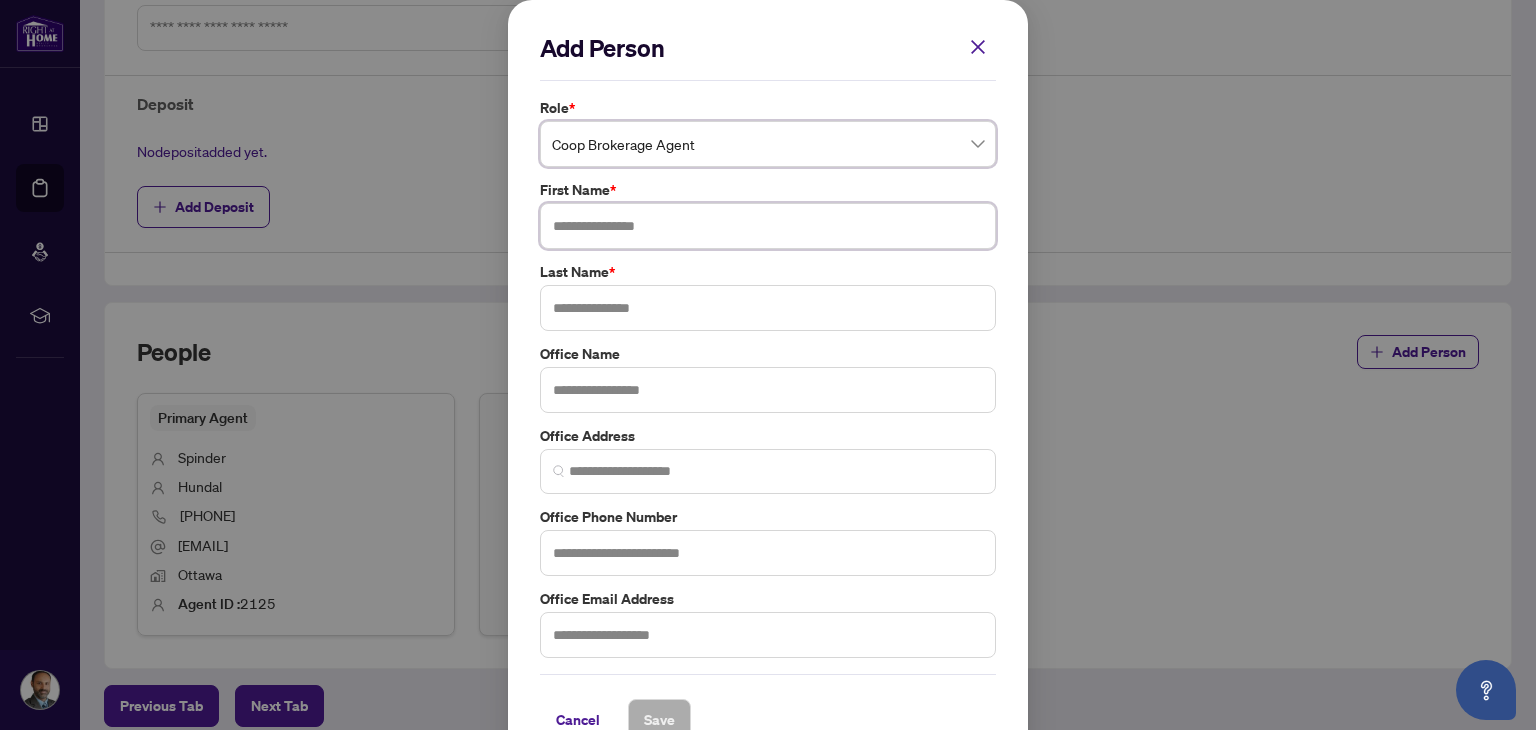 click at bounding box center [768, 226] 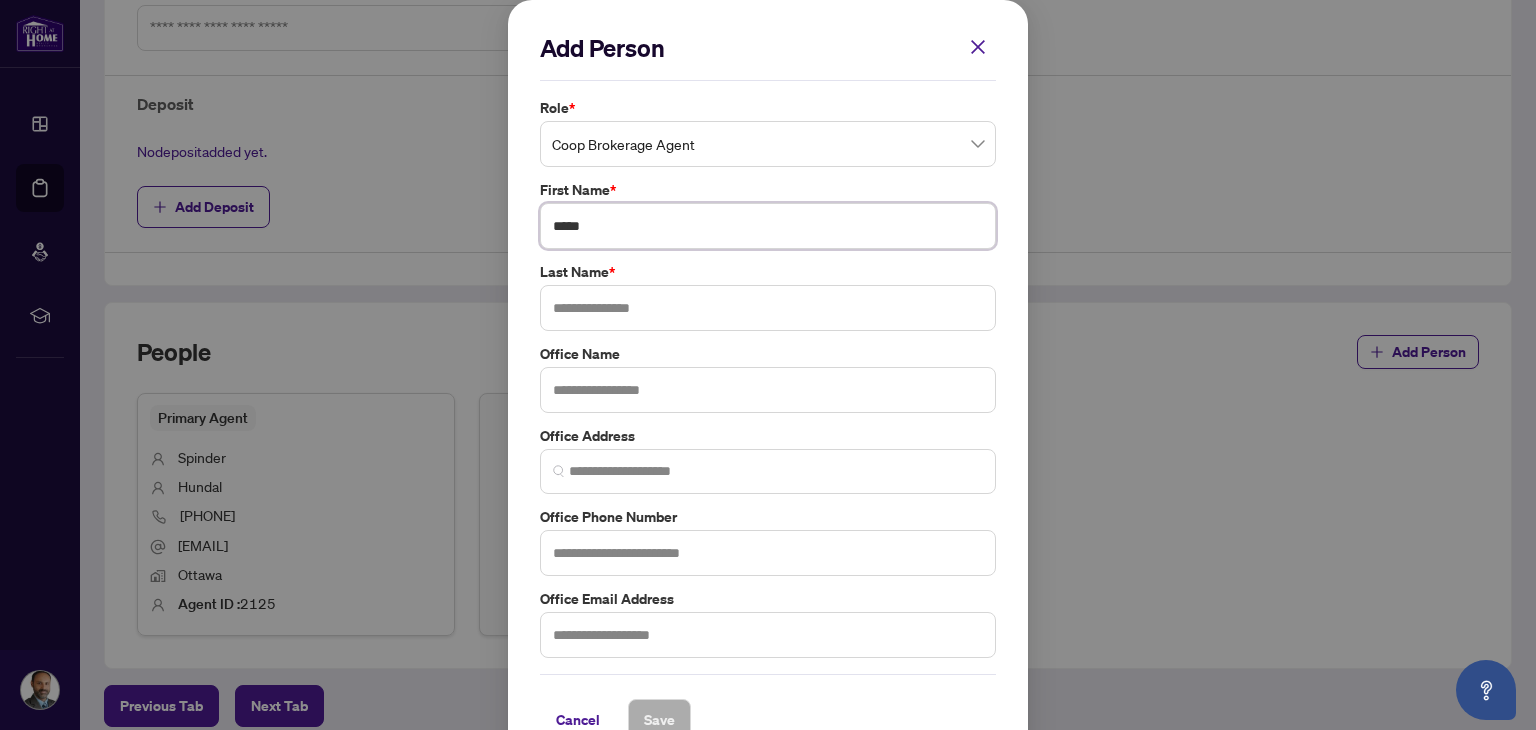 type on "*****" 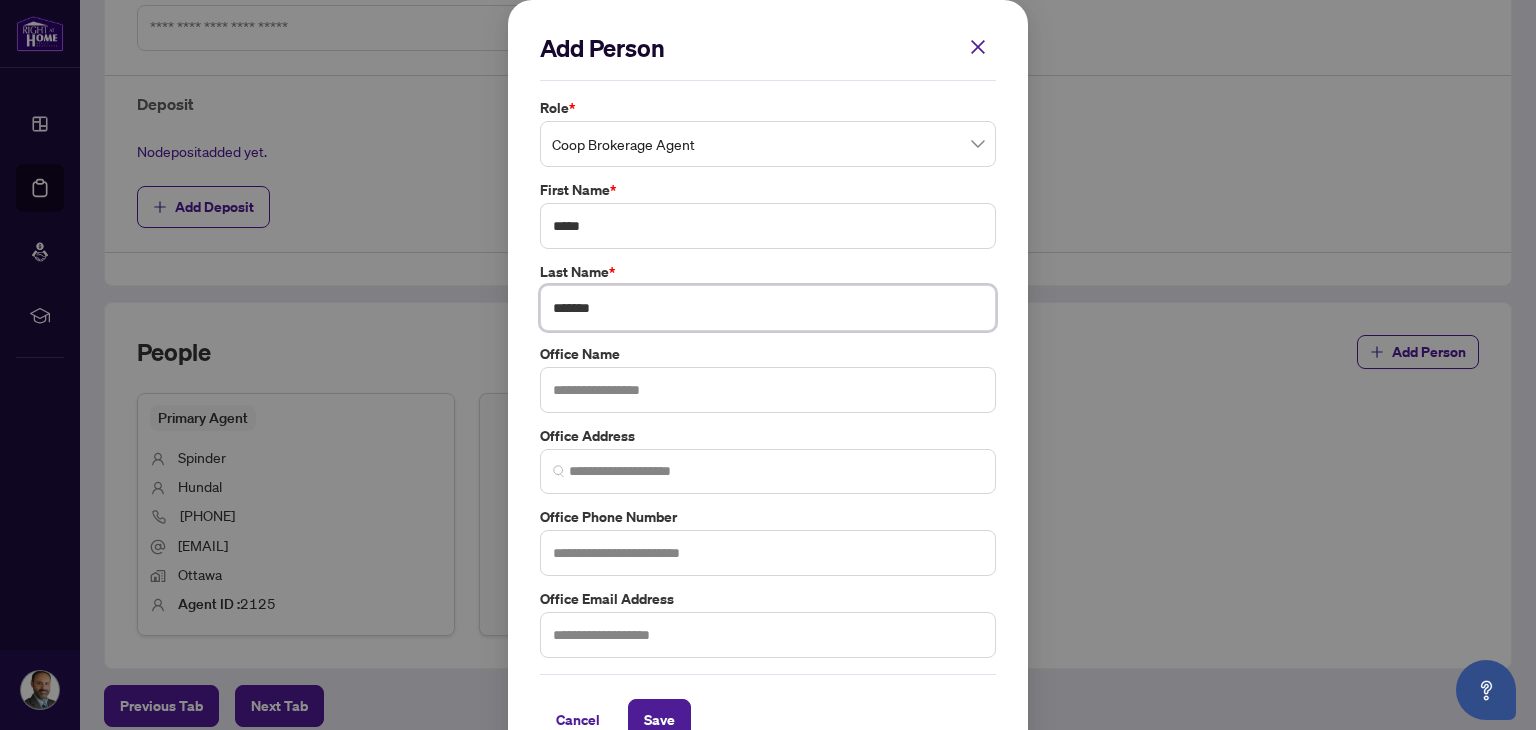 type on "*******" 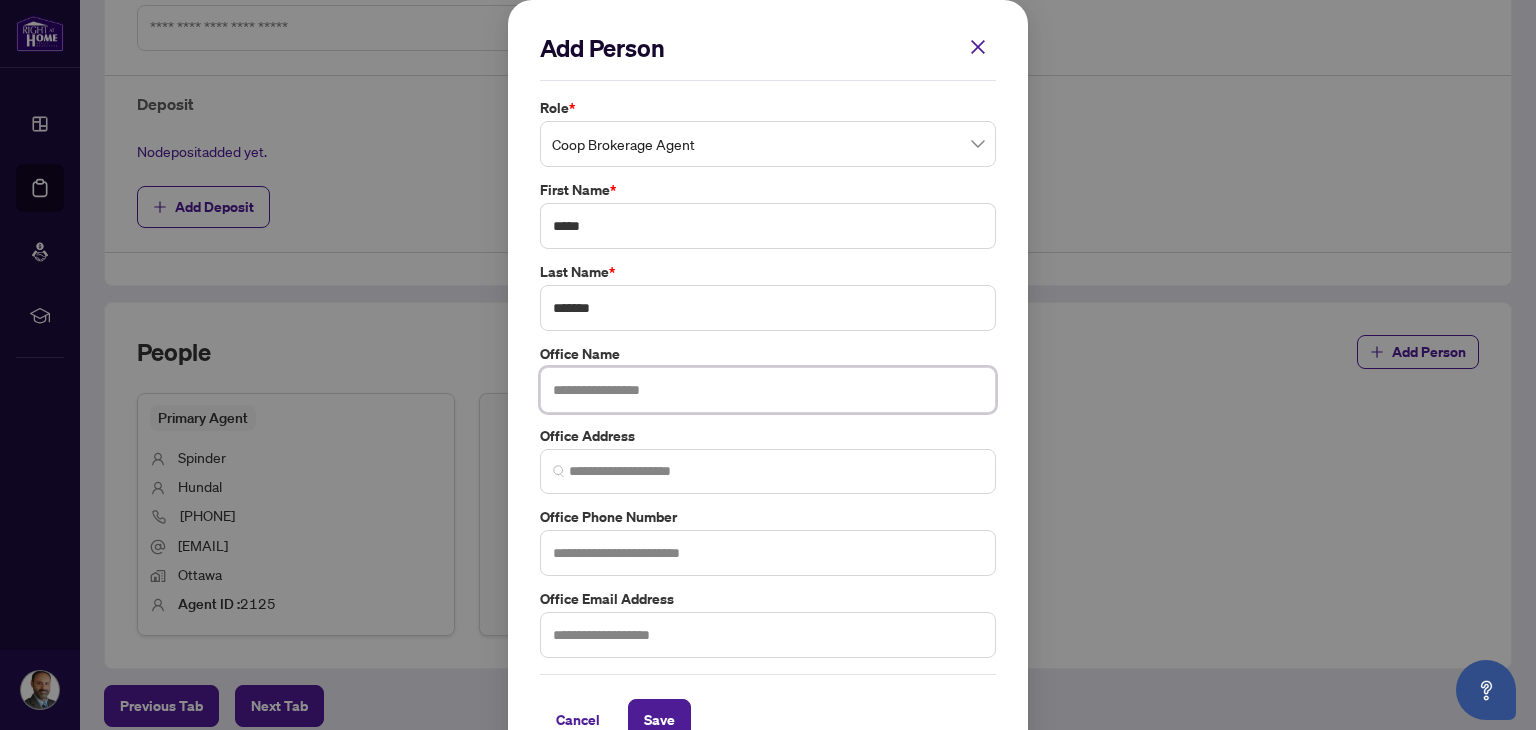 click at bounding box center [768, 390] 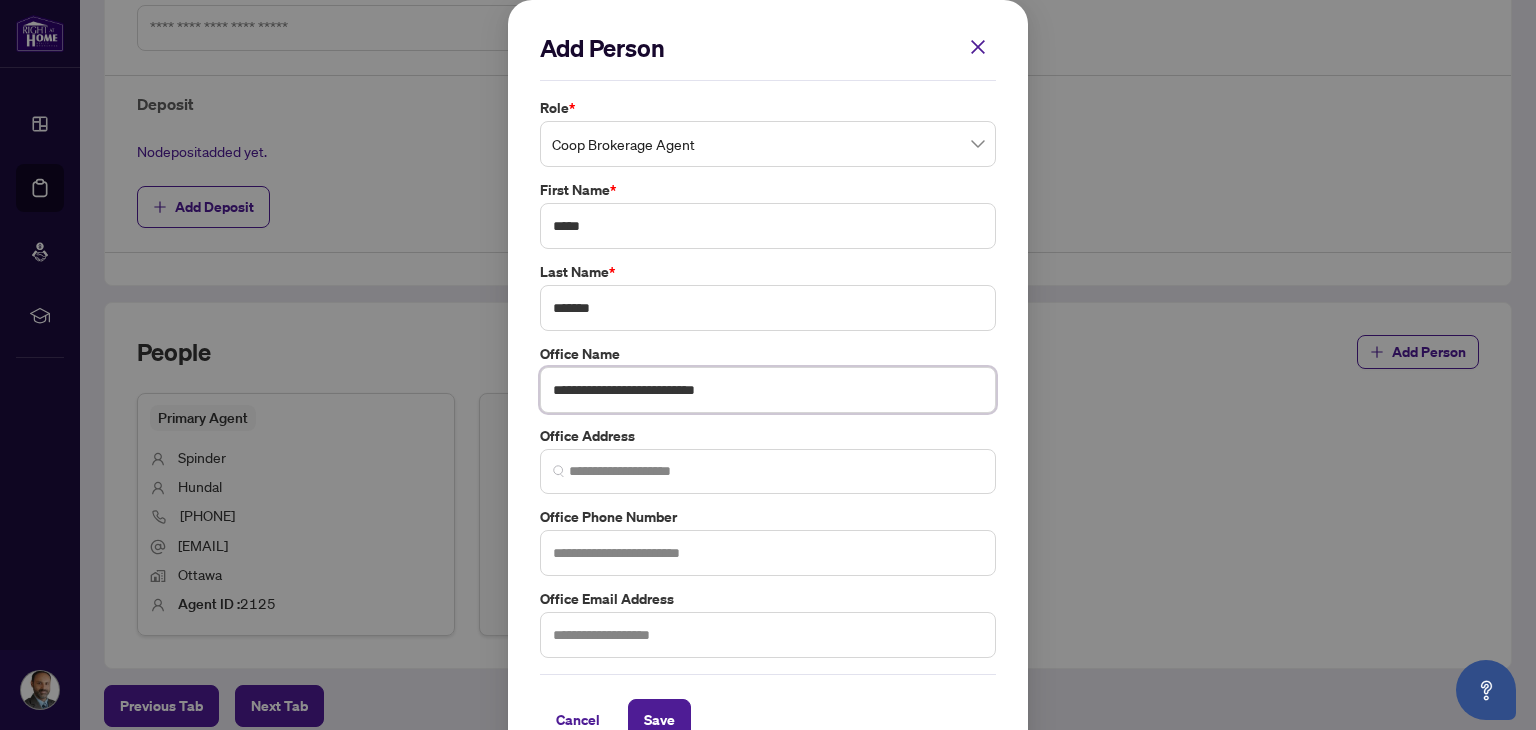 type on "**********" 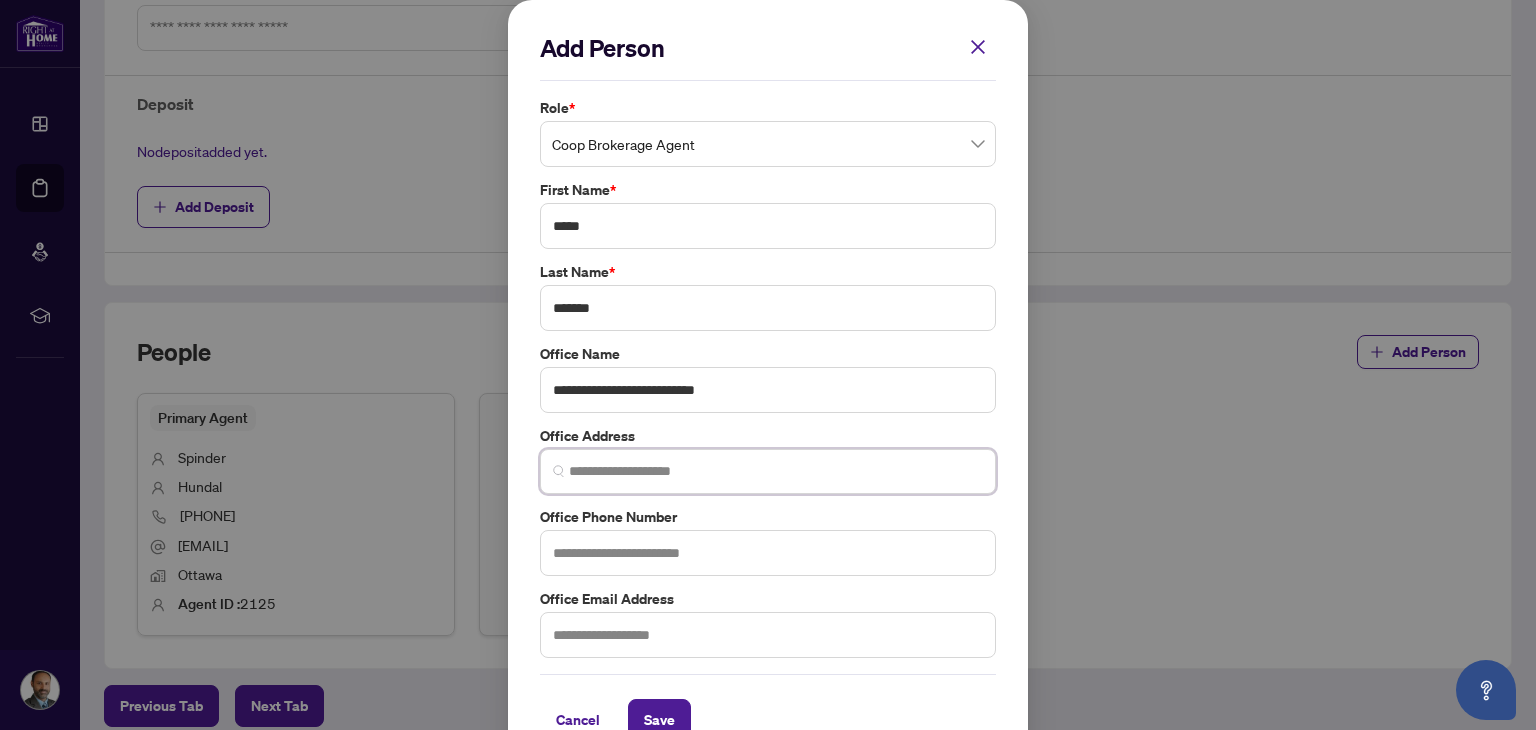 click at bounding box center (776, 471) 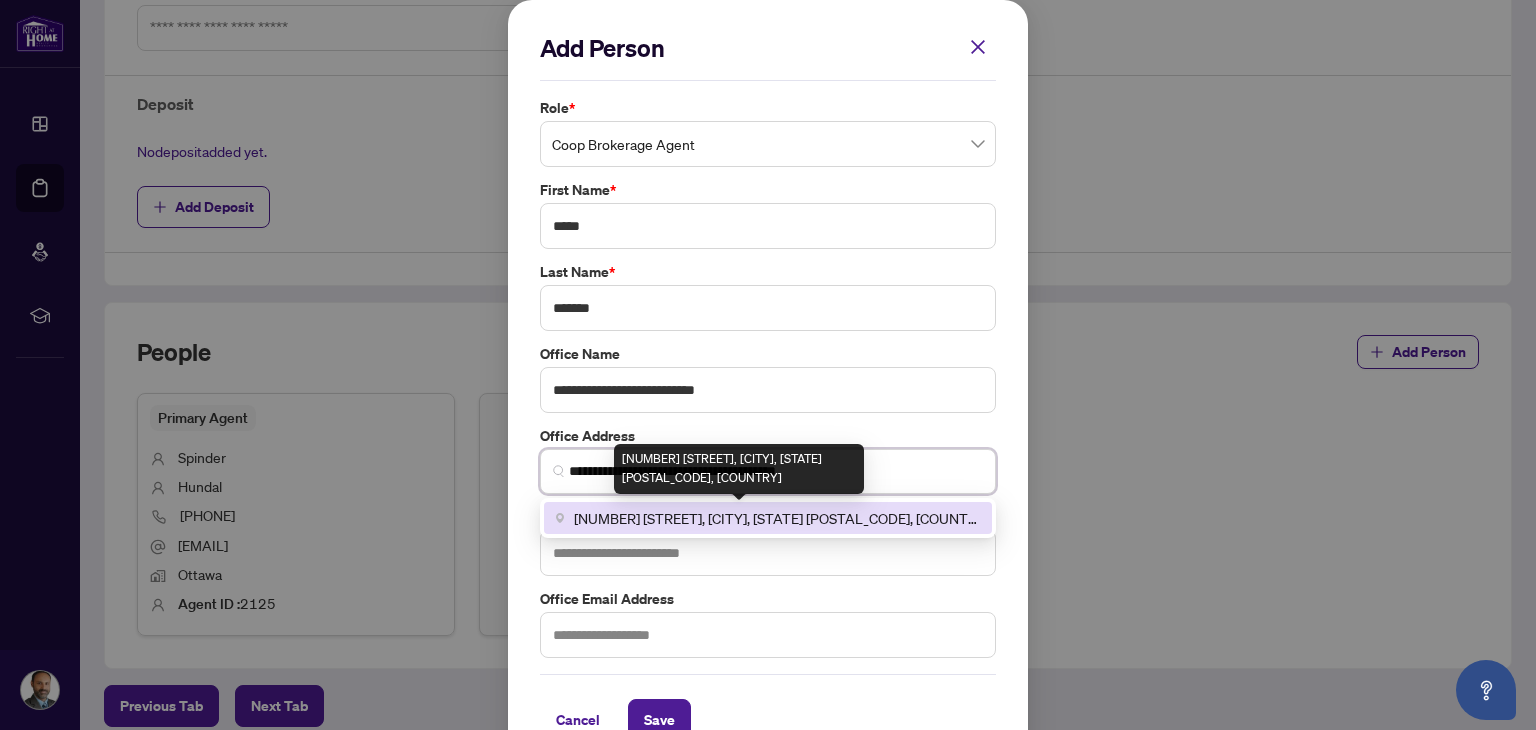 click on "[NUMBER] [STREET], [CITY], [STATE] [POSTAL_CODE], [COUNTRY]" at bounding box center [777, 518] 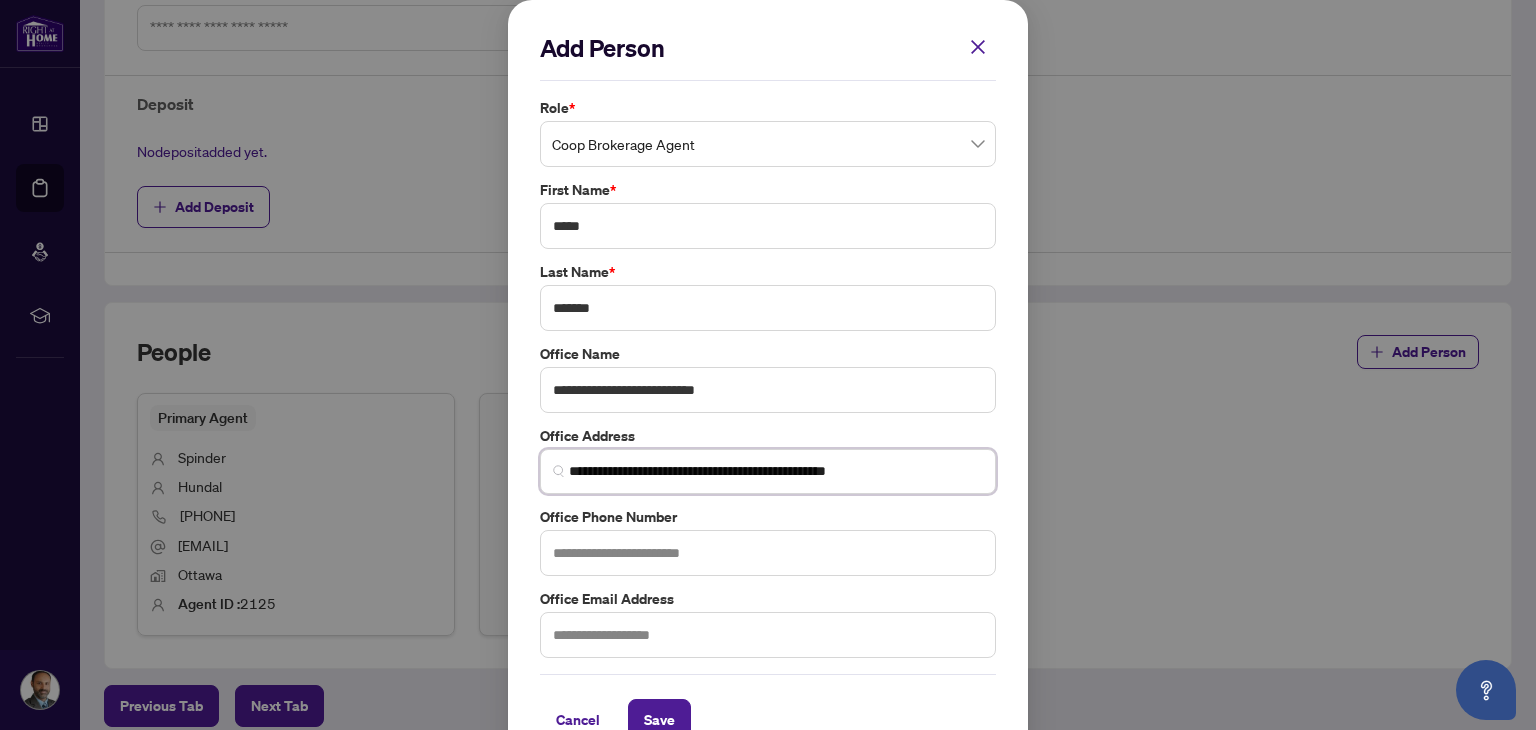 scroll, scrollTop: 40, scrollLeft: 0, axis: vertical 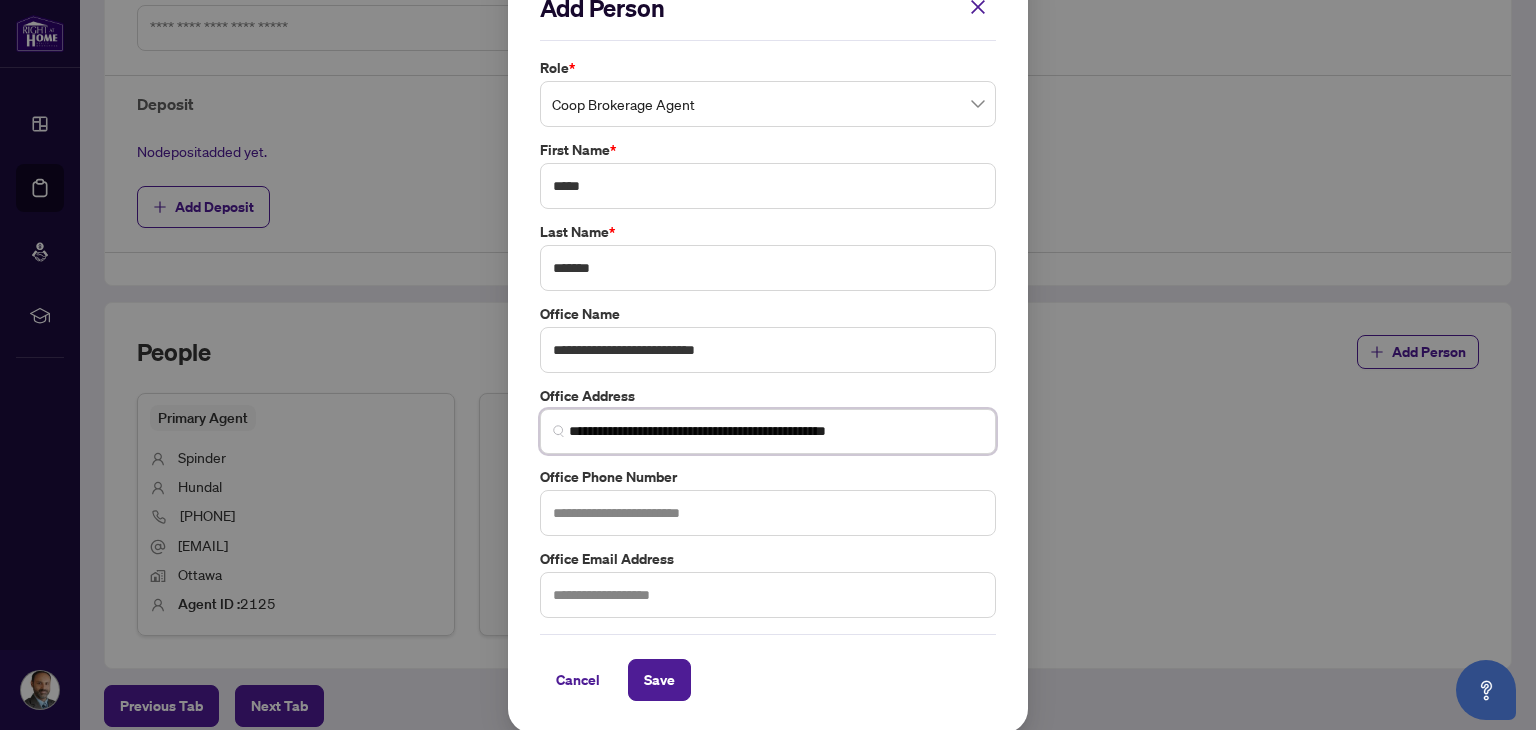 type on "**********" 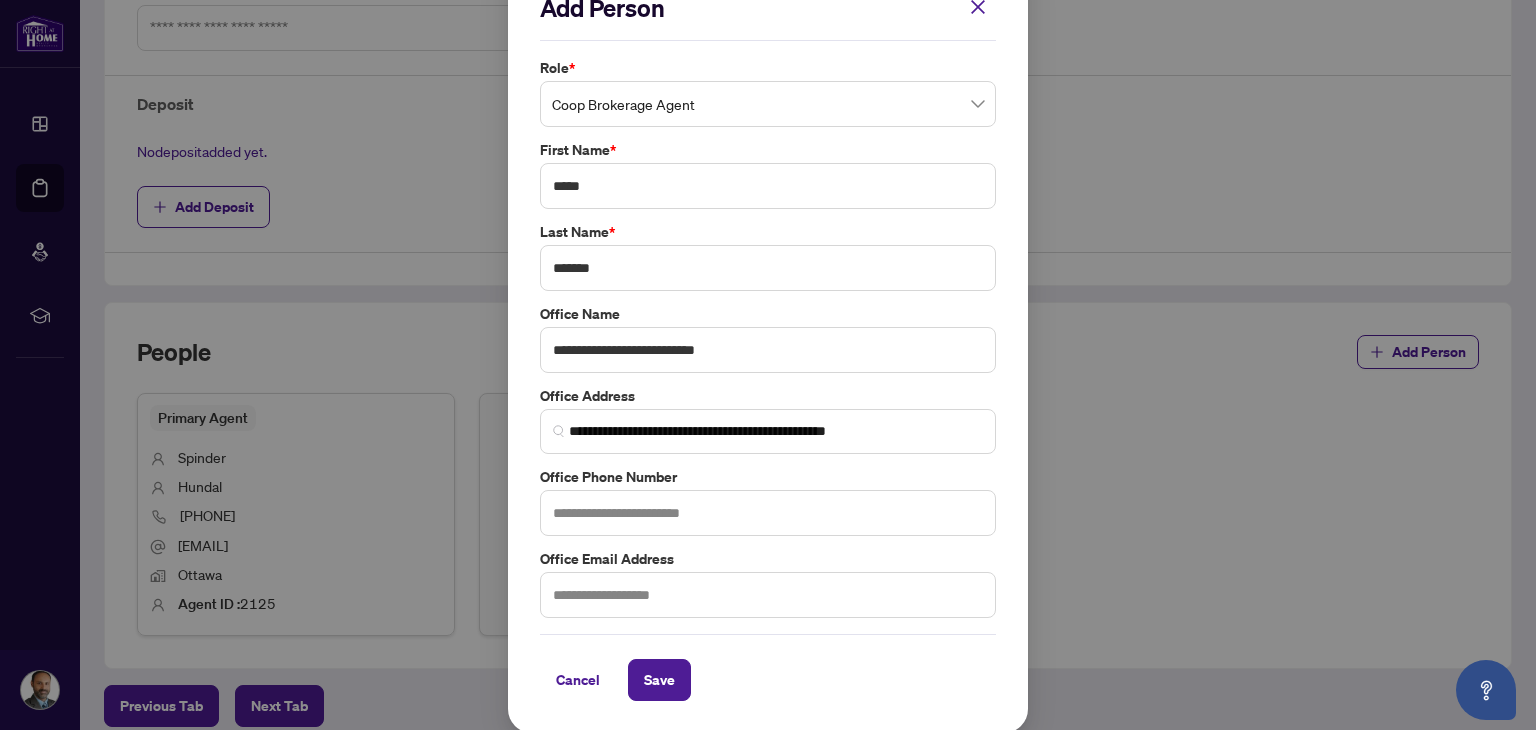 click at bounding box center (768, 513) 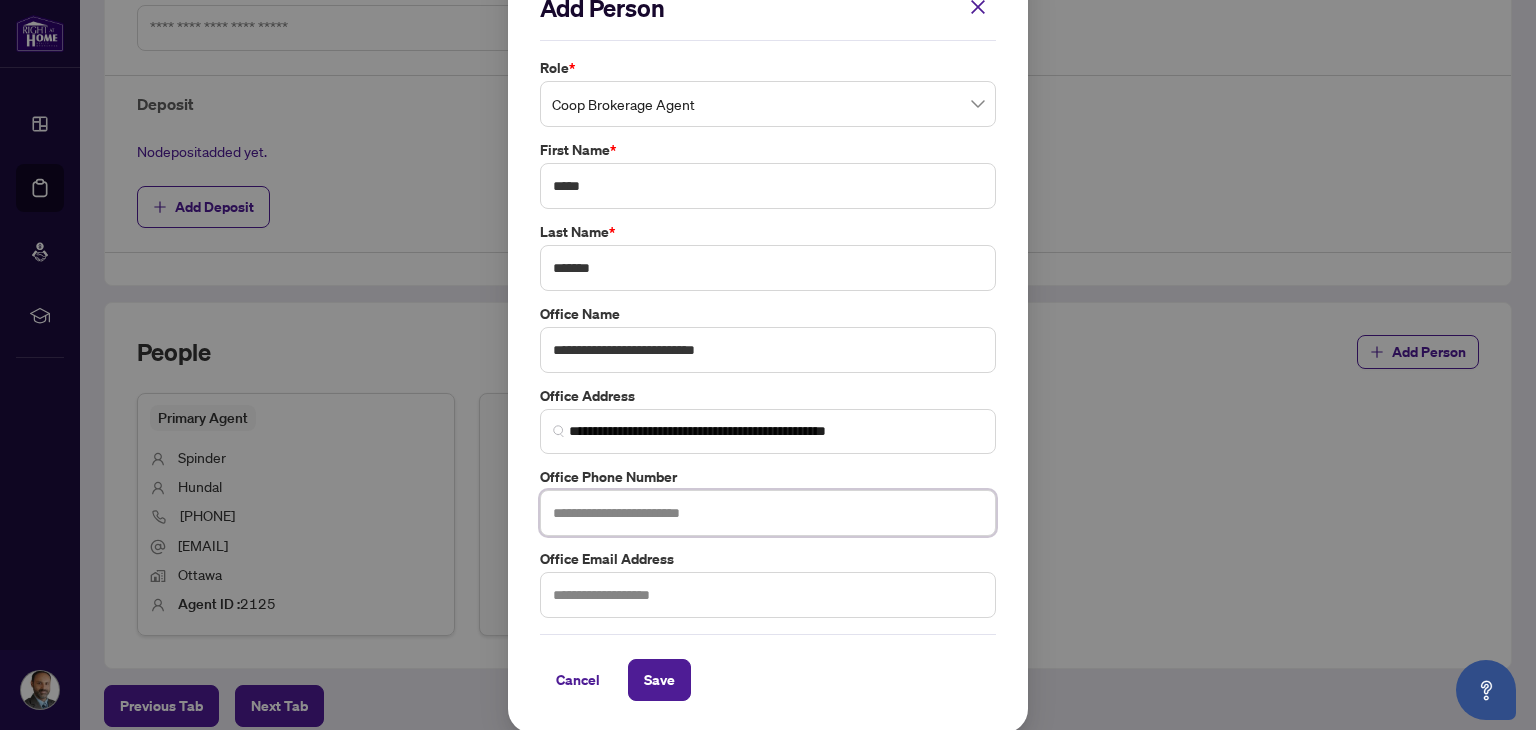 paste on "**********" 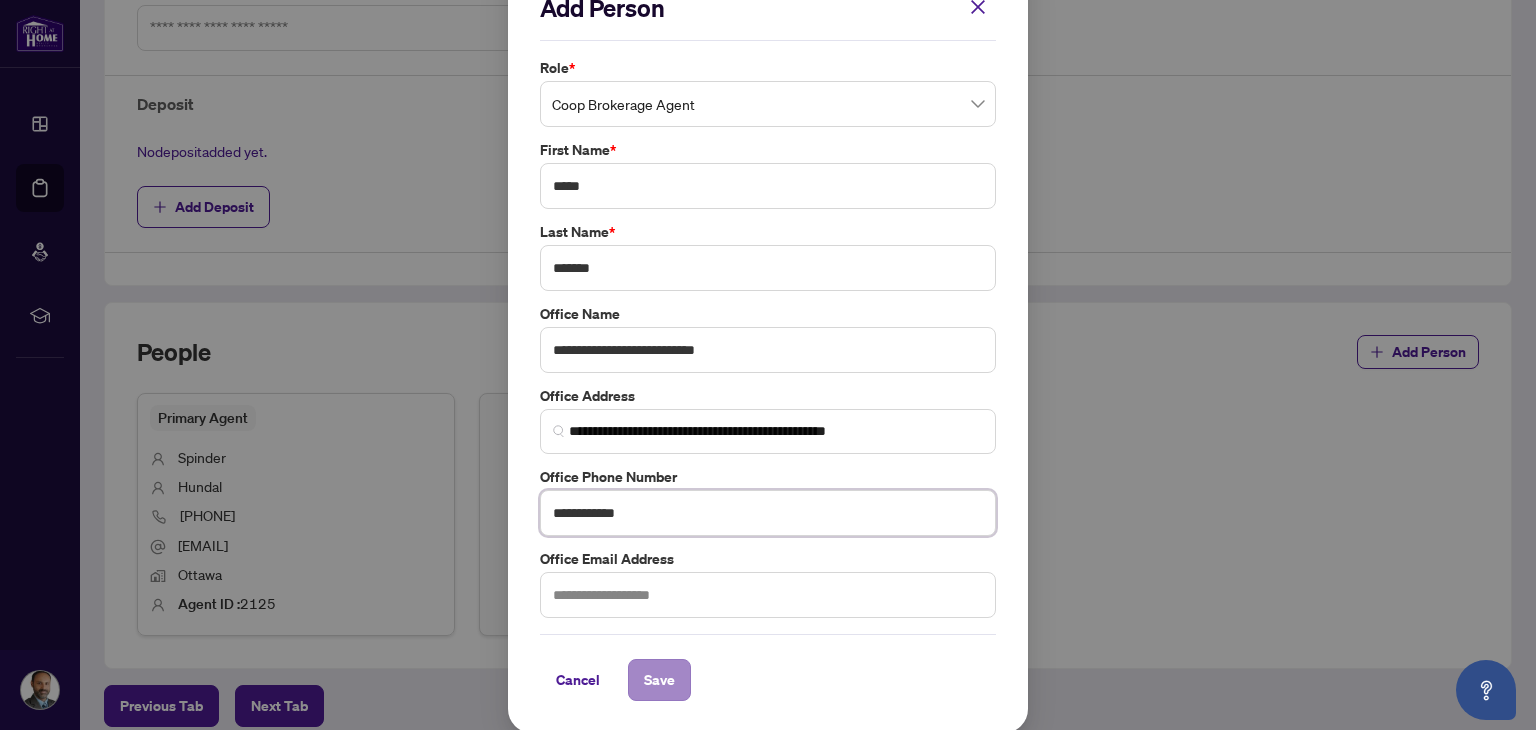 type on "**********" 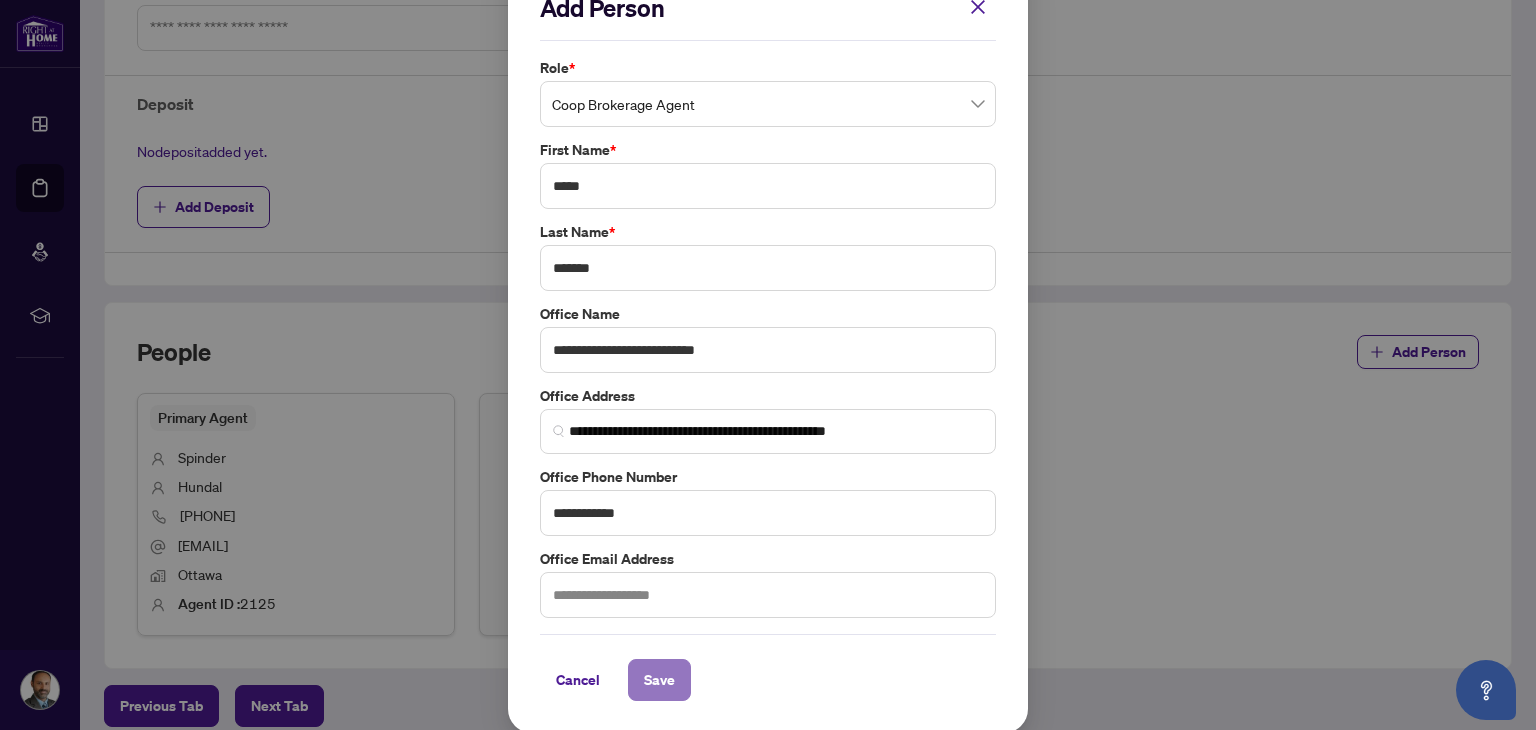 click on "Save" at bounding box center [659, 680] 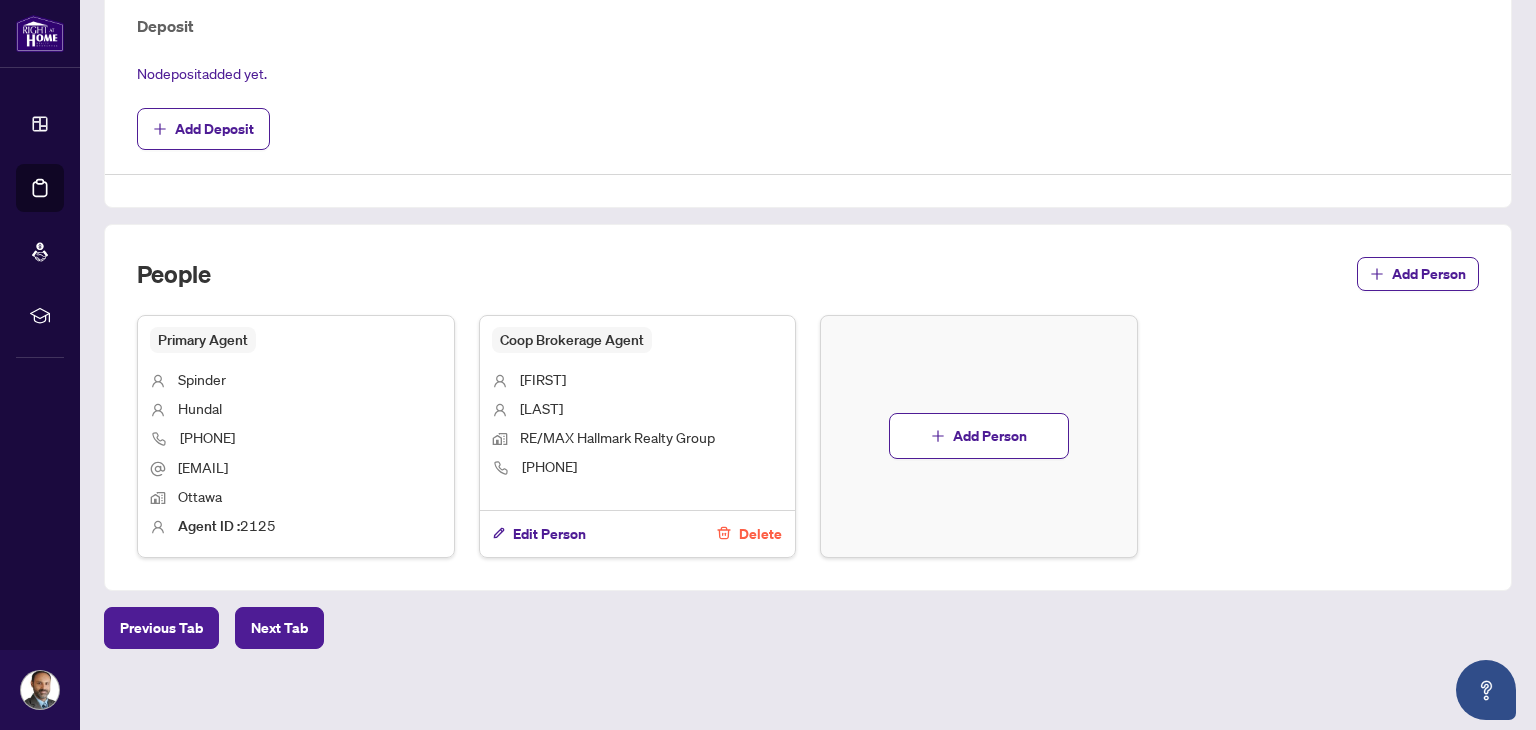 scroll, scrollTop: 841, scrollLeft: 0, axis: vertical 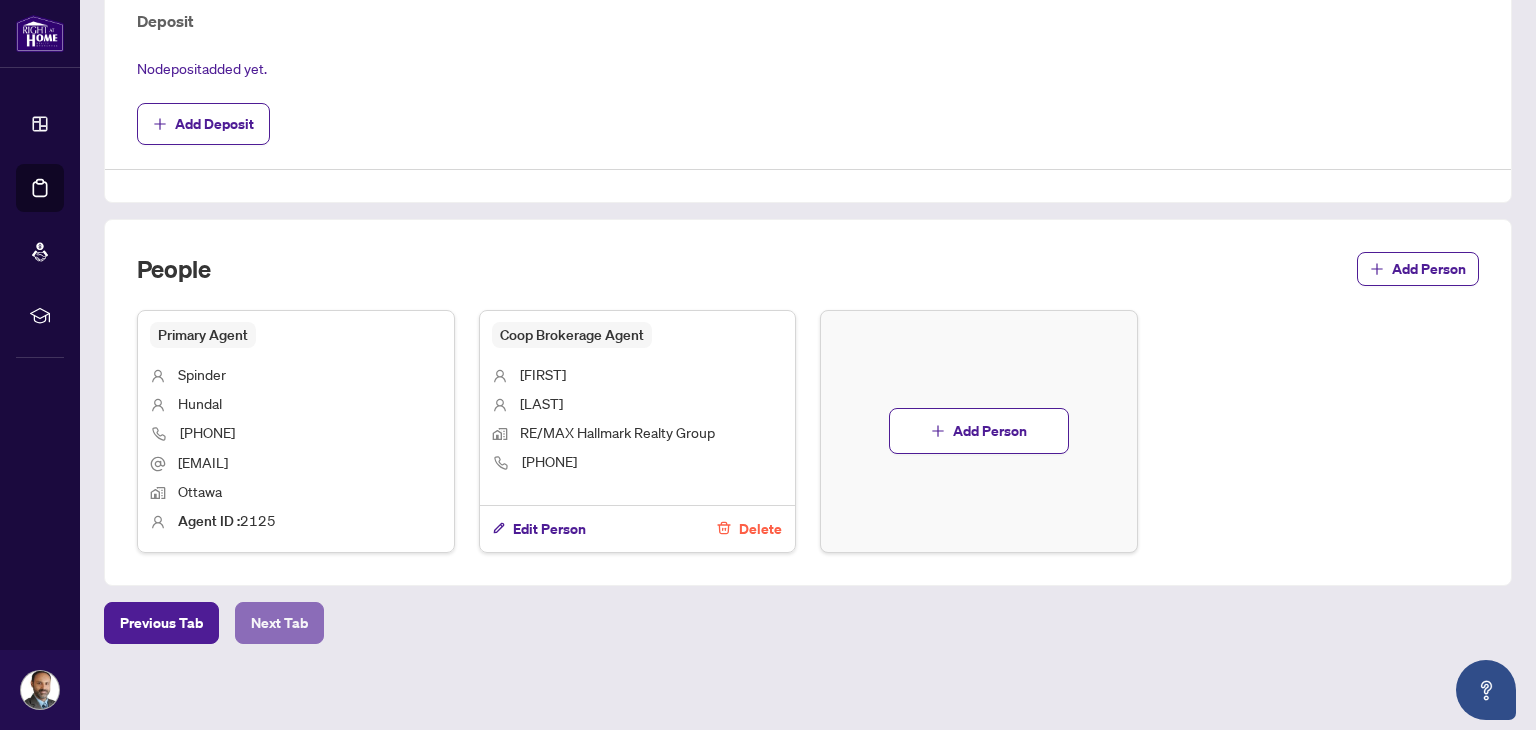 click on "Next Tab" at bounding box center (279, 623) 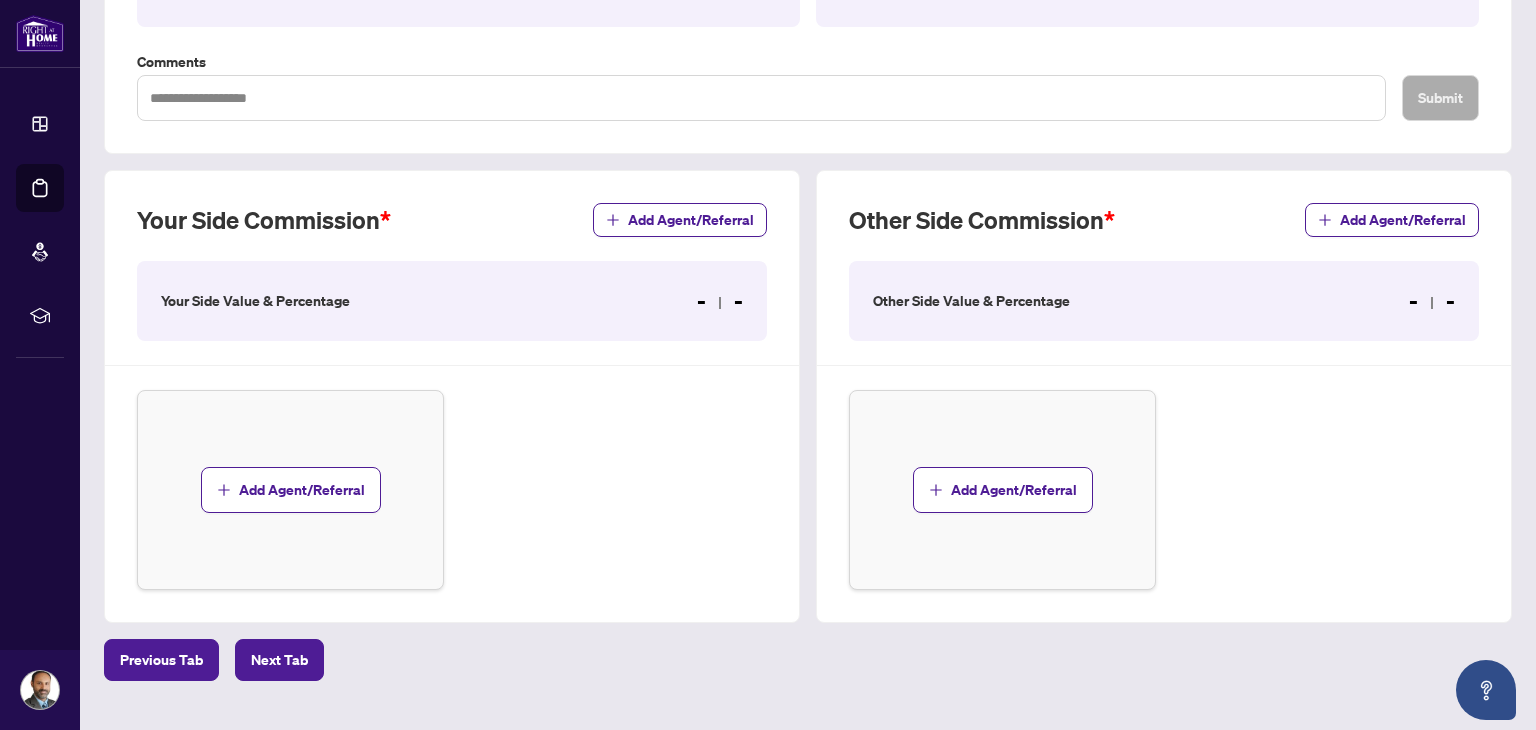 scroll, scrollTop: 456, scrollLeft: 0, axis: vertical 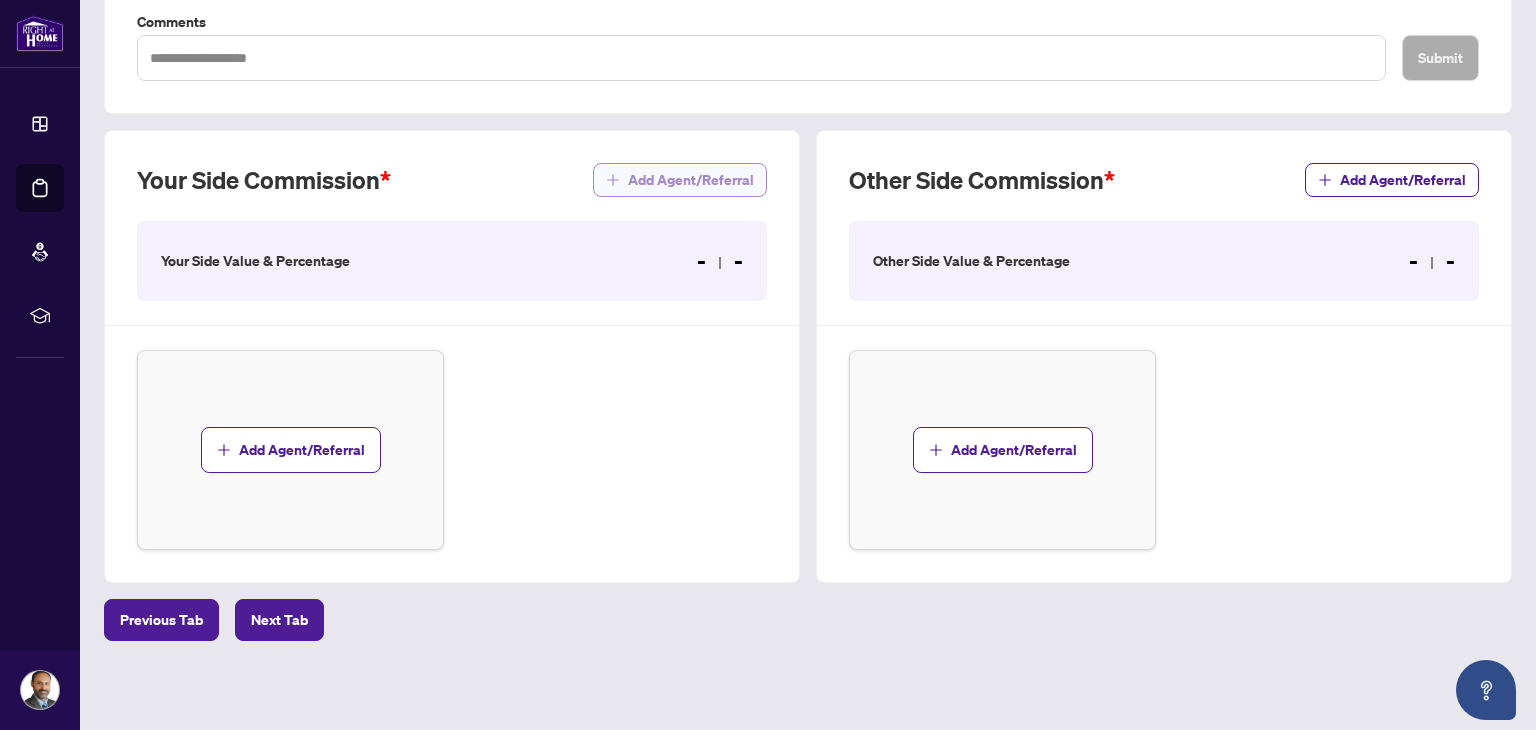 click on "Add Agent/Referral" at bounding box center (691, 180) 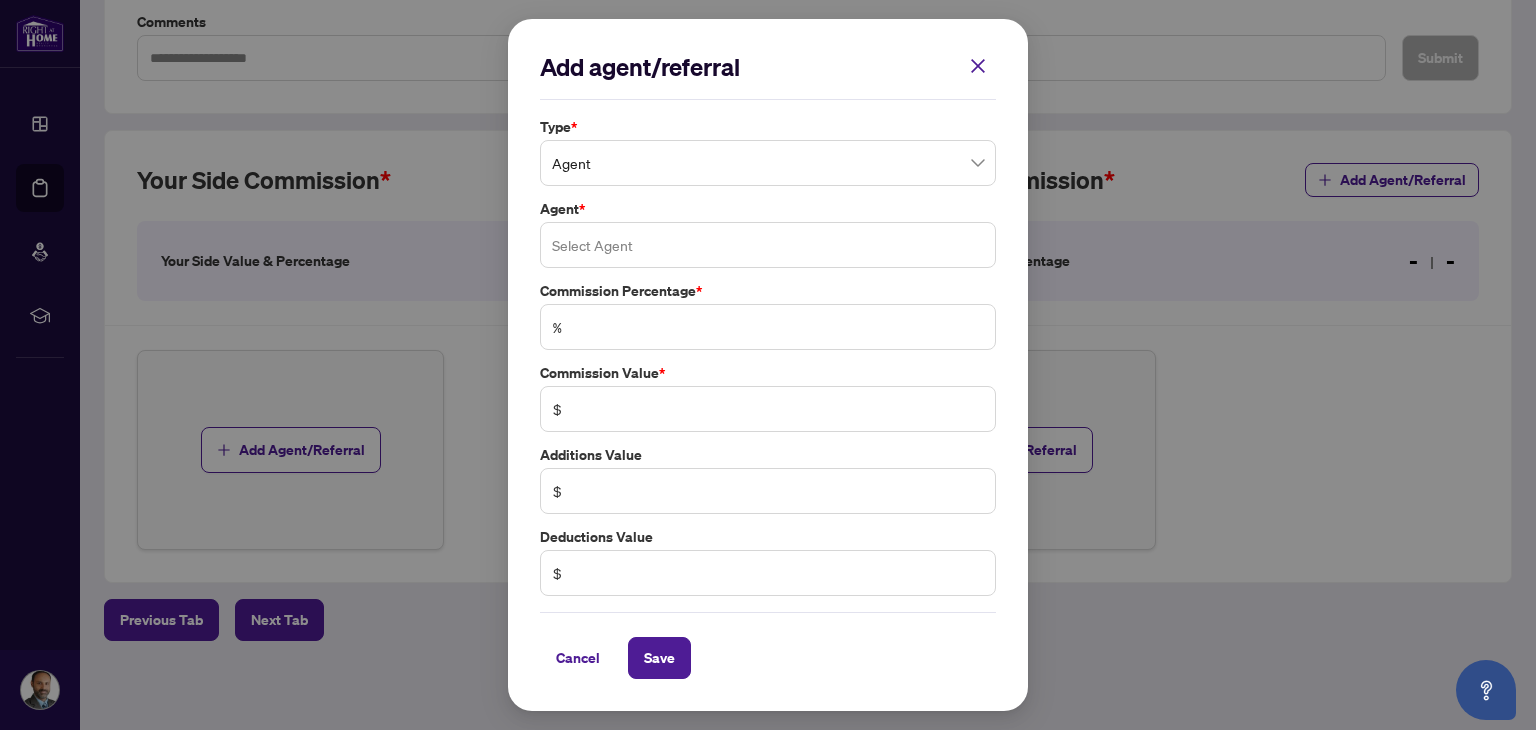 click at bounding box center [768, 245] 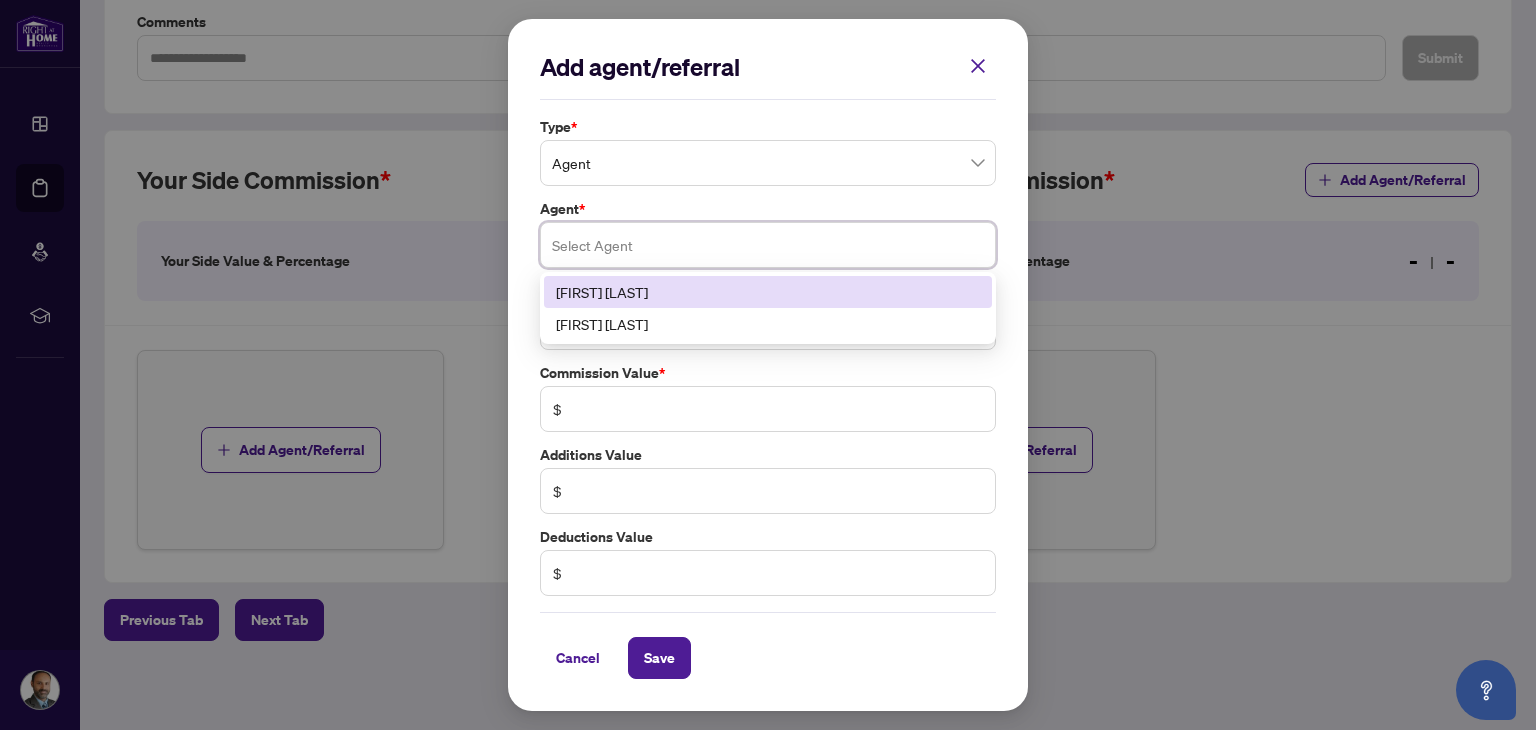 click on "[FIRST] [LAST]" at bounding box center (768, 292) 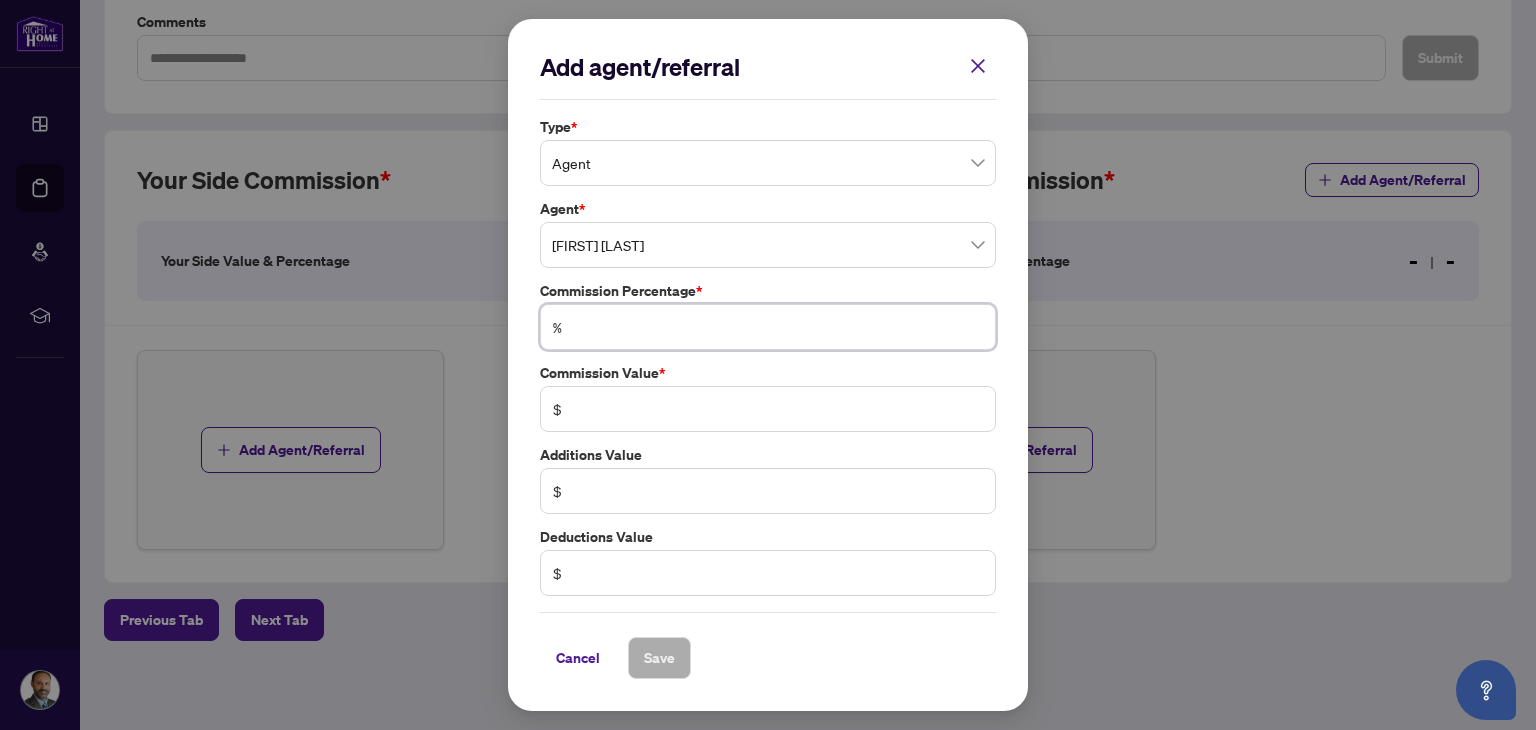click at bounding box center [778, 327] 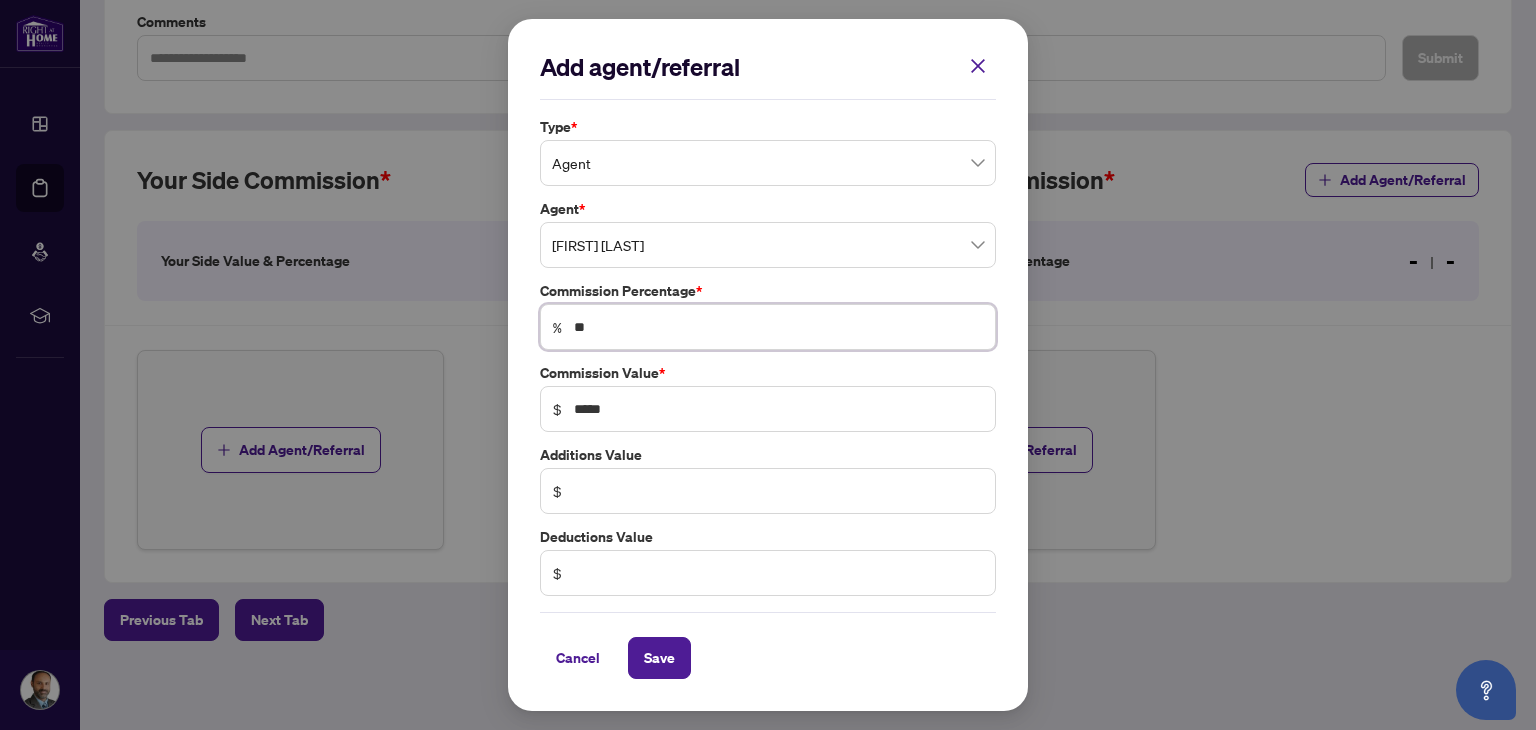 type on "***" 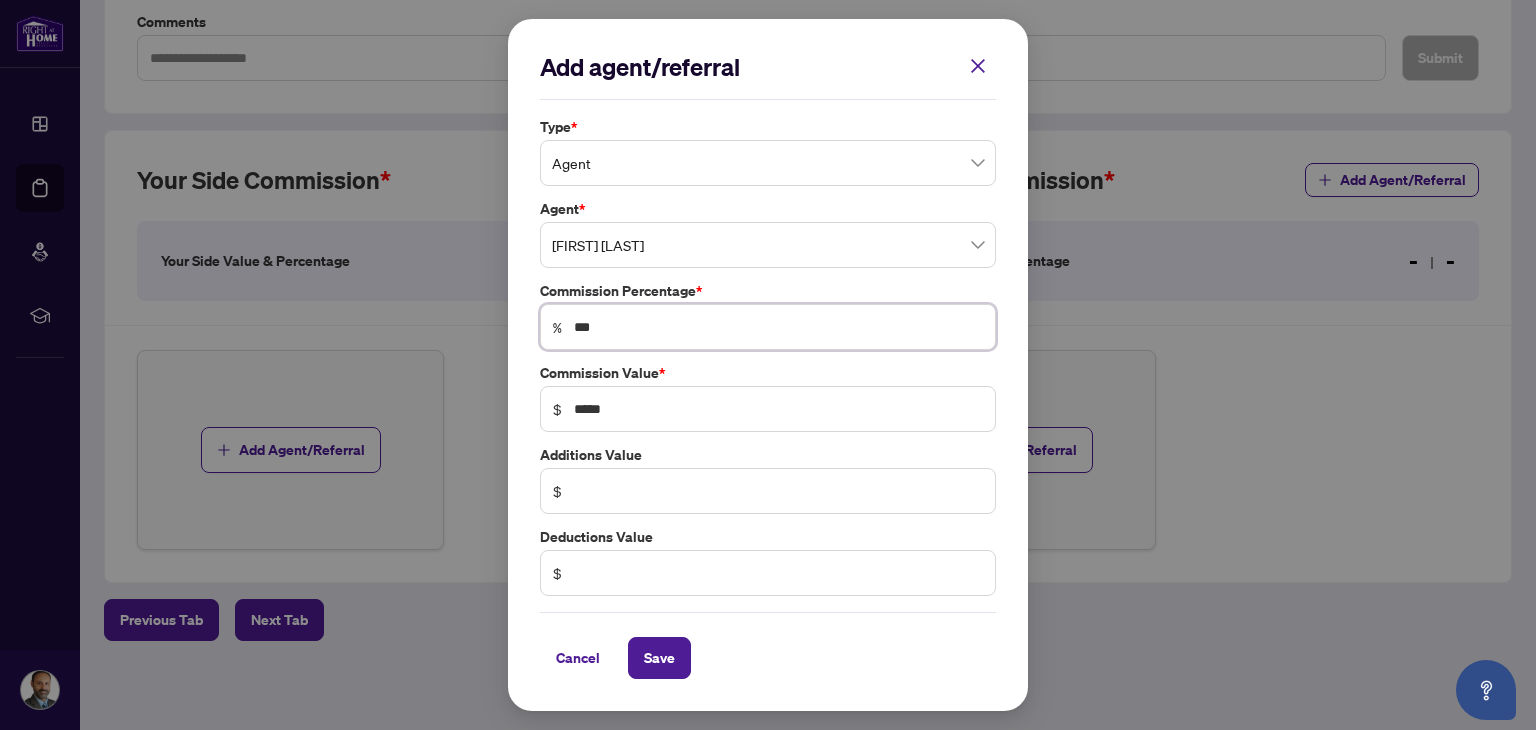 type on "****" 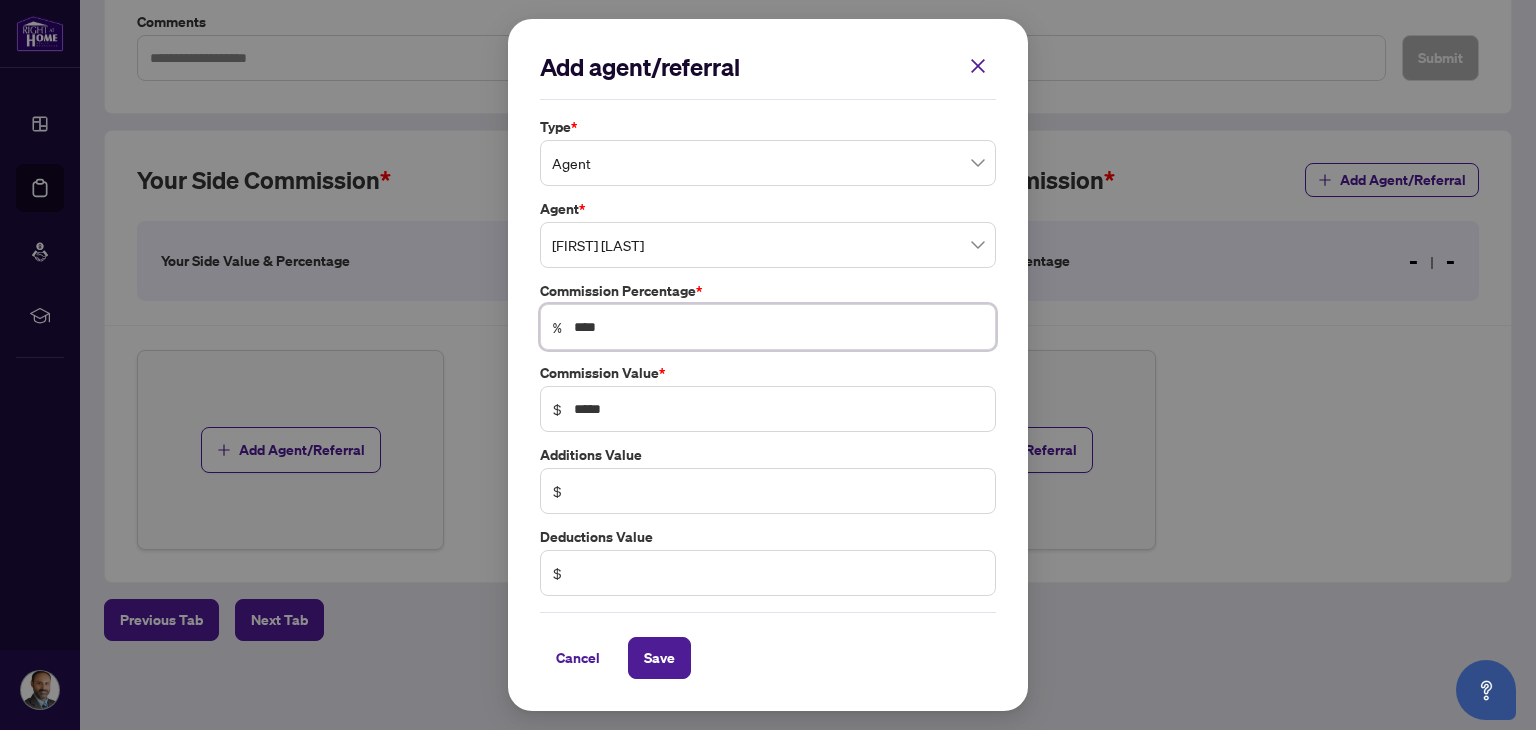 type on "***" 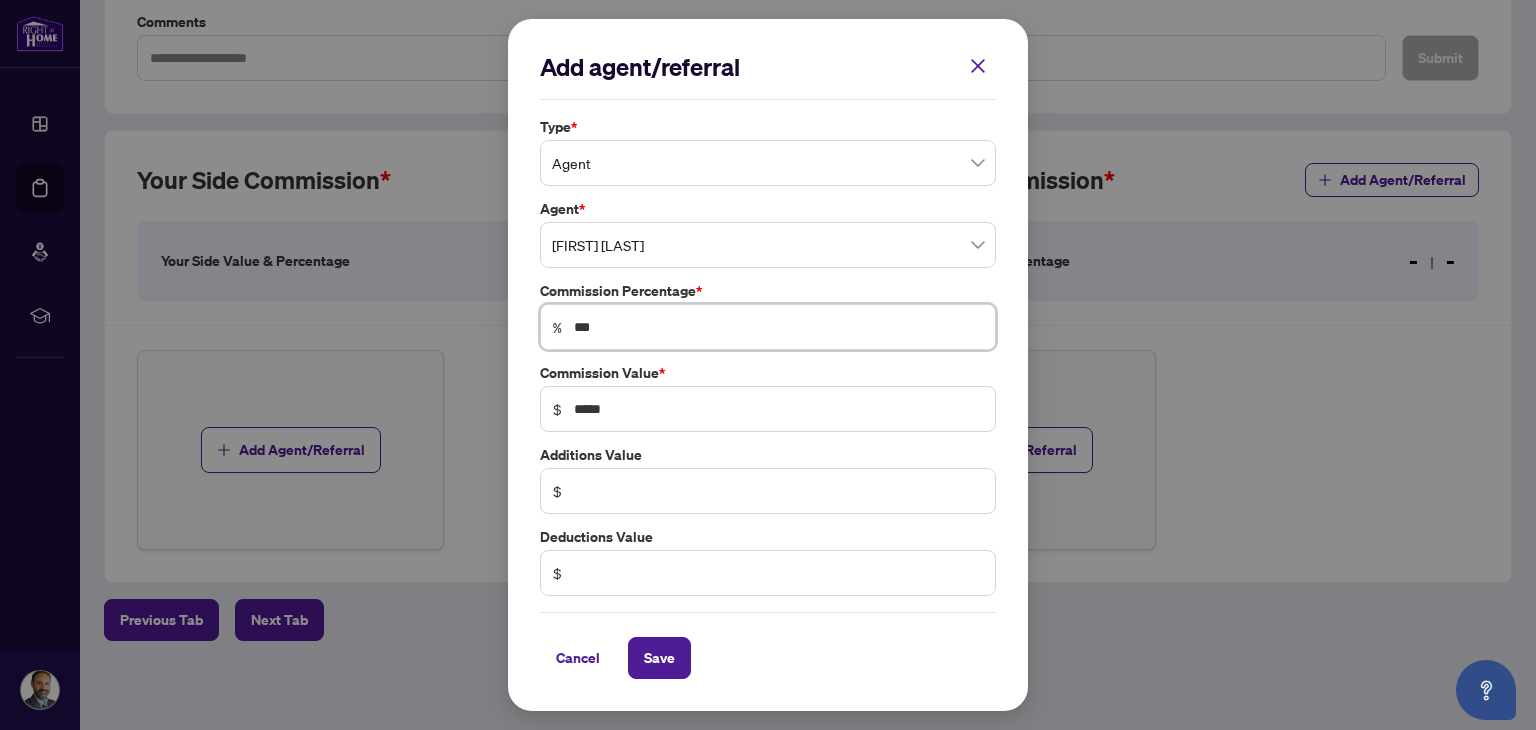 type on "**" 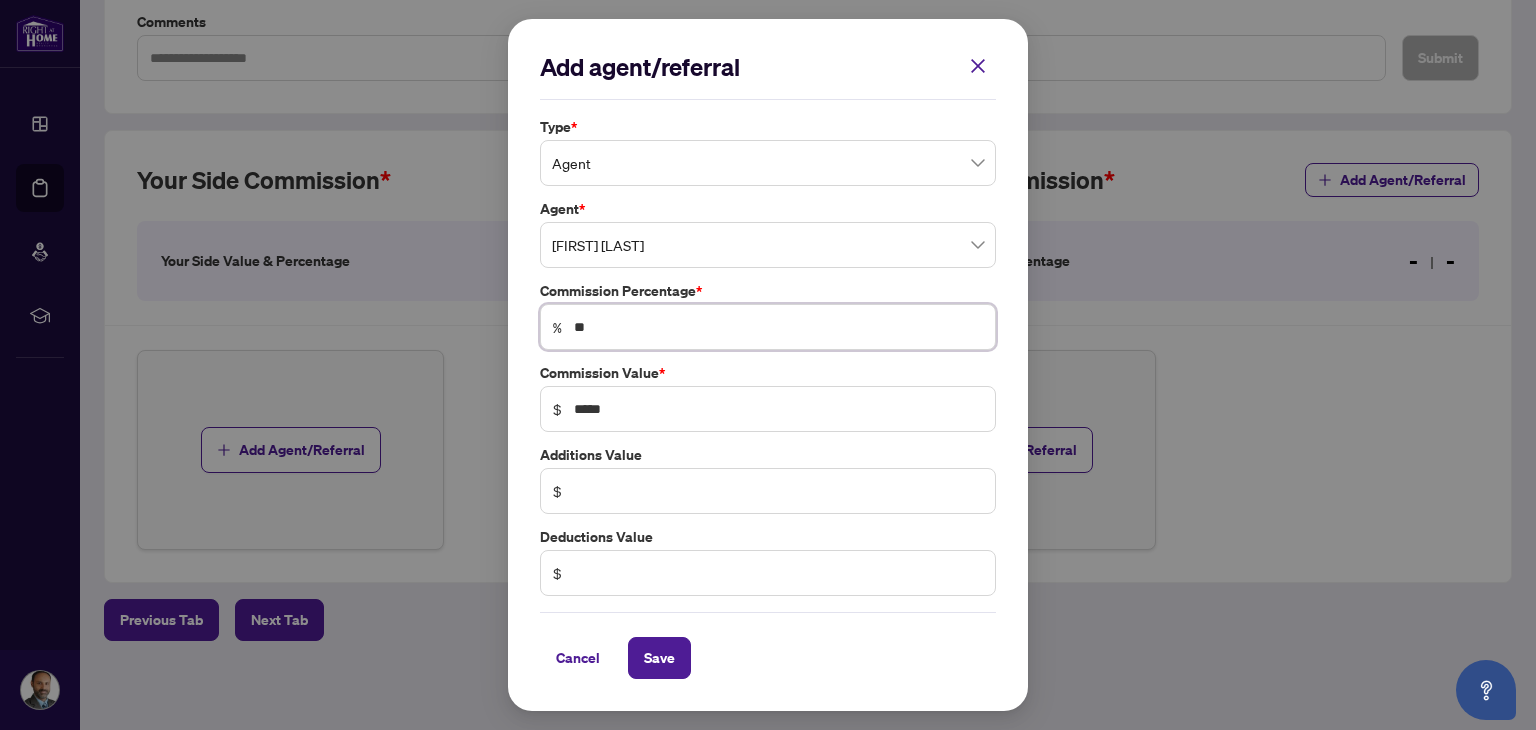type on "***" 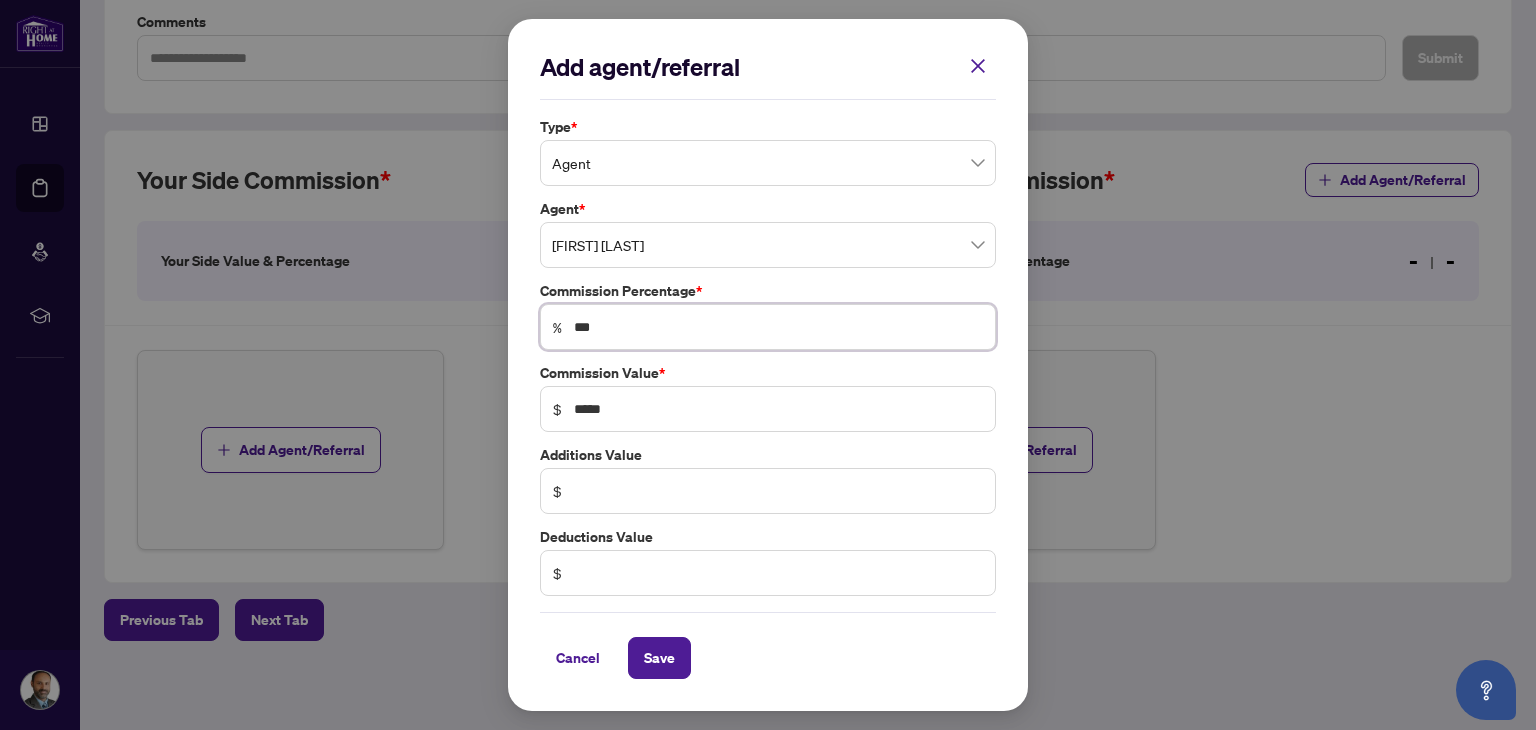 type on "****" 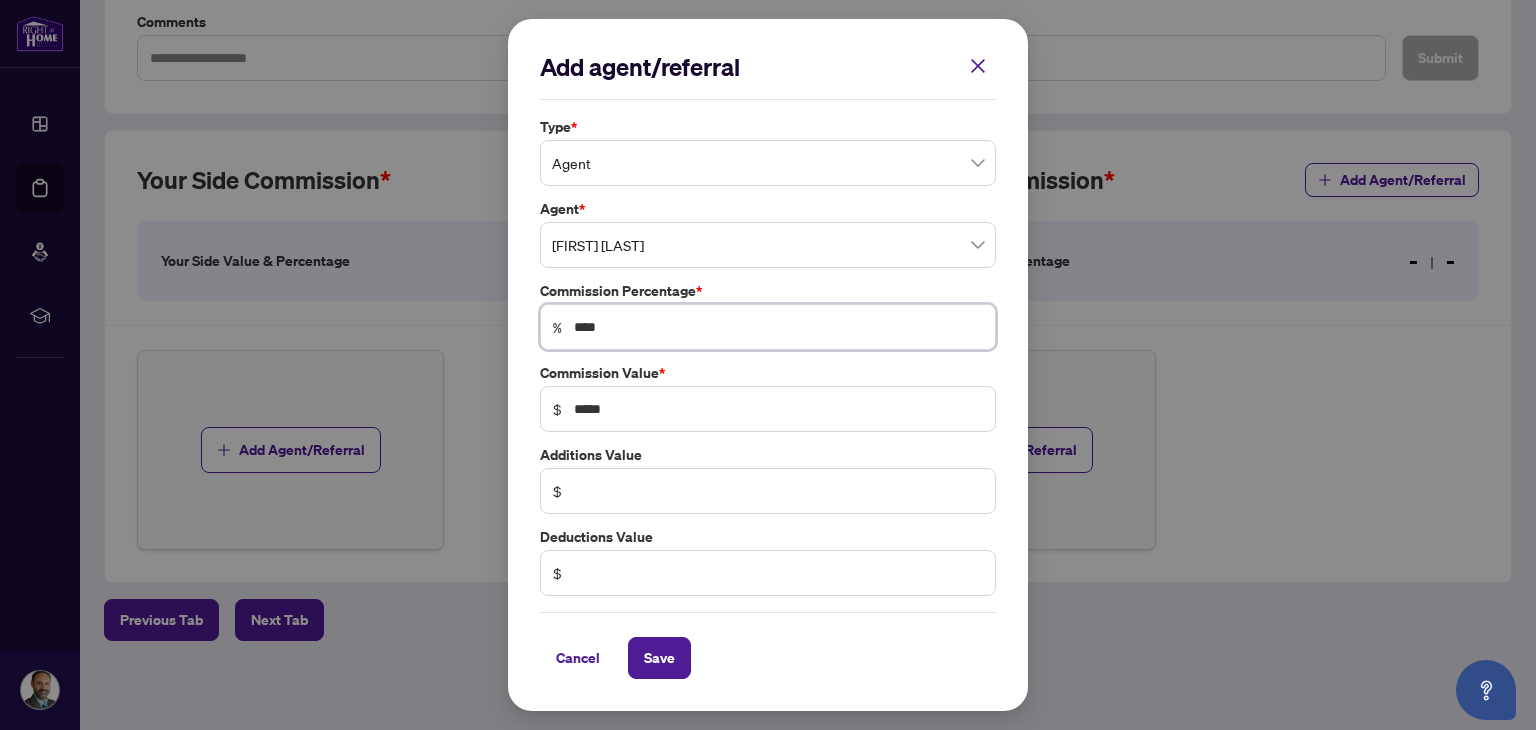 type on "****" 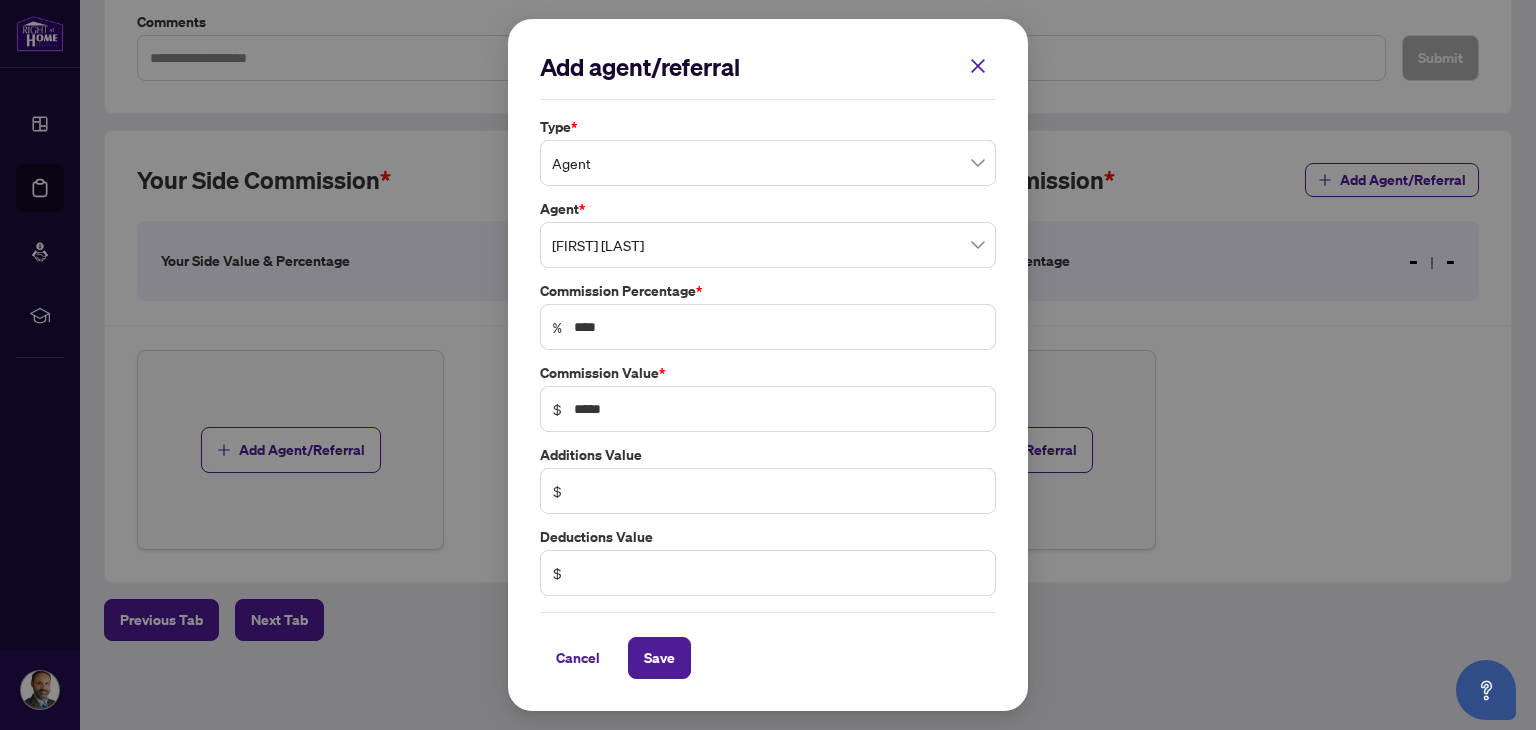 click on "Type * Agent Agent * [FIRST] [LAST] [NUMBER] [NUMBER] [FIRST] [LAST] [FIRST] [LAST] Commission Percentage * % **** Commission Value * $ ***** Additions Value $ Deductions Value $" at bounding box center [768, 356] 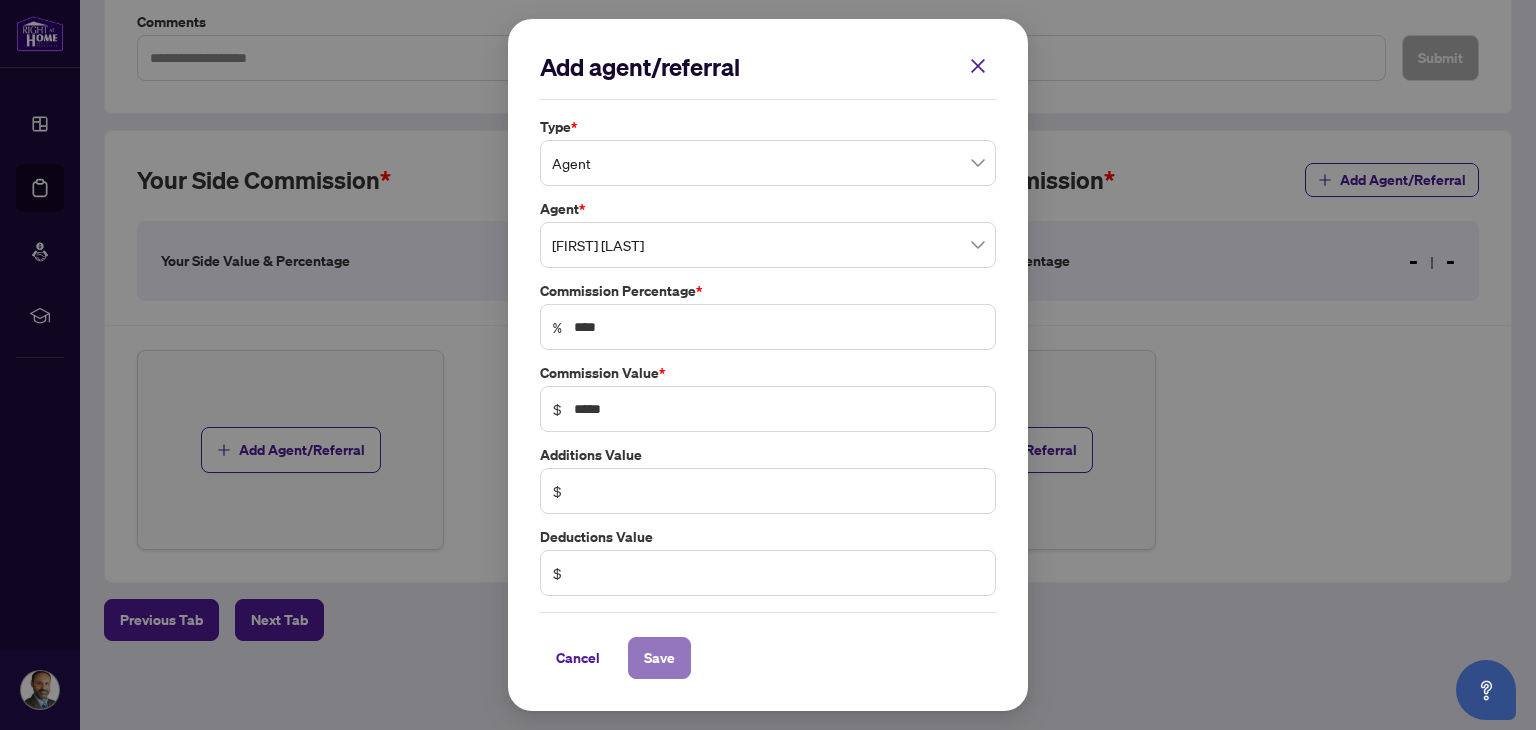 click on "Save" at bounding box center (659, 658) 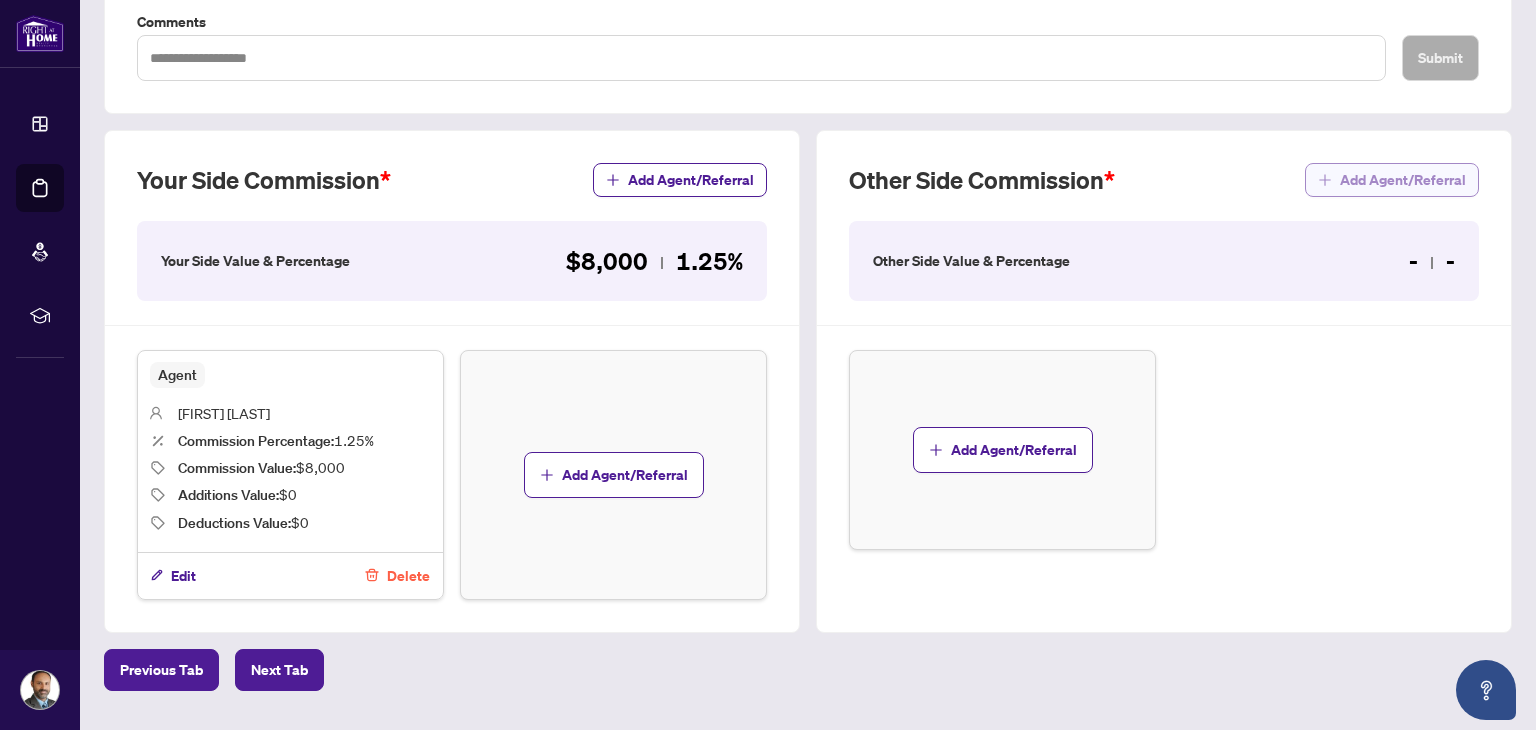 click on "Add Agent/Referral" at bounding box center (1403, 180) 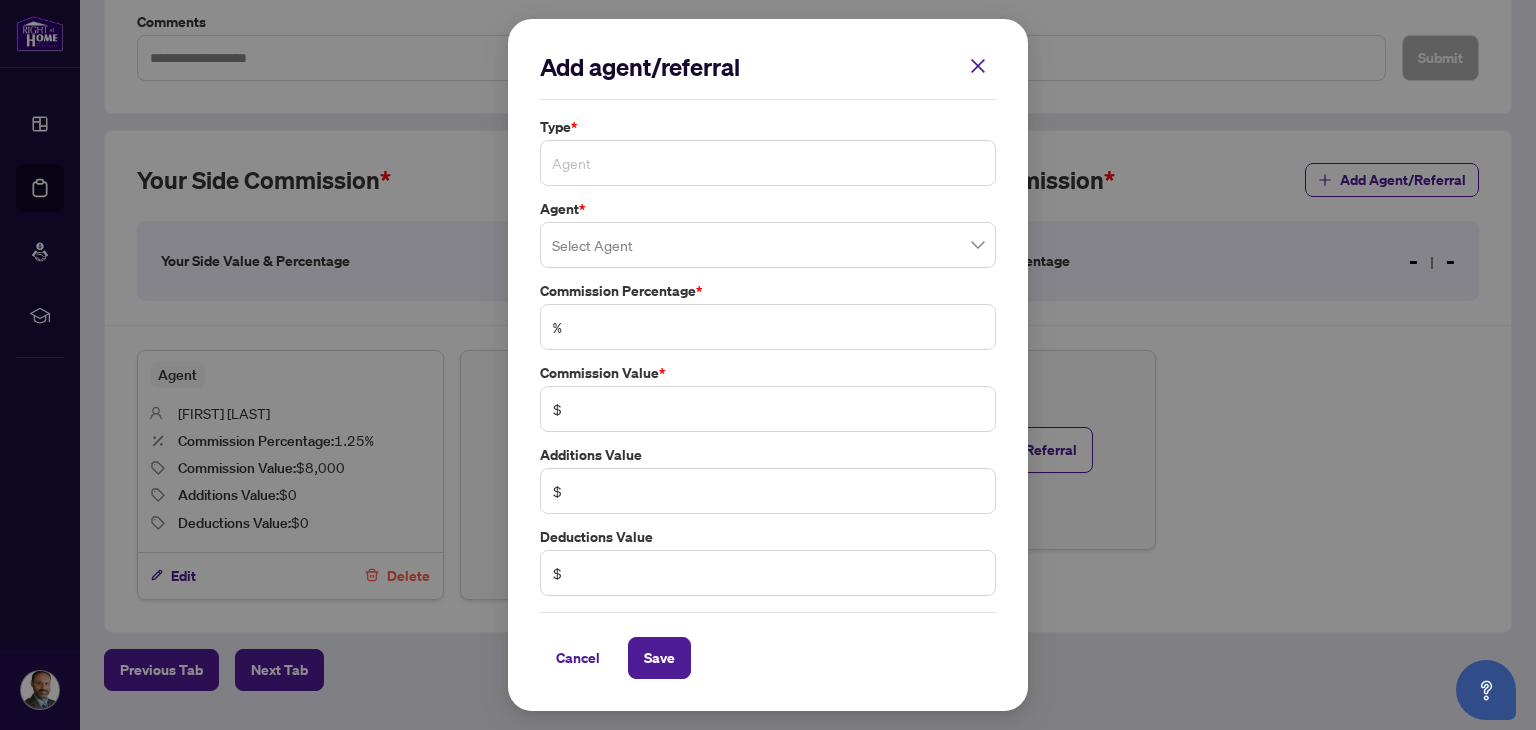 click on "Agent" at bounding box center (768, 163) 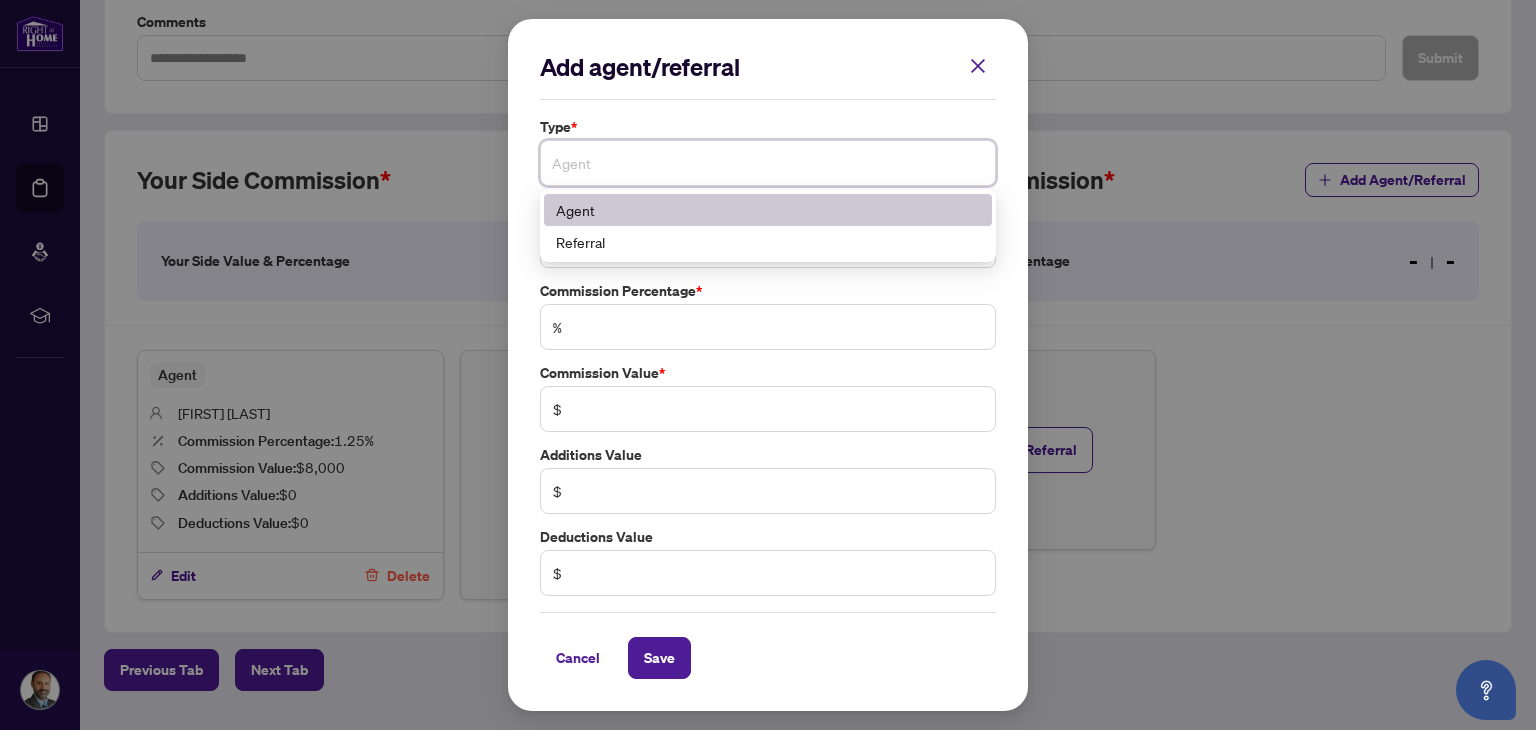 click on "Agent" at bounding box center [768, 210] 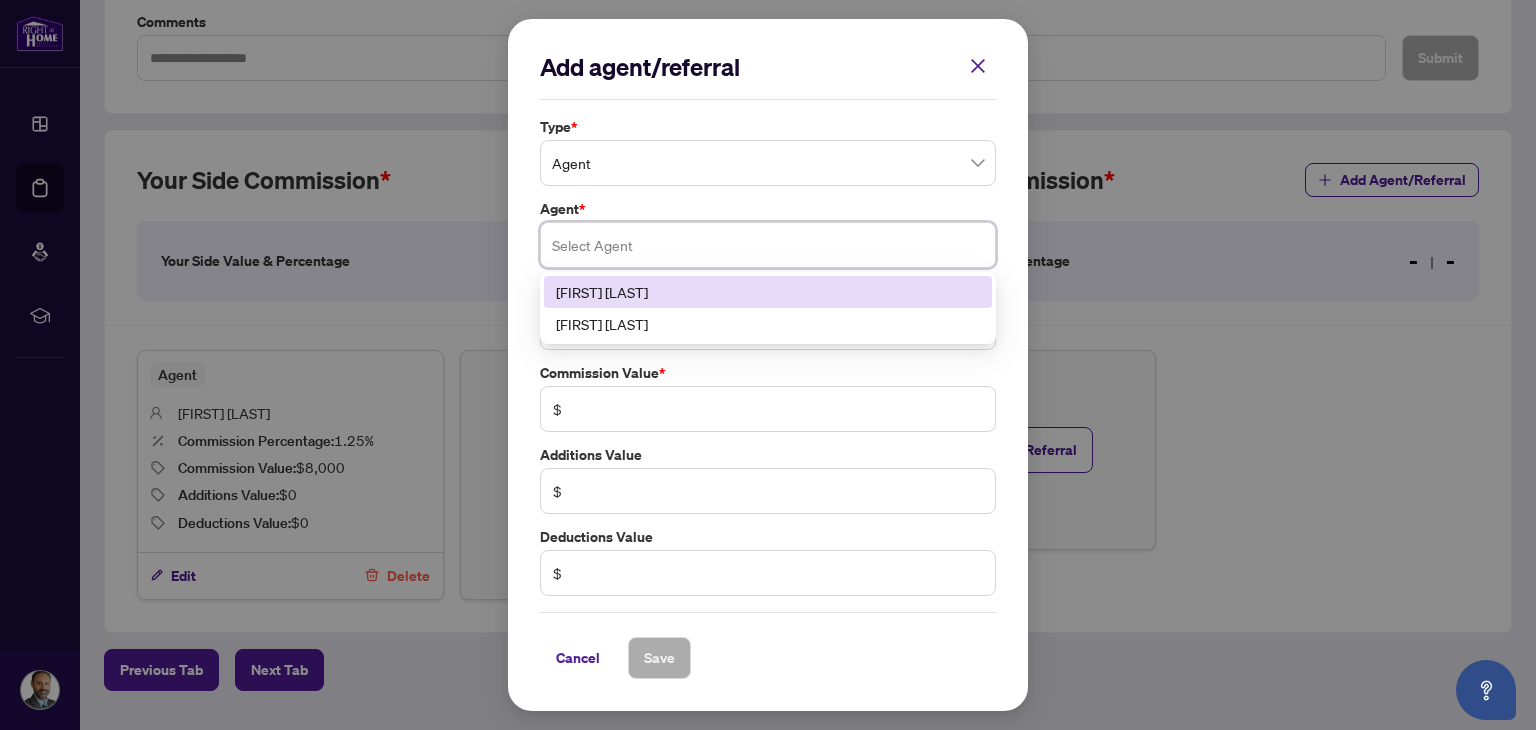 click at bounding box center [768, 245] 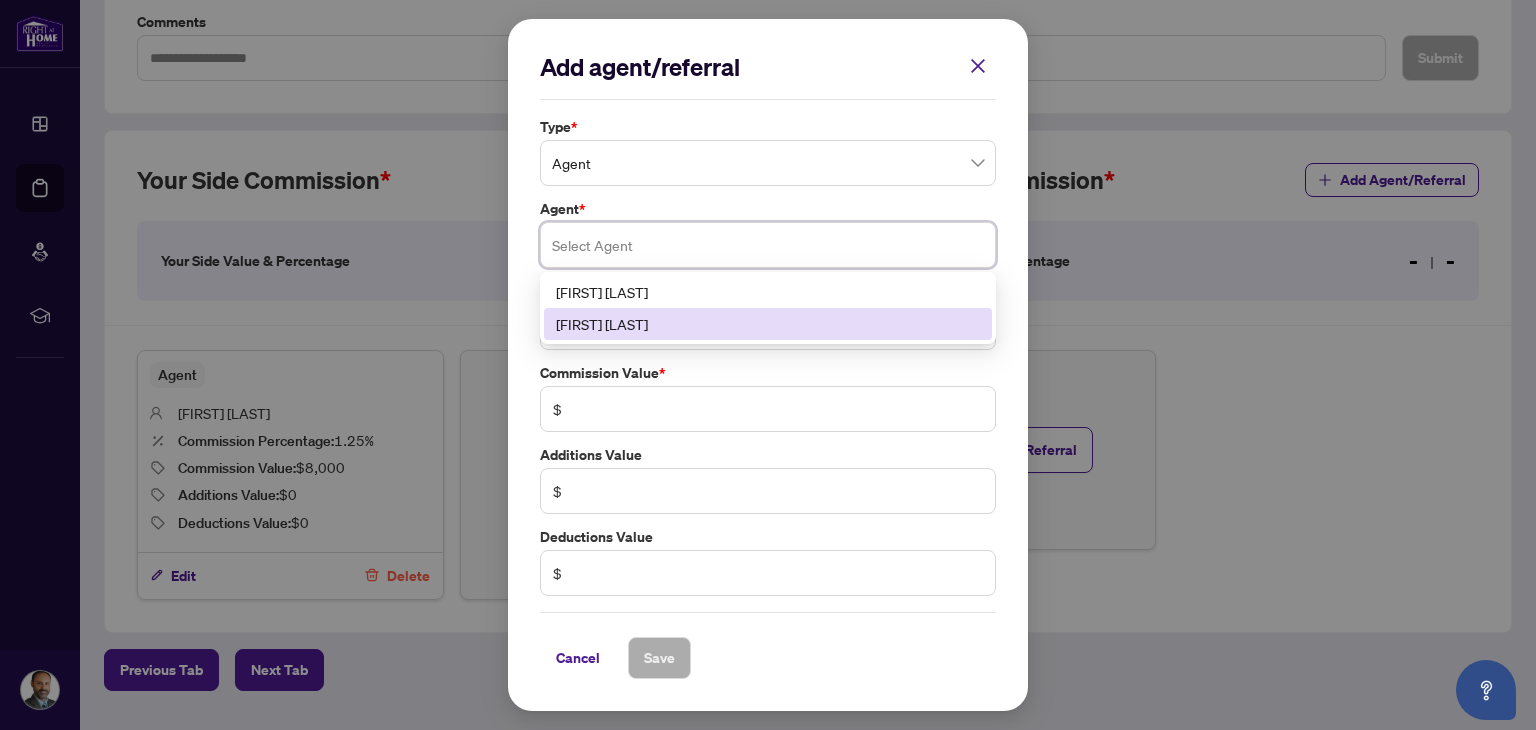 click on "[FIRST] [LAST]" at bounding box center (768, 324) 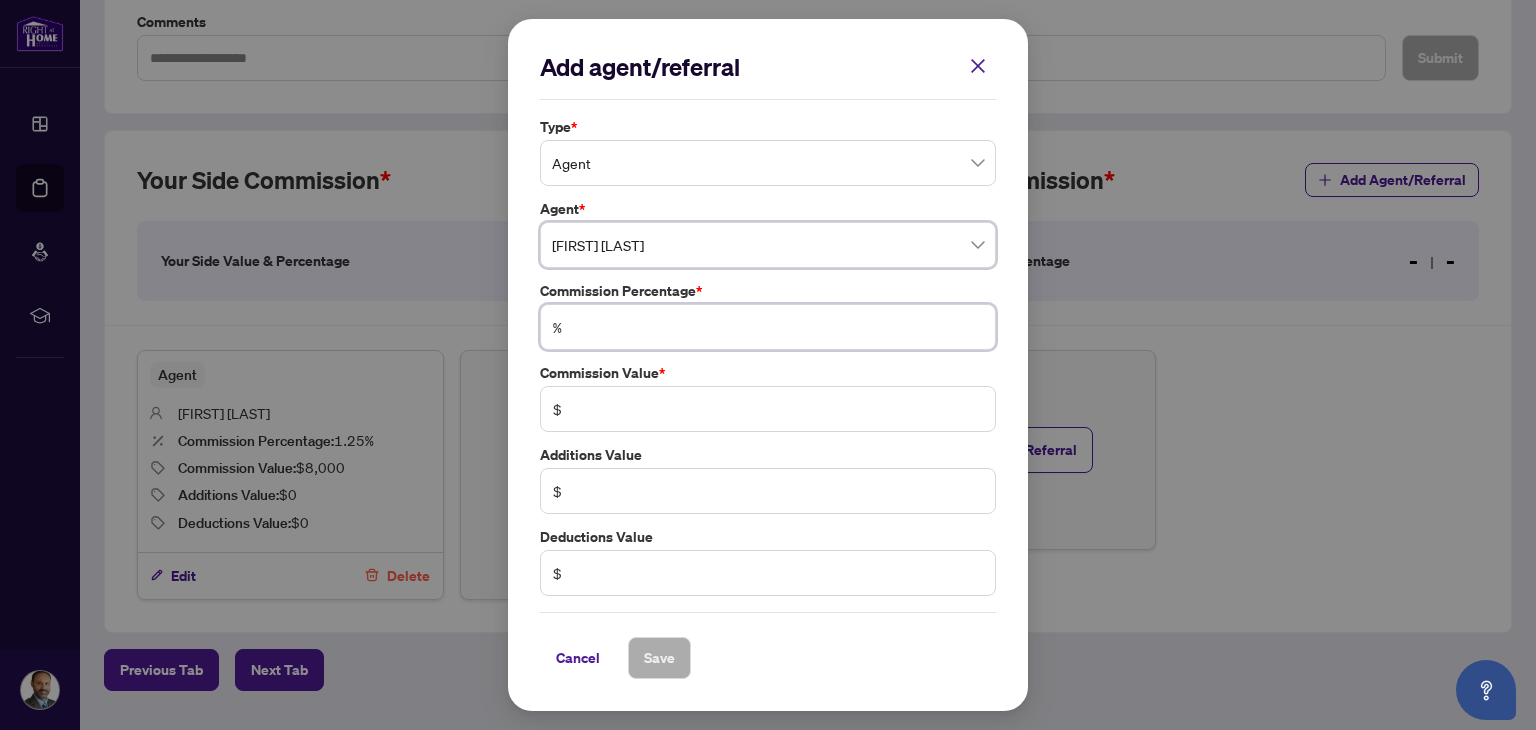 click at bounding box center [778, 327] 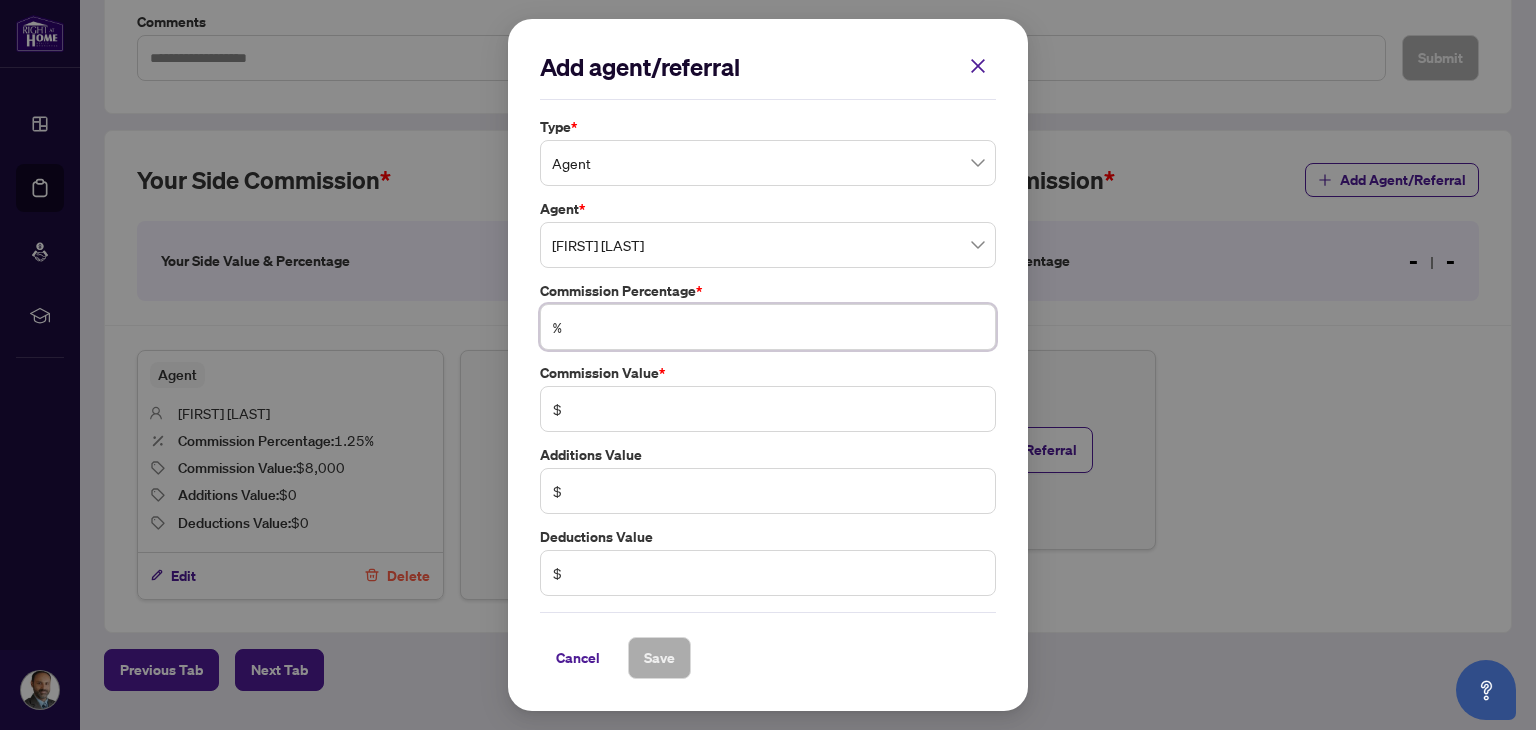 type on "*" 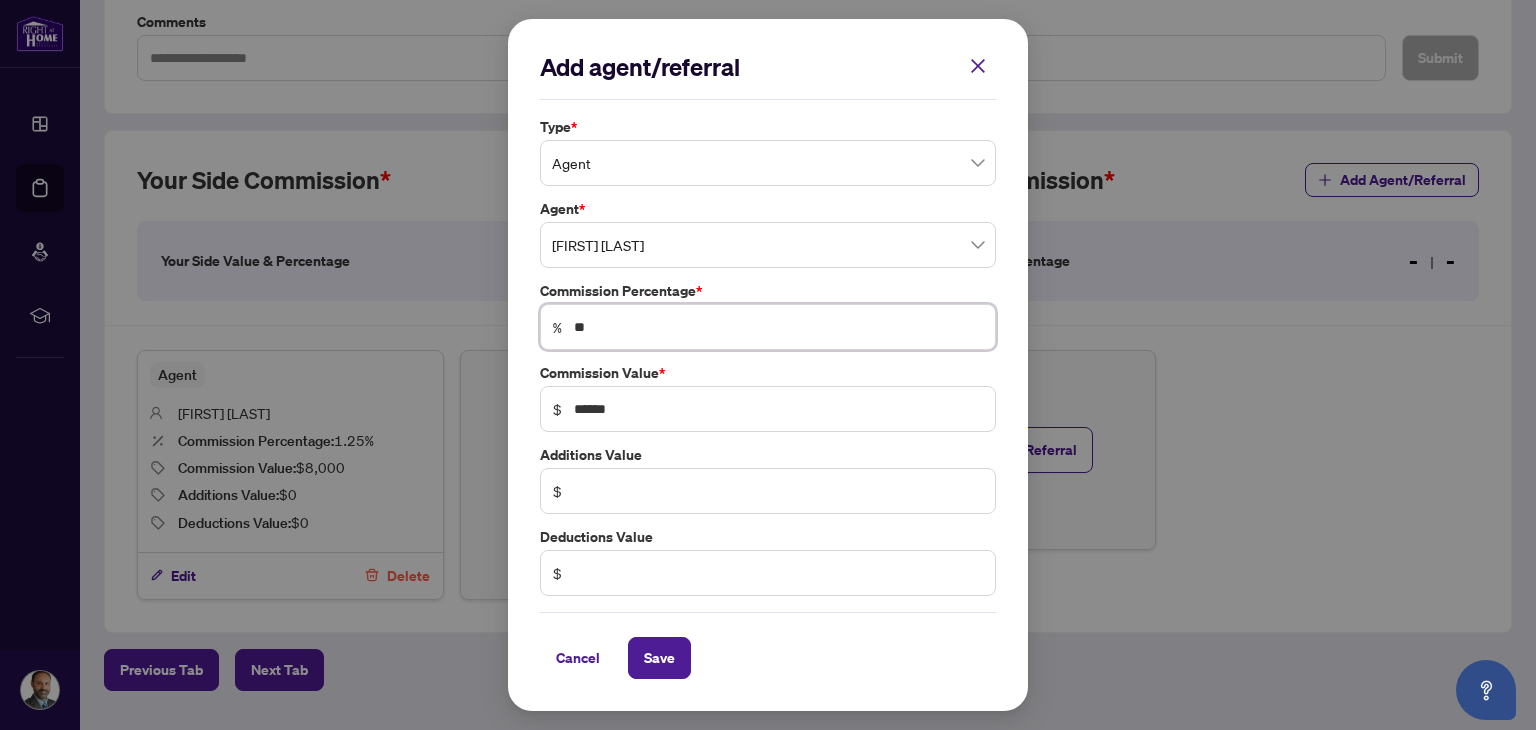 type on "***" 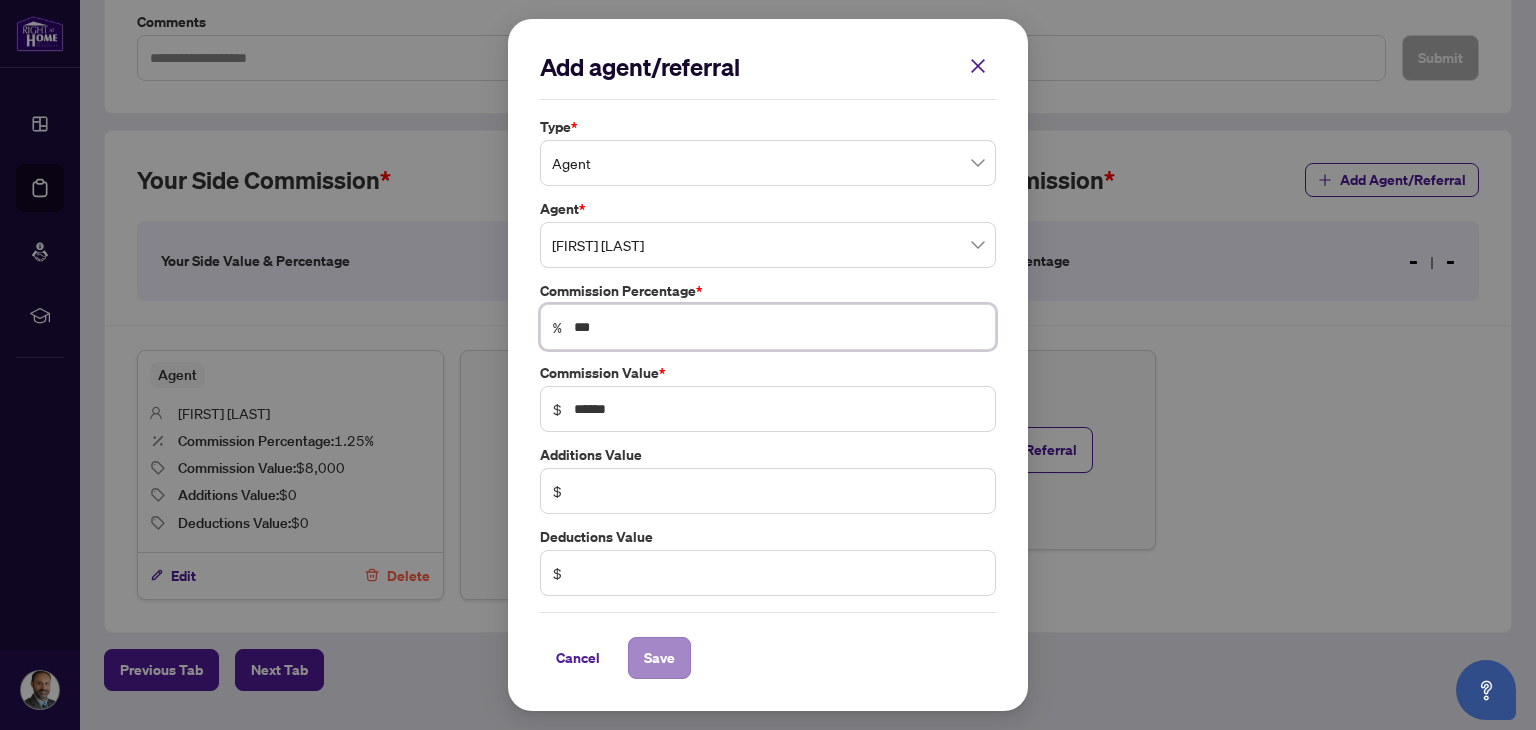 type on "***" 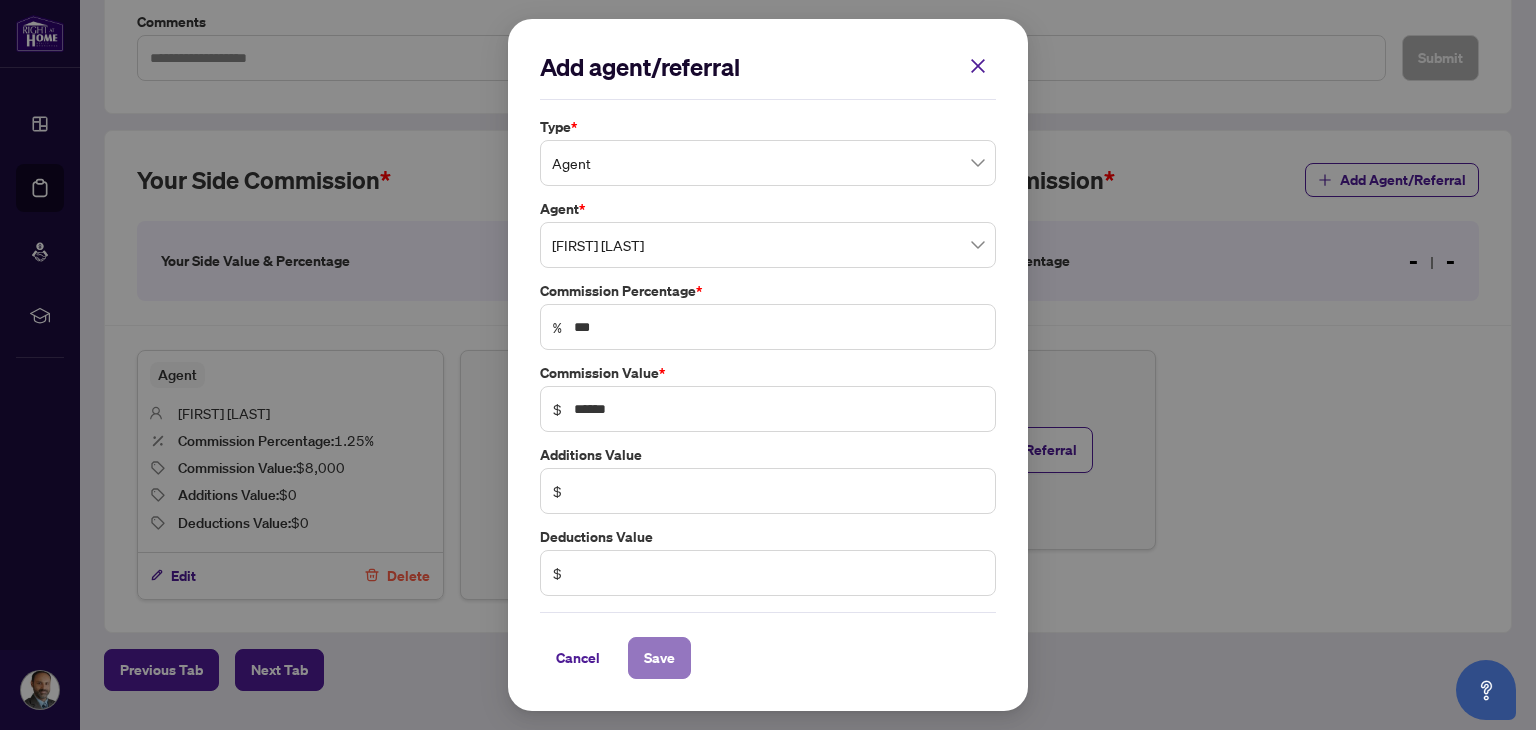 click on "Save" at bounding box center (659, 658) 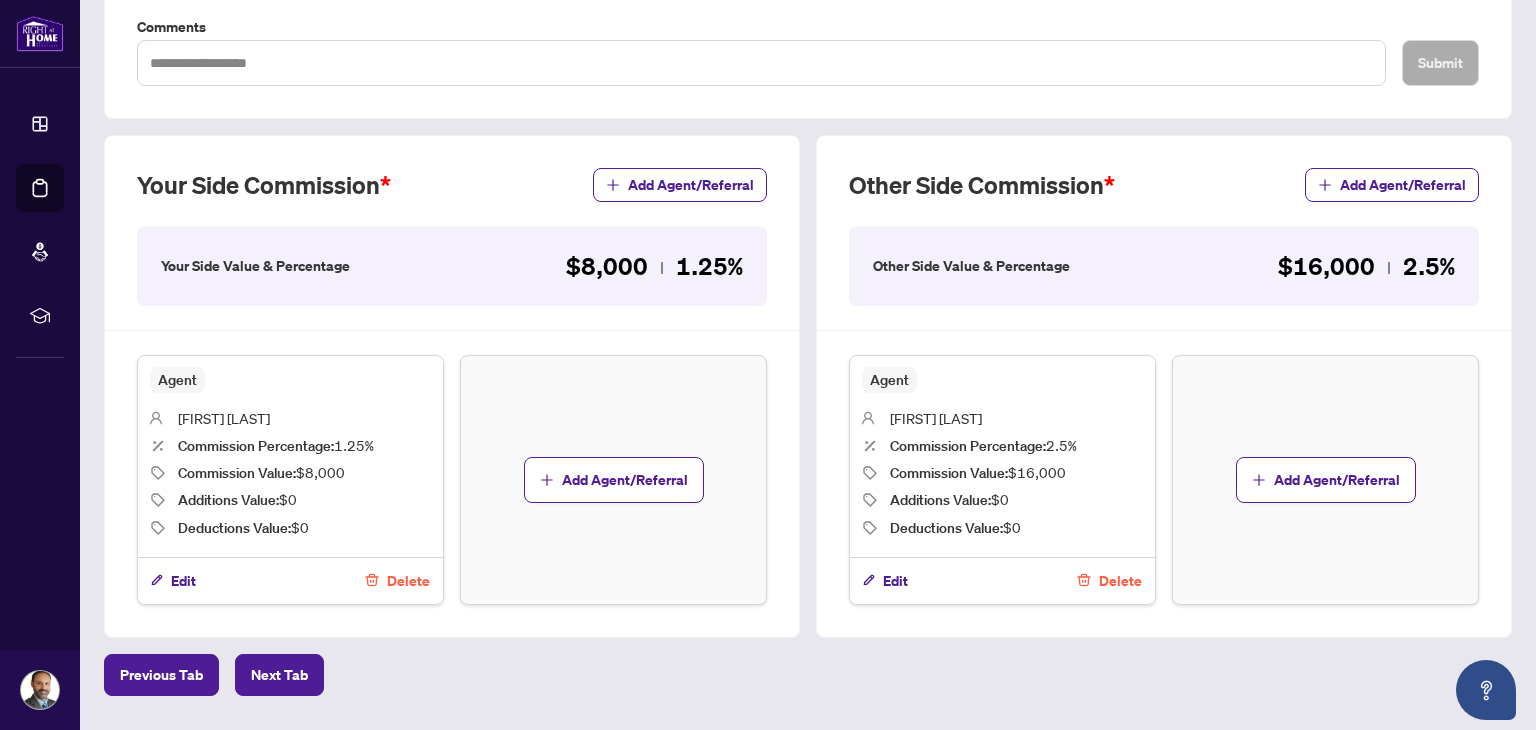scroll, scrollTop: 452, scrollLeft: 0, axis: vertical 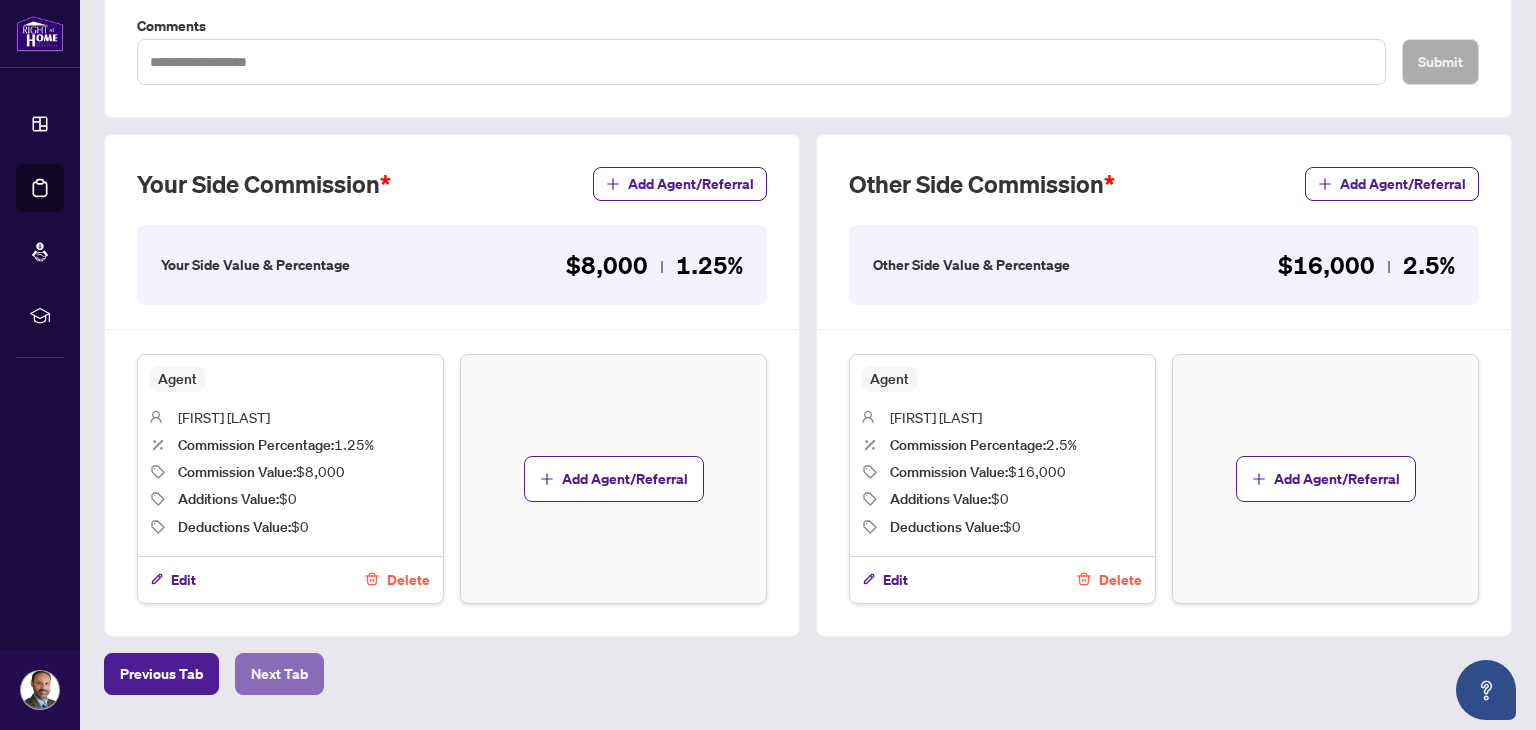 click on "Next Tab" at bounding box center [279, 674] 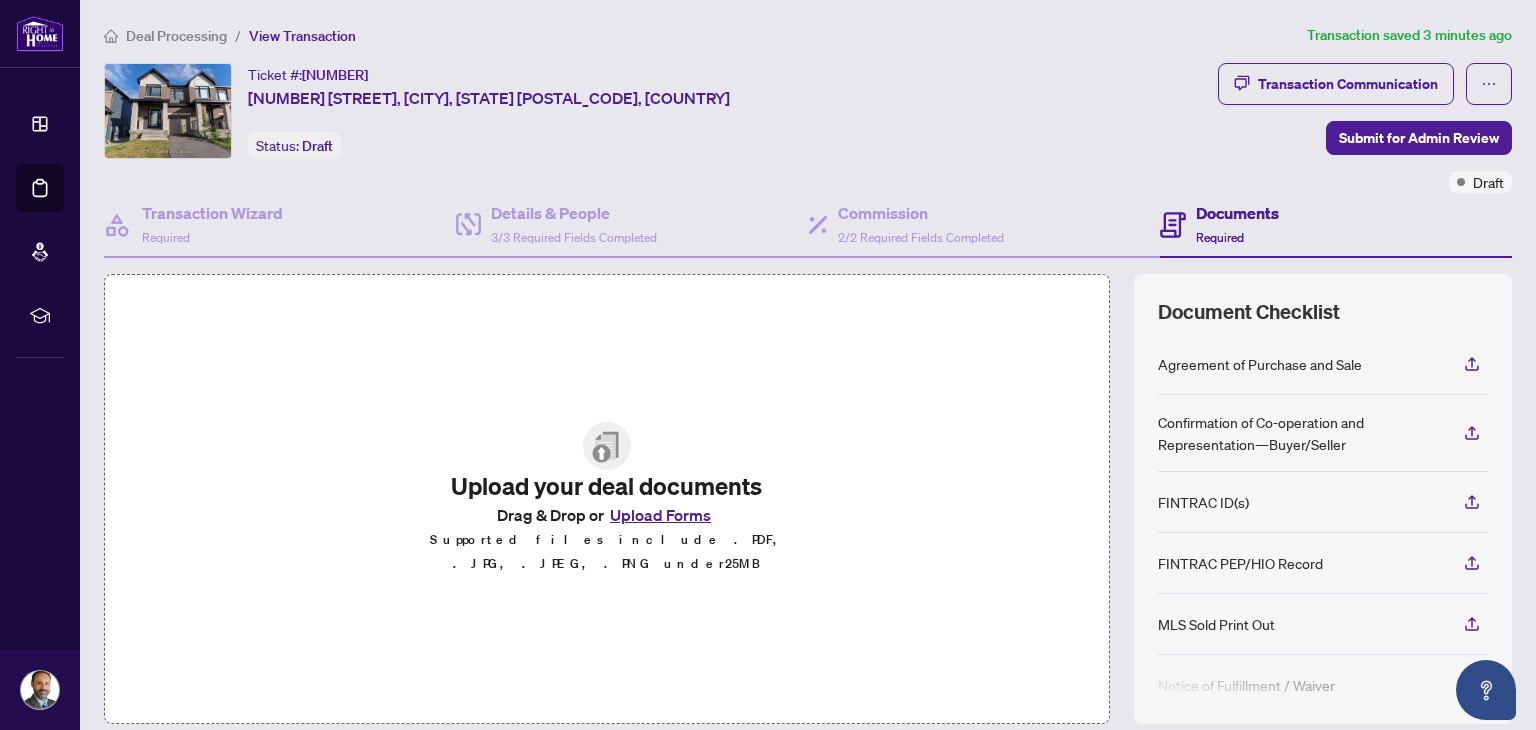 scroll, scrollTop: 80, scrollLeft: 0, axis: vertical 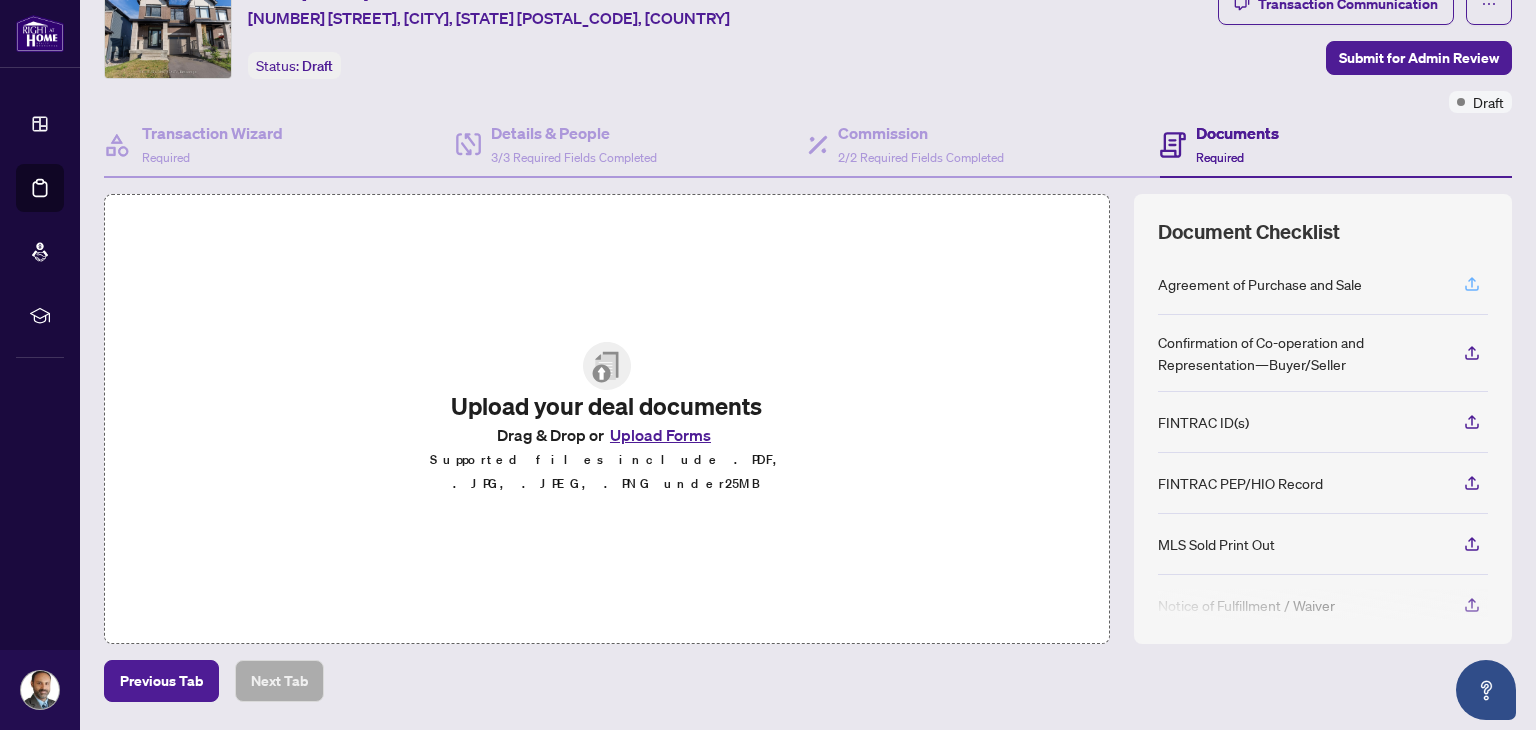 click 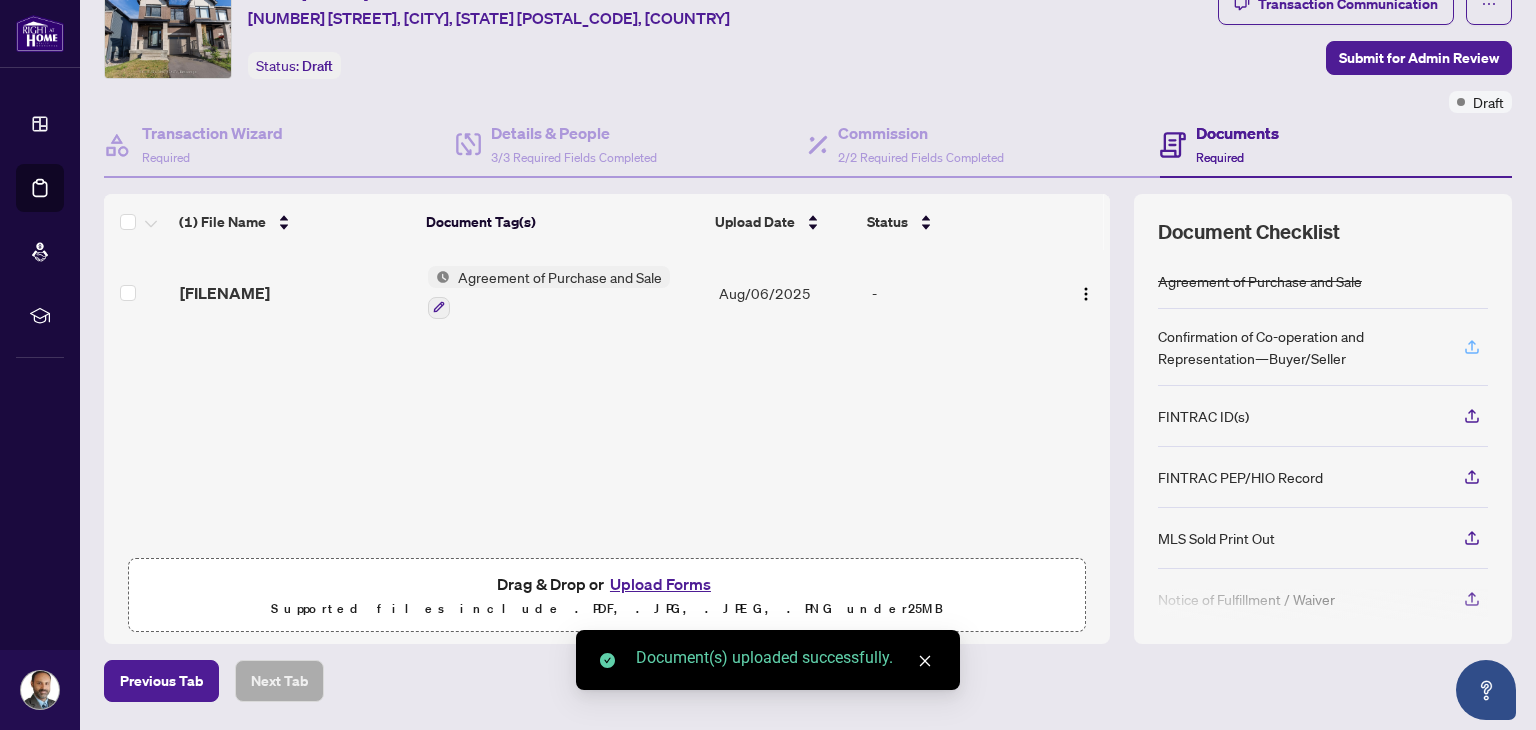 click 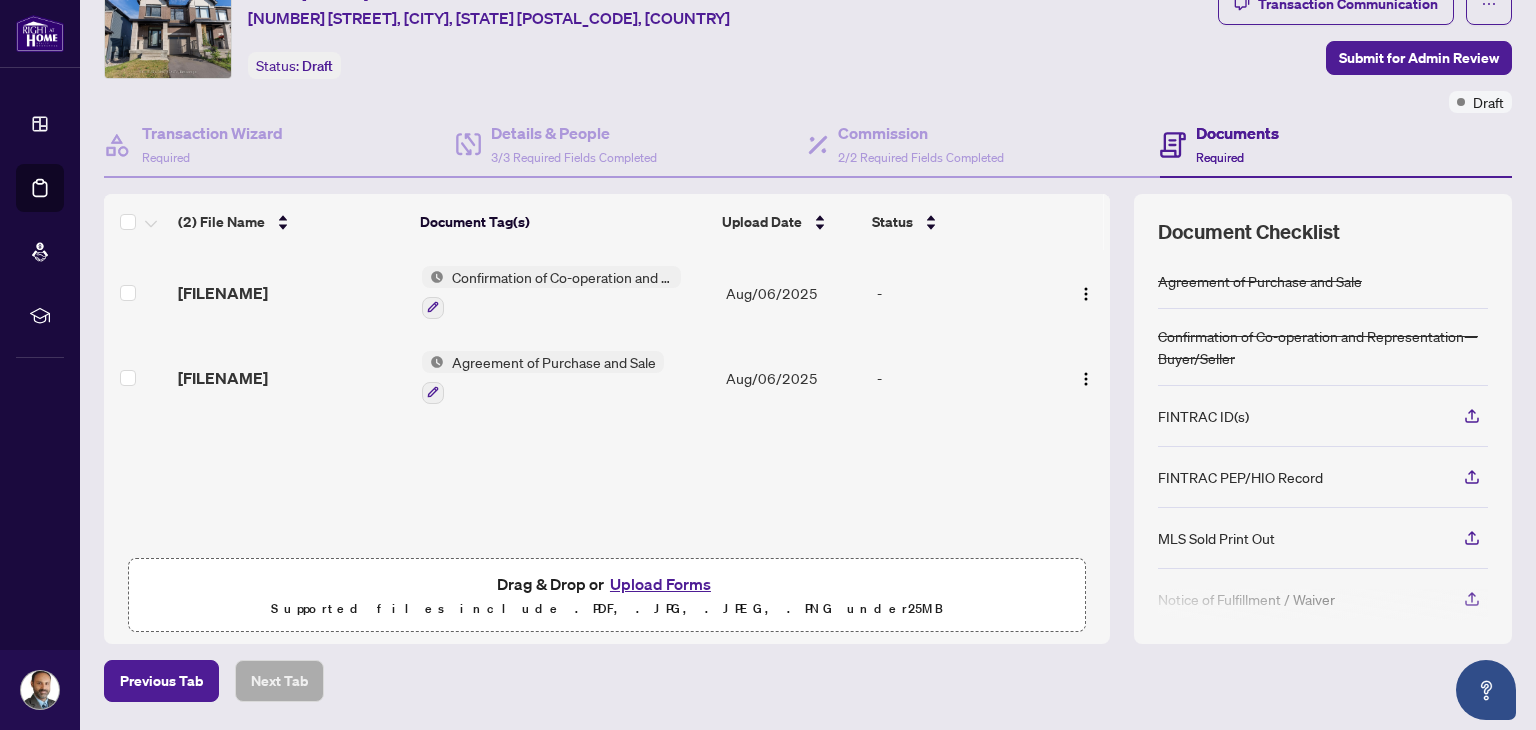 scroll, scrollTop: 195, scrollLeft: 0, axis: vertical 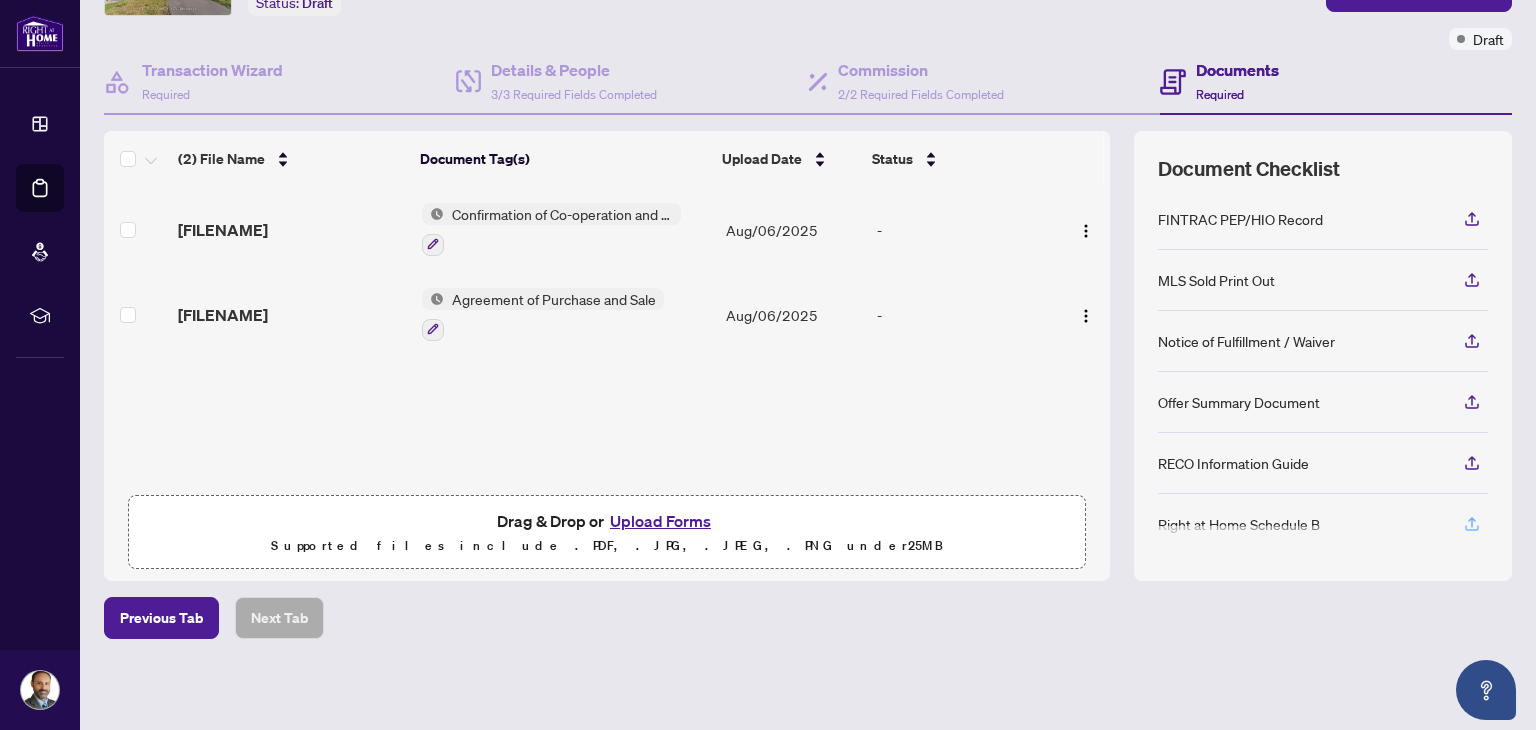 click 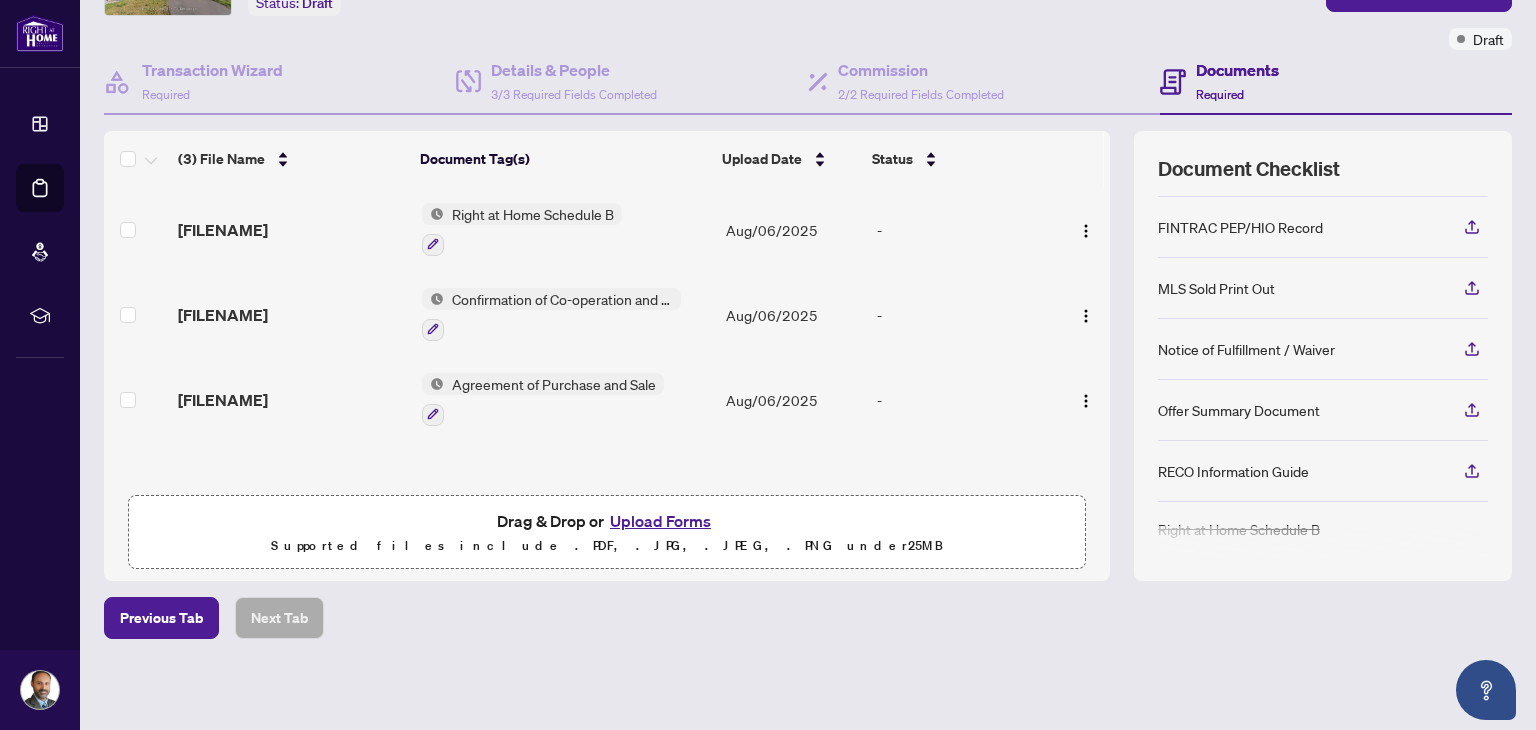 scroll, scrollTop: 189, scrollLeft: 0, axis: vertical 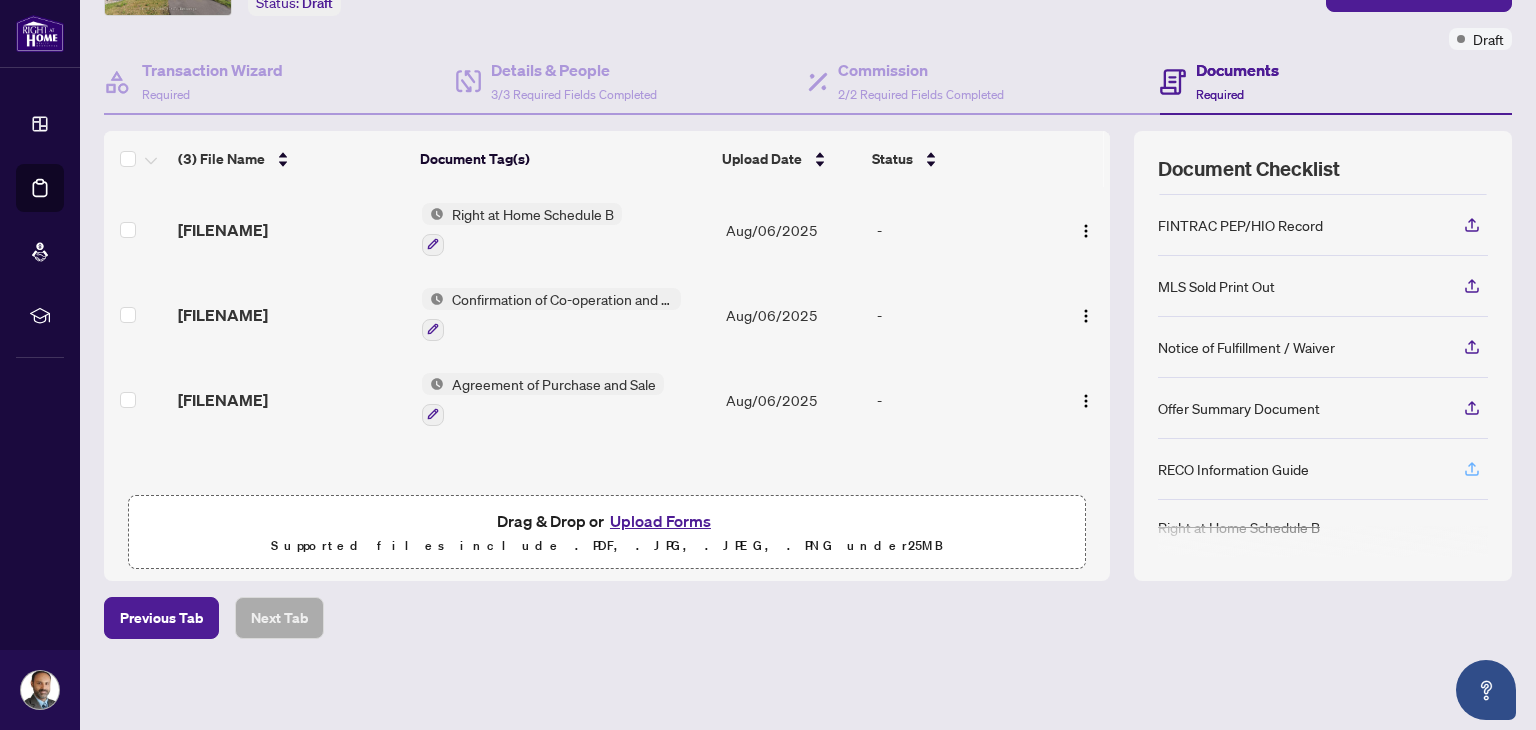 click 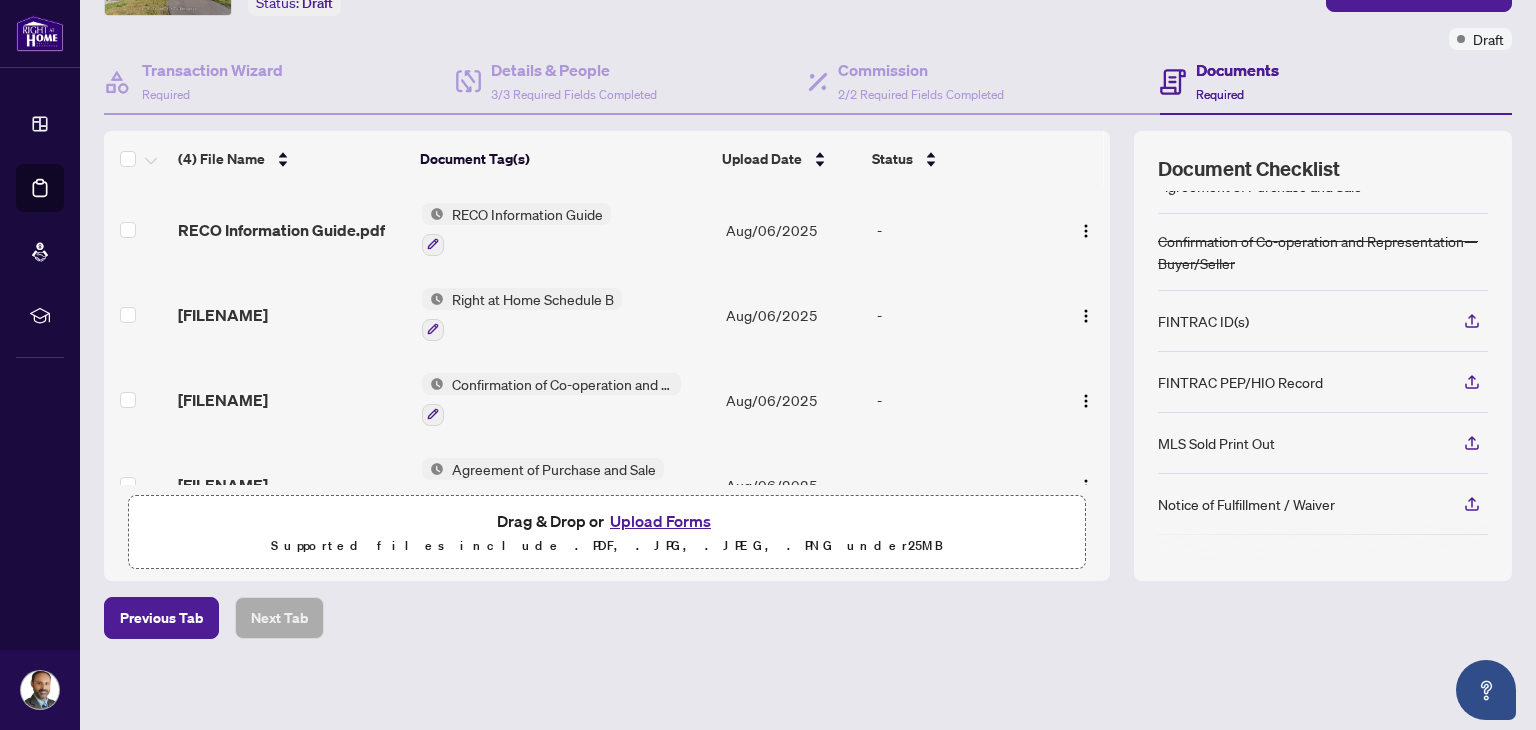 scroll, scrollTop: 0, scrollLeft: 0, axis: both 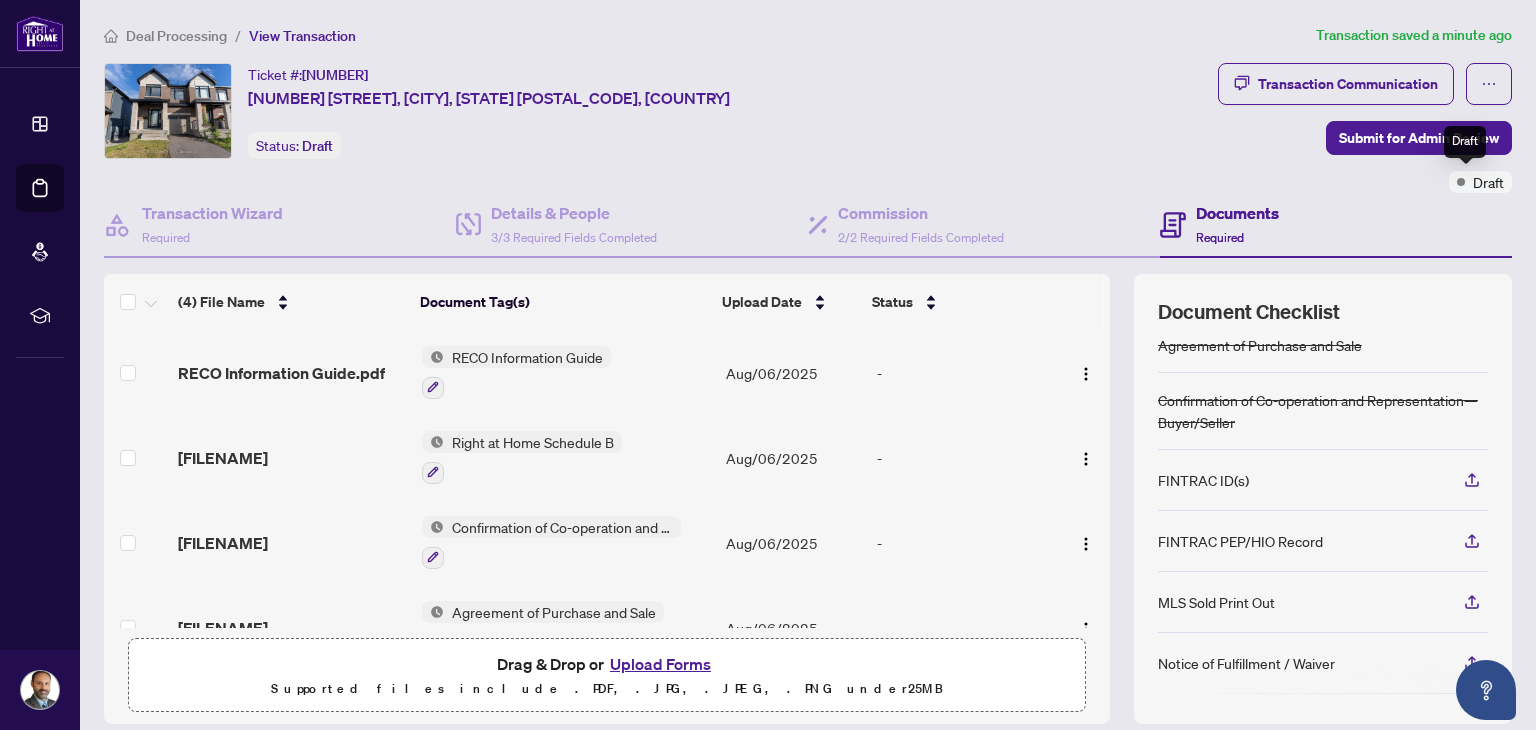 click on "Draft" at bounding box center [1488, 182] 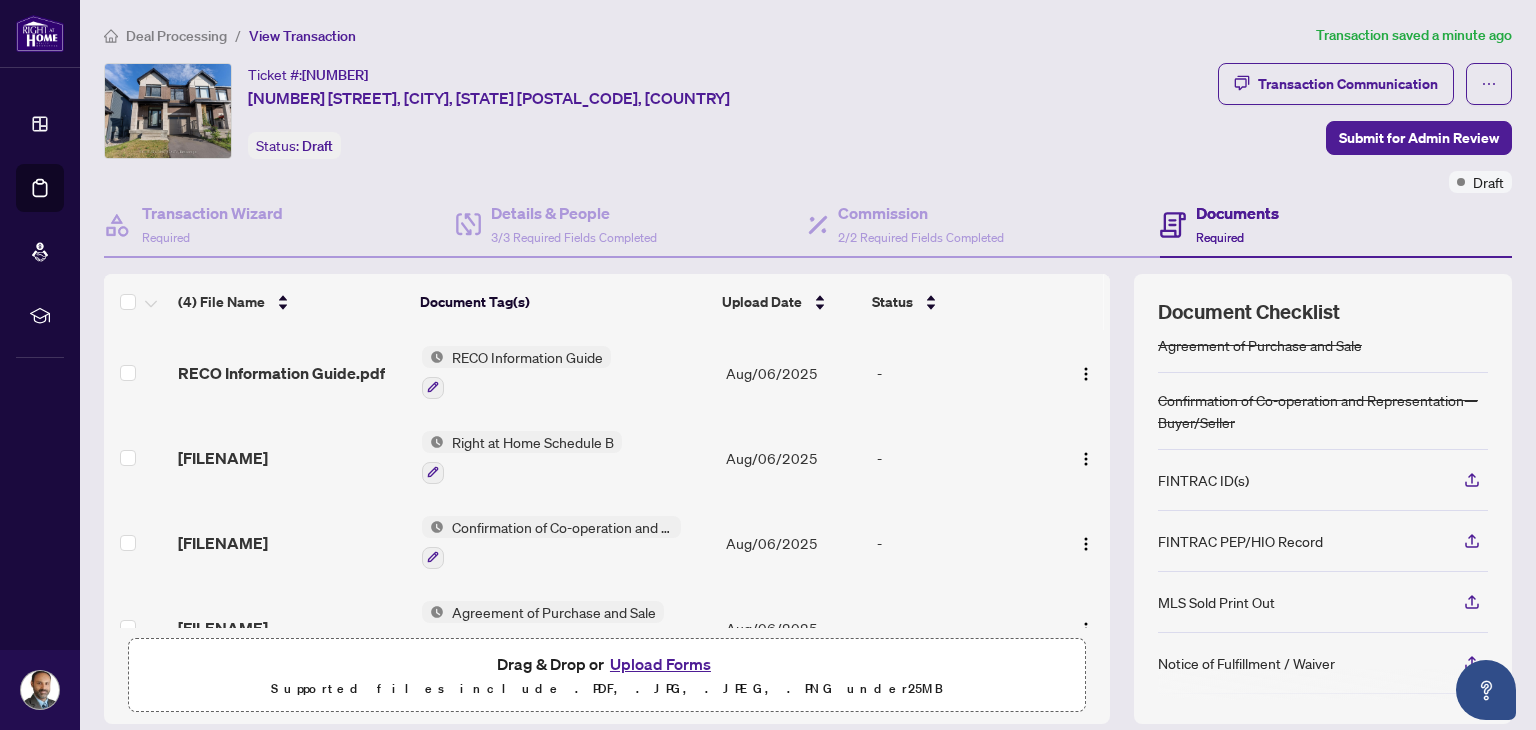 scroll, scrollTop: 143, scrollLeft: 0, axis: vertical 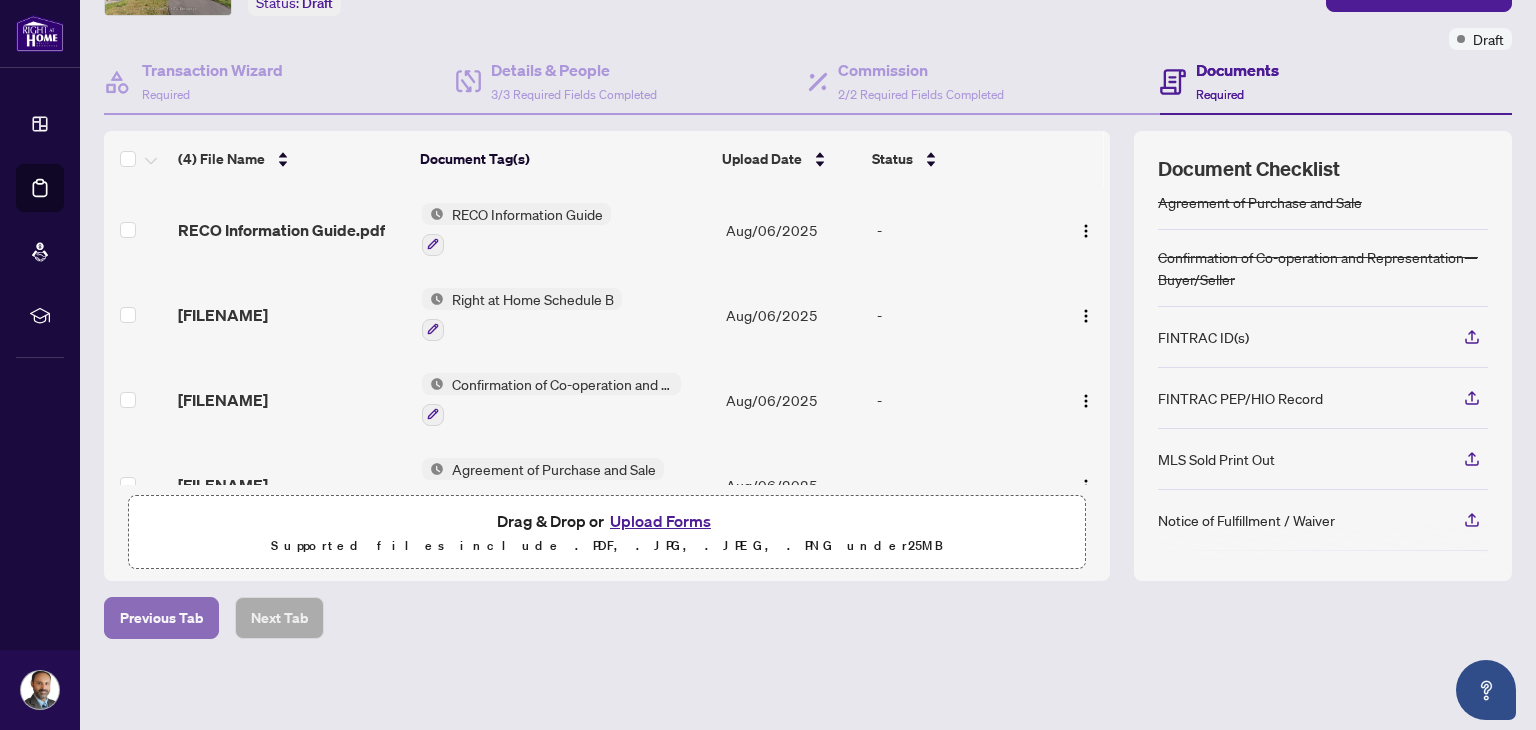 click on "Previous Tab" at bounding box center [161, 618] 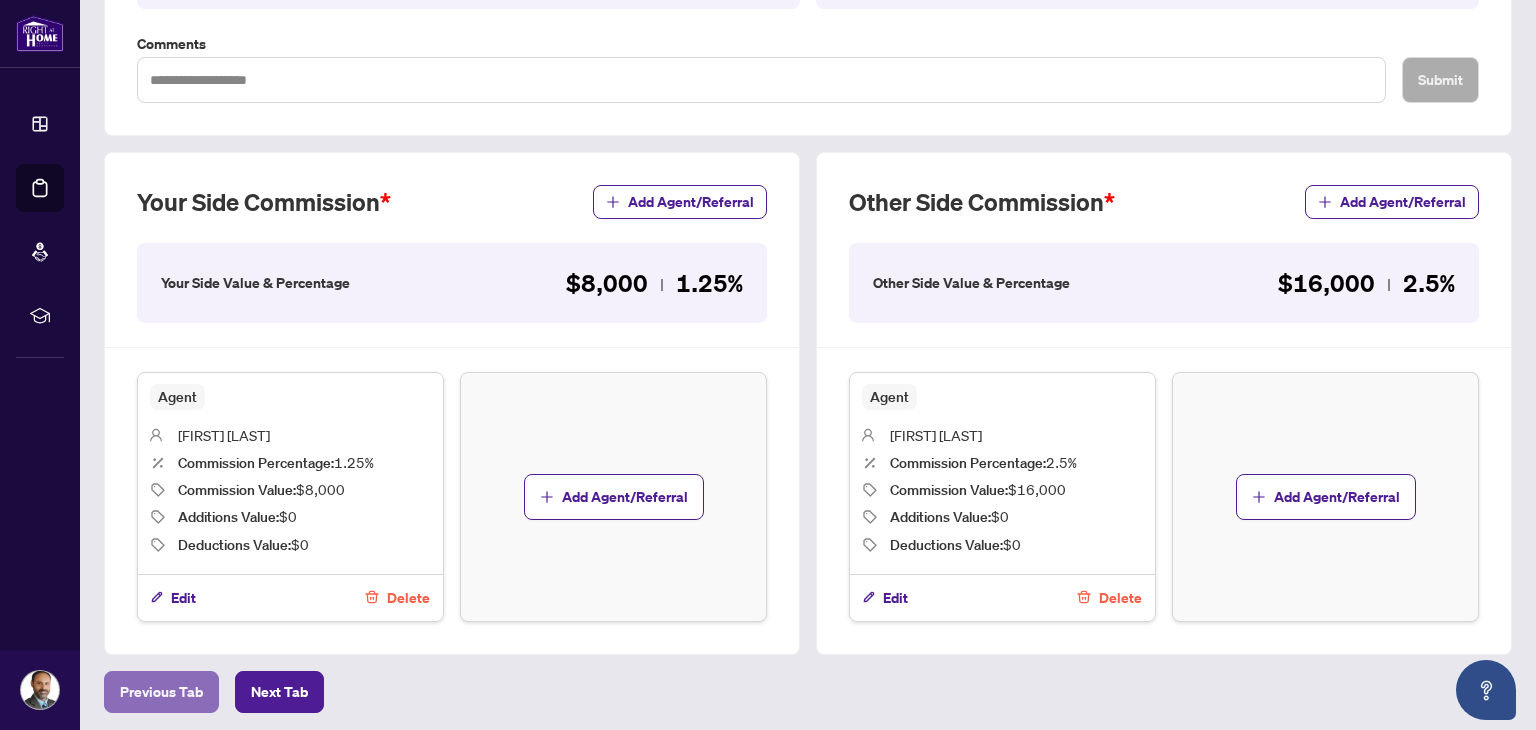 scroll, scrollTop: 500, scrollLeft: 0, axis: vertical 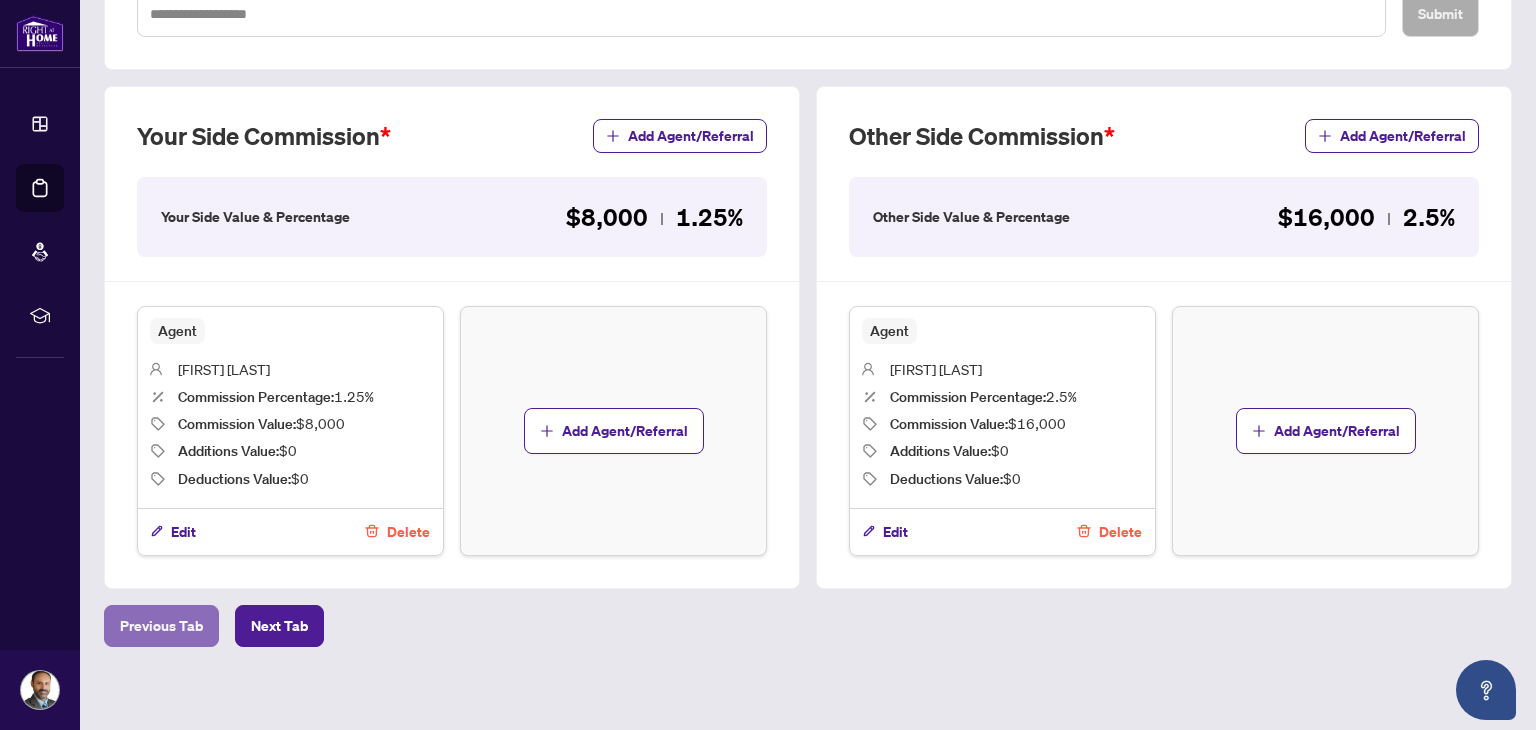 click on "Previous Tab" at bounding box center [161, 626] 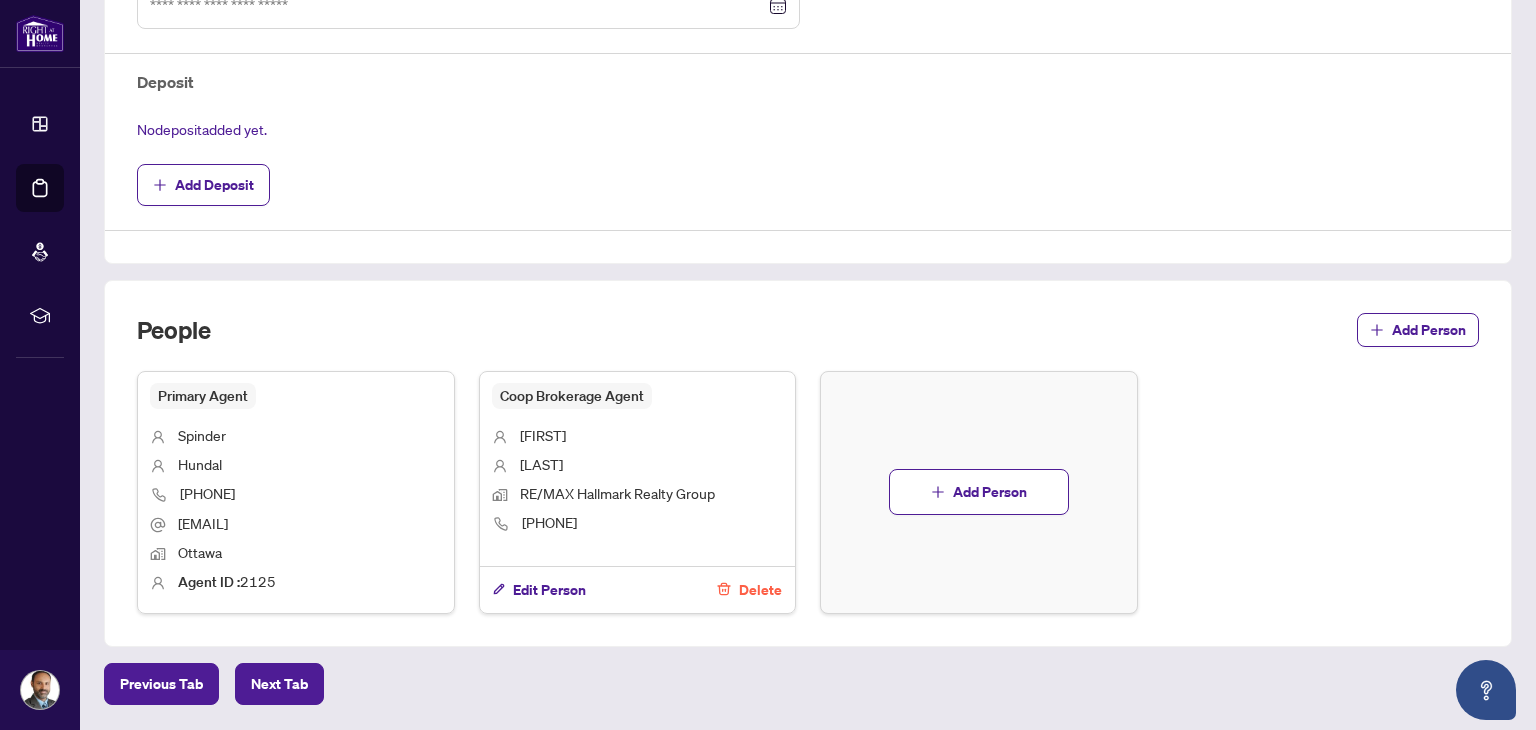 scroll, scrollTop: 841, scrollLeft: 0, axis: vertical 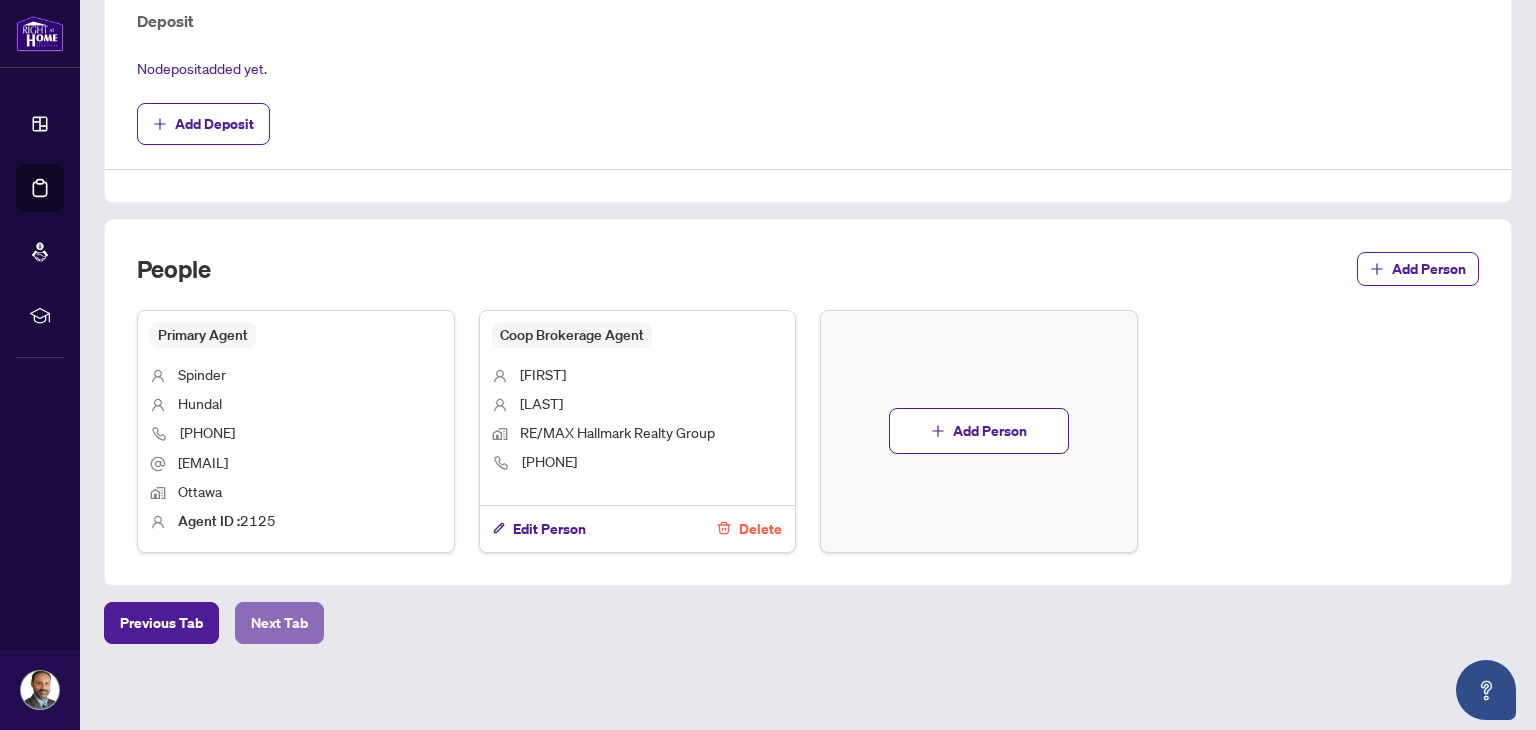 click on "Next Tab" at bounding box center (279, 623) 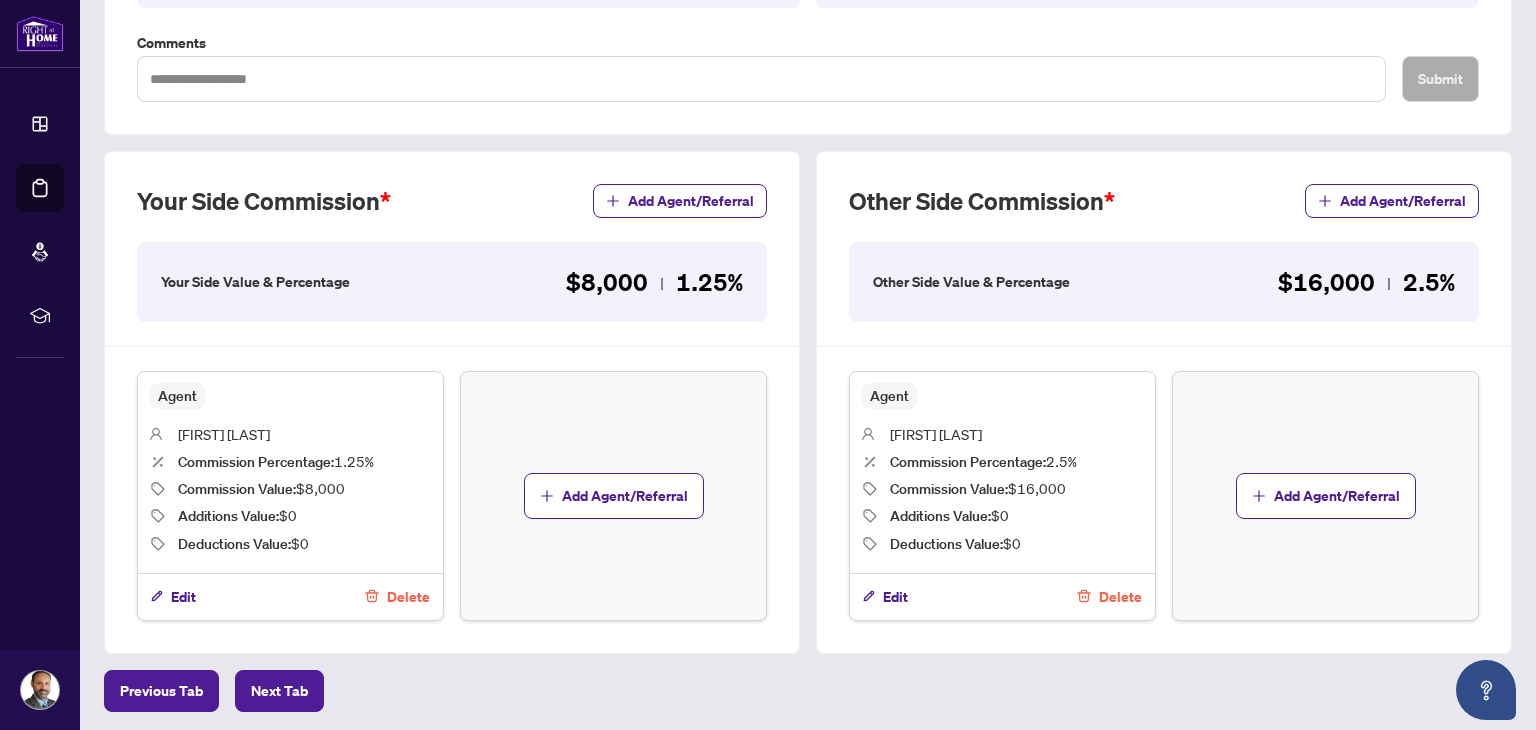 scroll, scrollTop: 500, scrollLeft: 0, axis: vertical 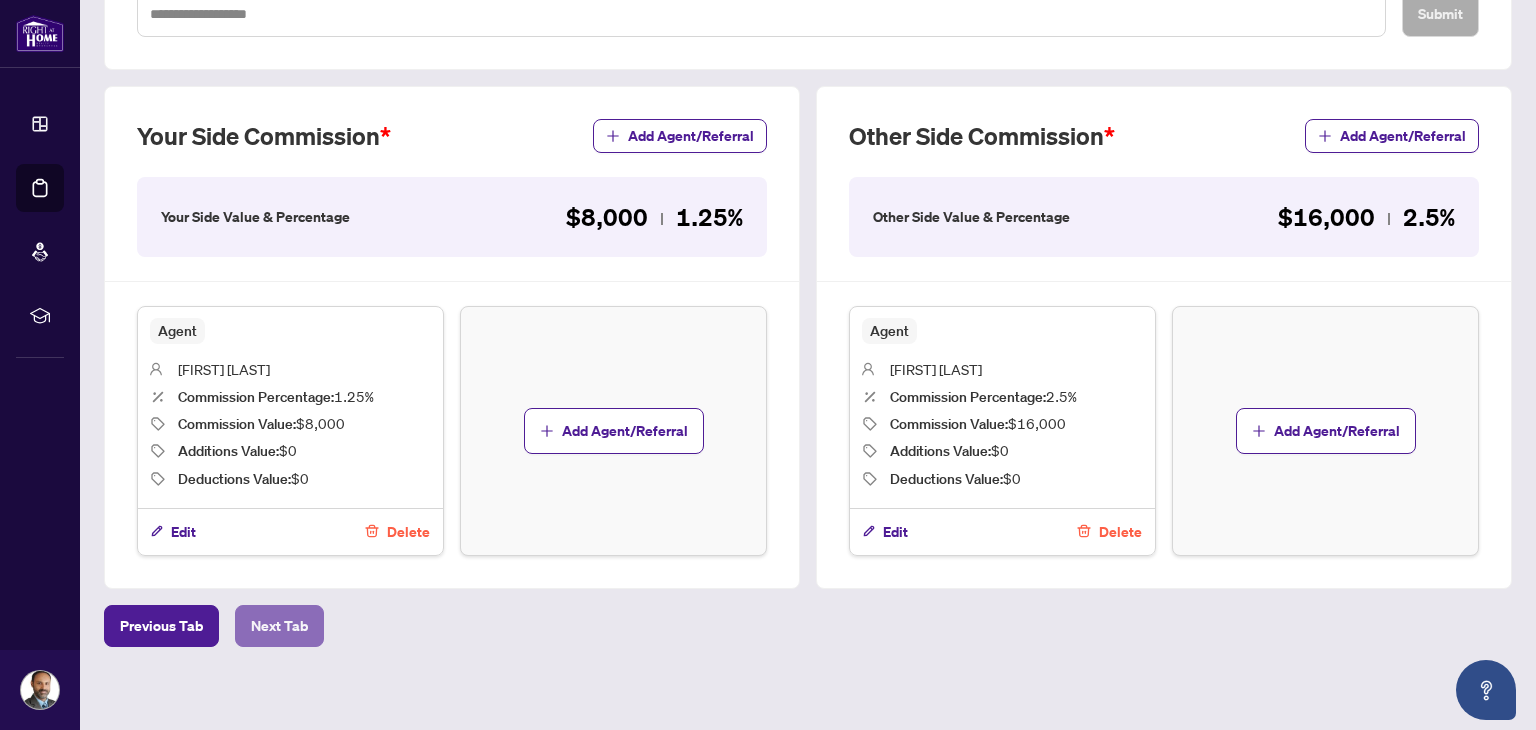 click on "Next Tab" at bounding box center [279, 626] 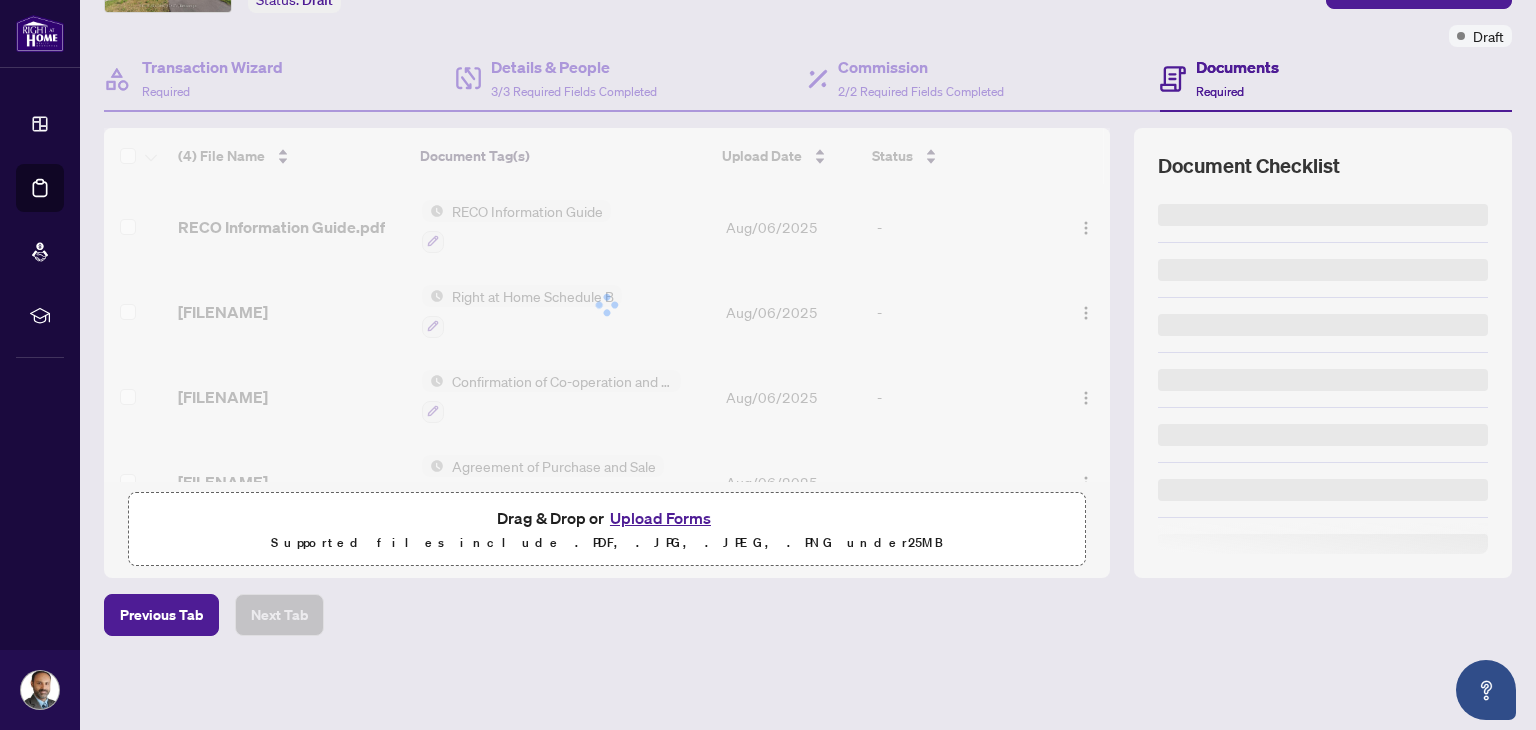 scroll, scrollTop: 0, scrollLeft: 0, axis: both 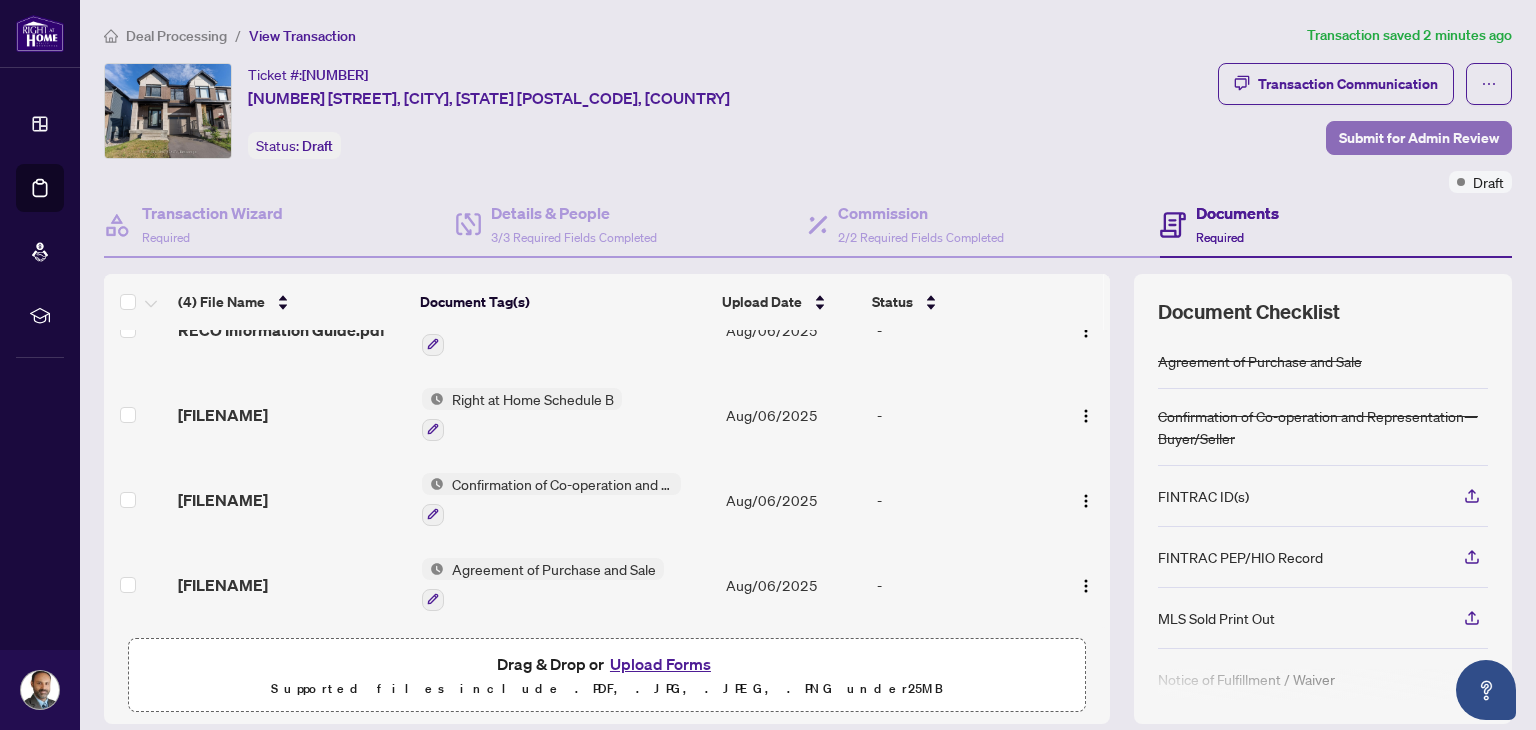 click on "Submit for Admin Review" at bounding box center [1419, 138] 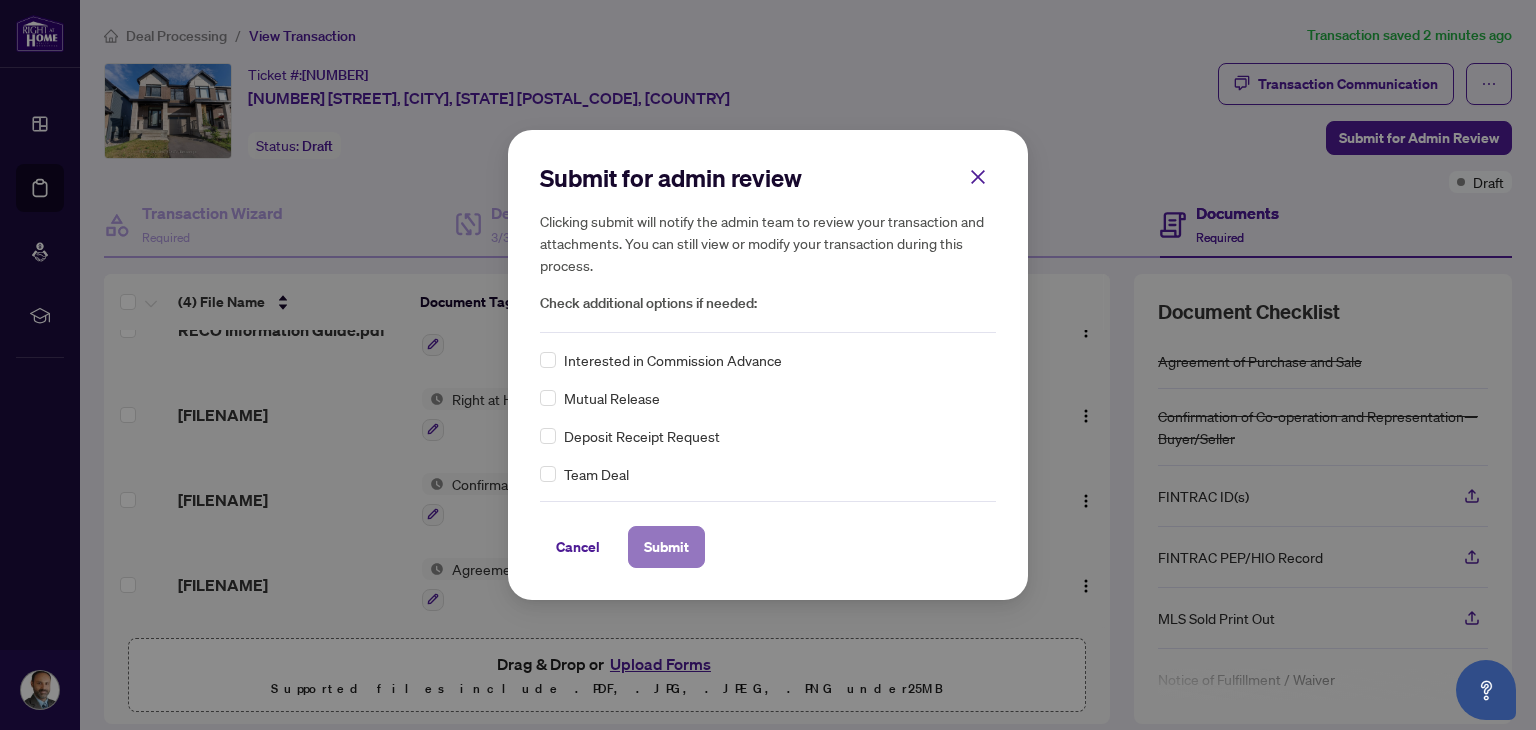 click on "Submit" at bounding box center (666, 547) 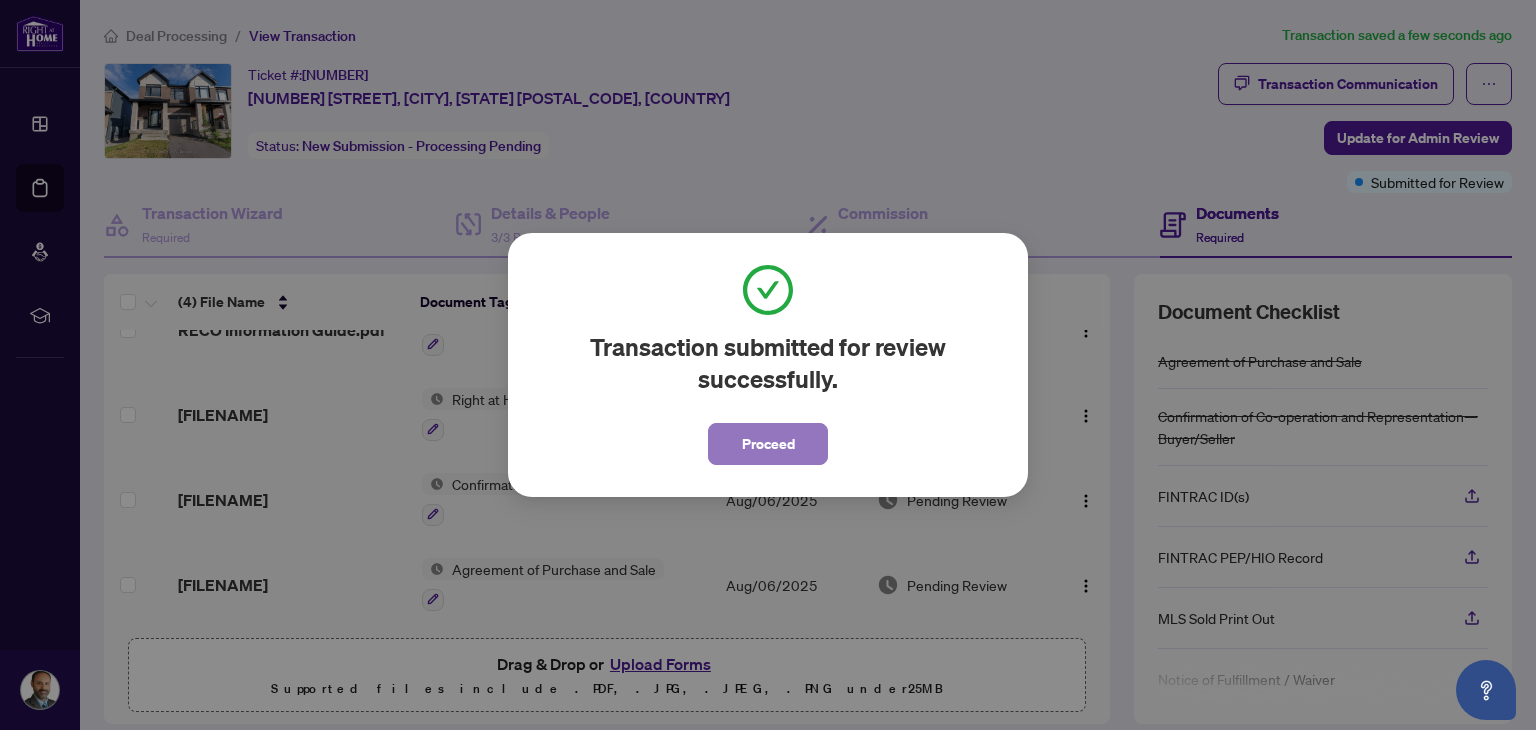 click on "Proceed" at bounding box center [768, 444] 